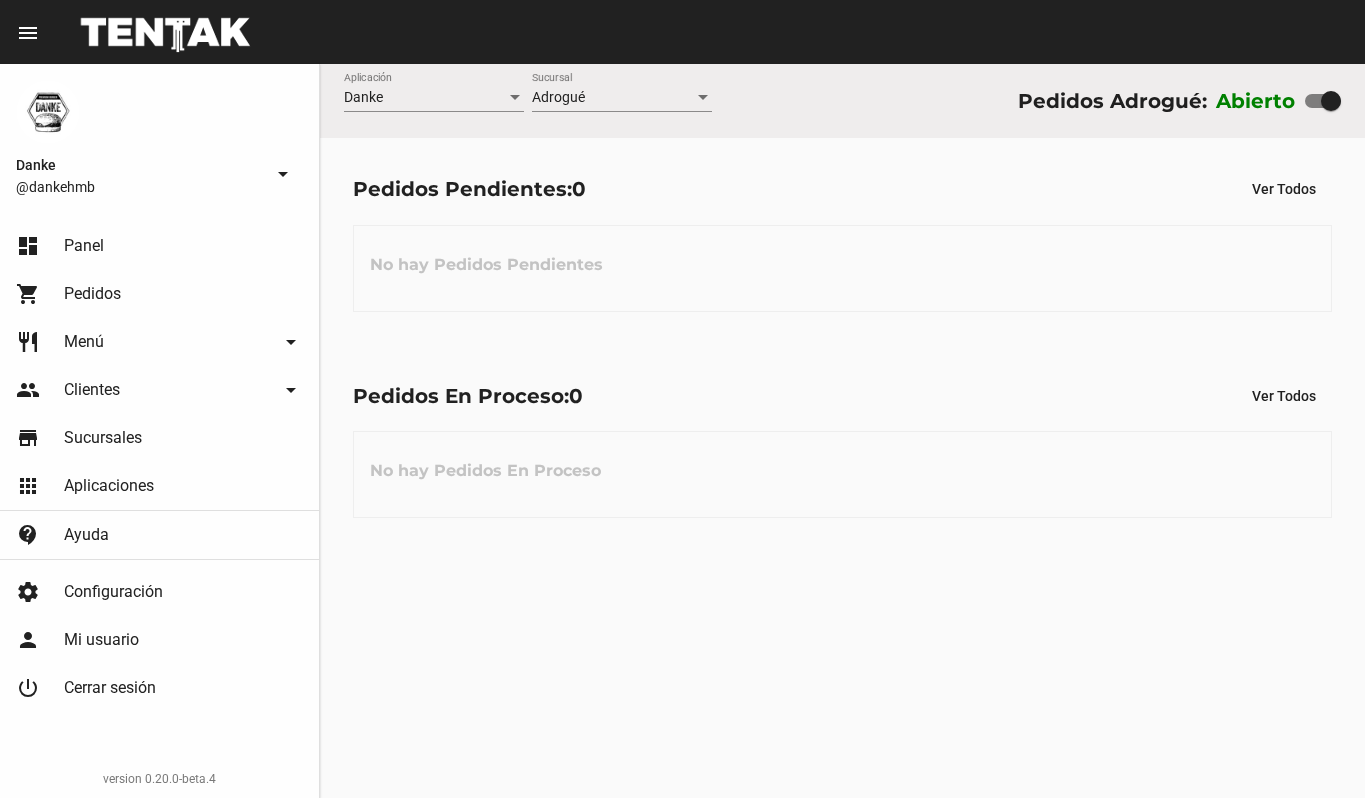 scroll, scrollTop: 0, scrollLeft: 0, axis: both 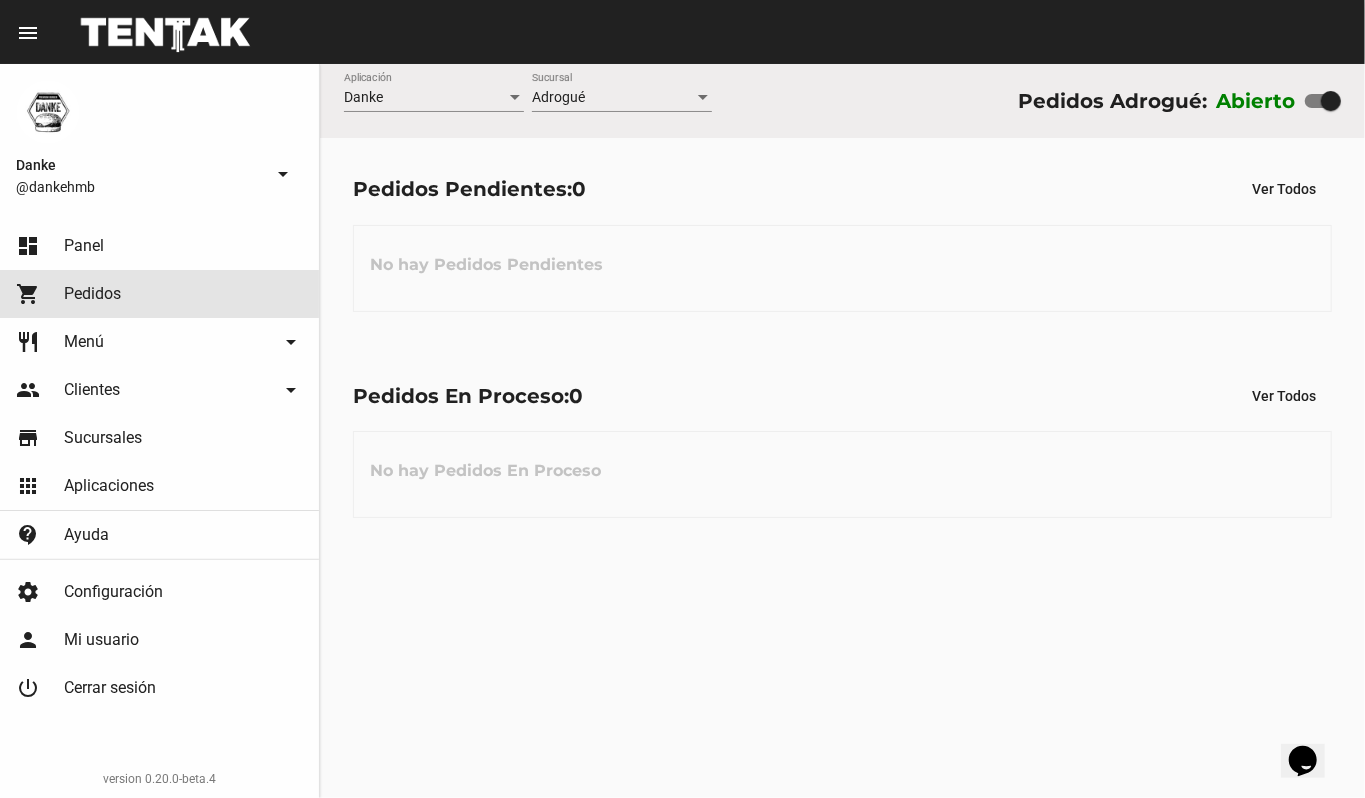 click on "shopping_cart Pedidos" at bounding box center [159, 294] 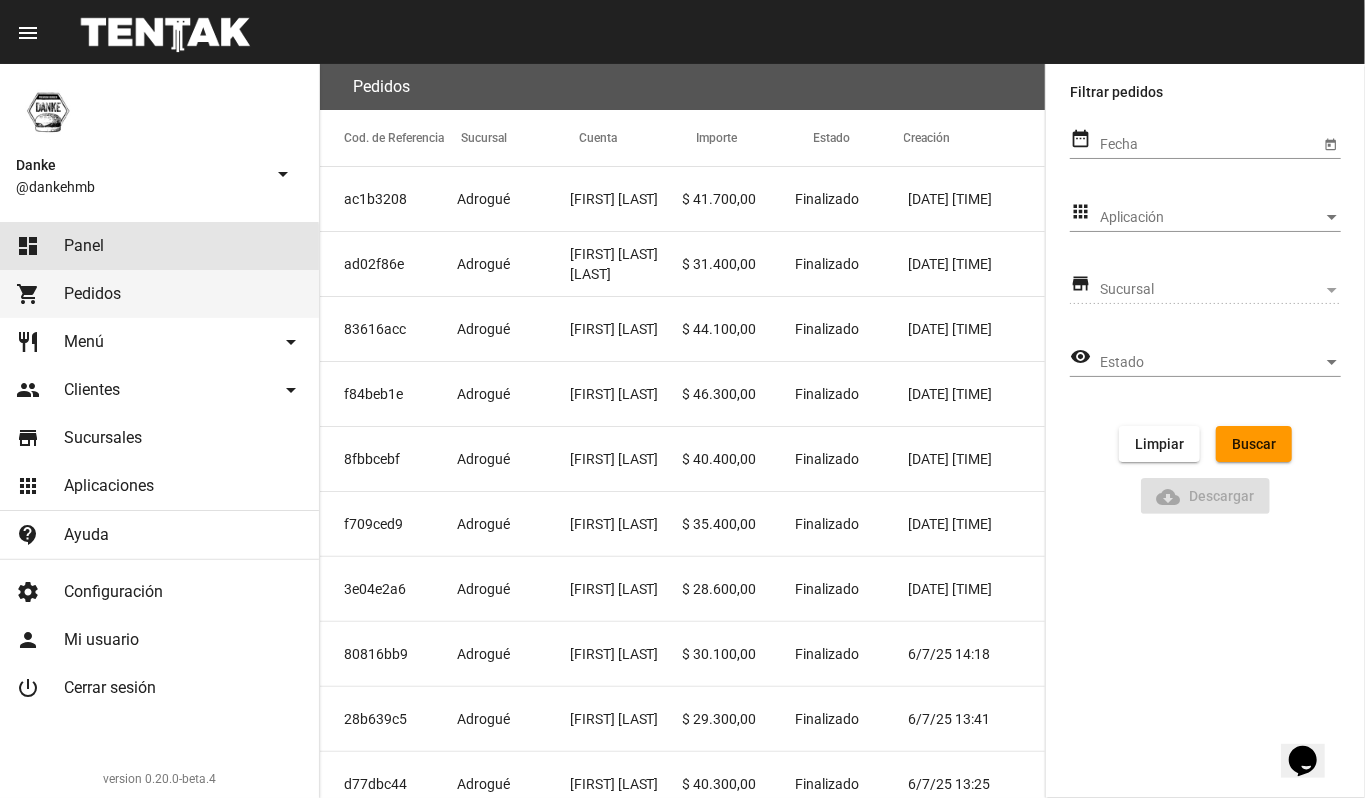 click on "dashboard Panel" at bounding box center [159, 246] 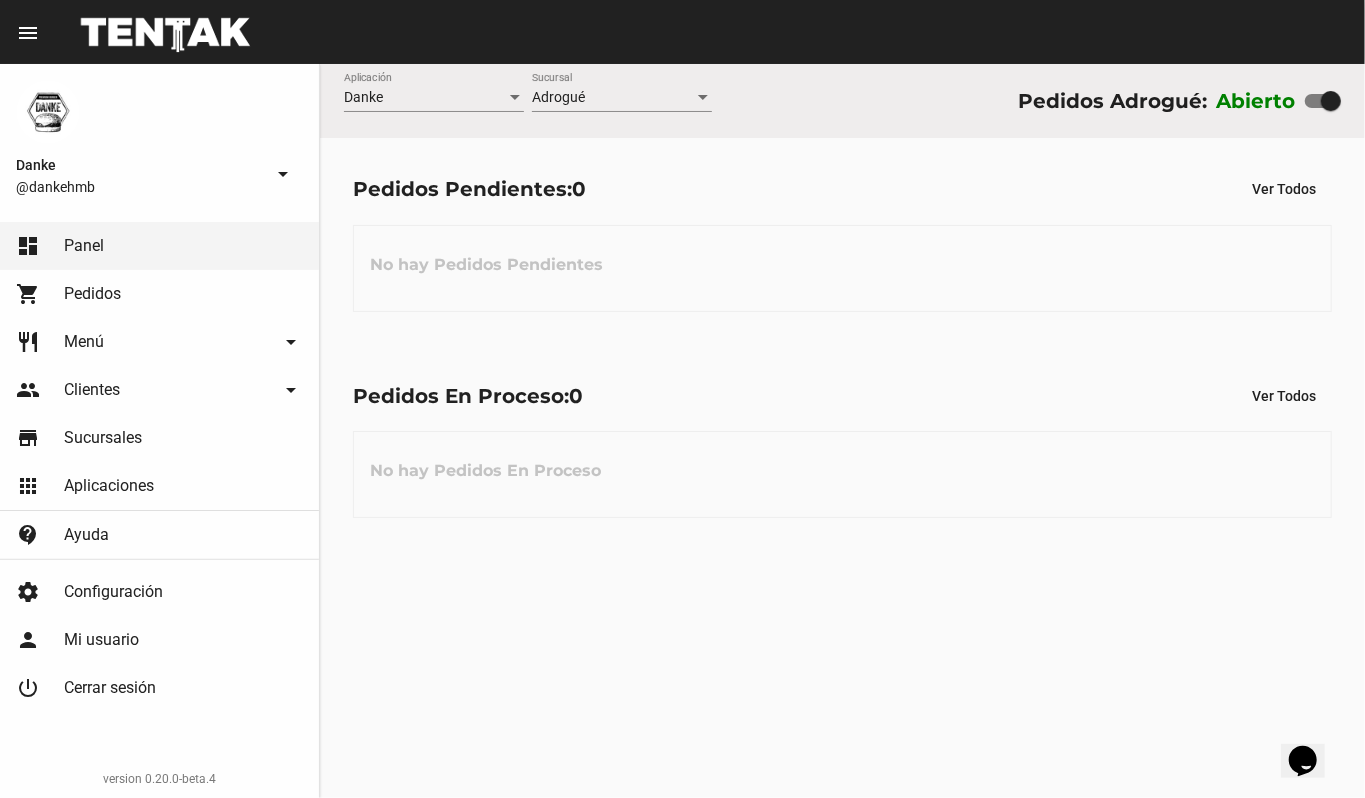 click on "No hay Pedidos Pendientes" at bounding box center (842, 268) 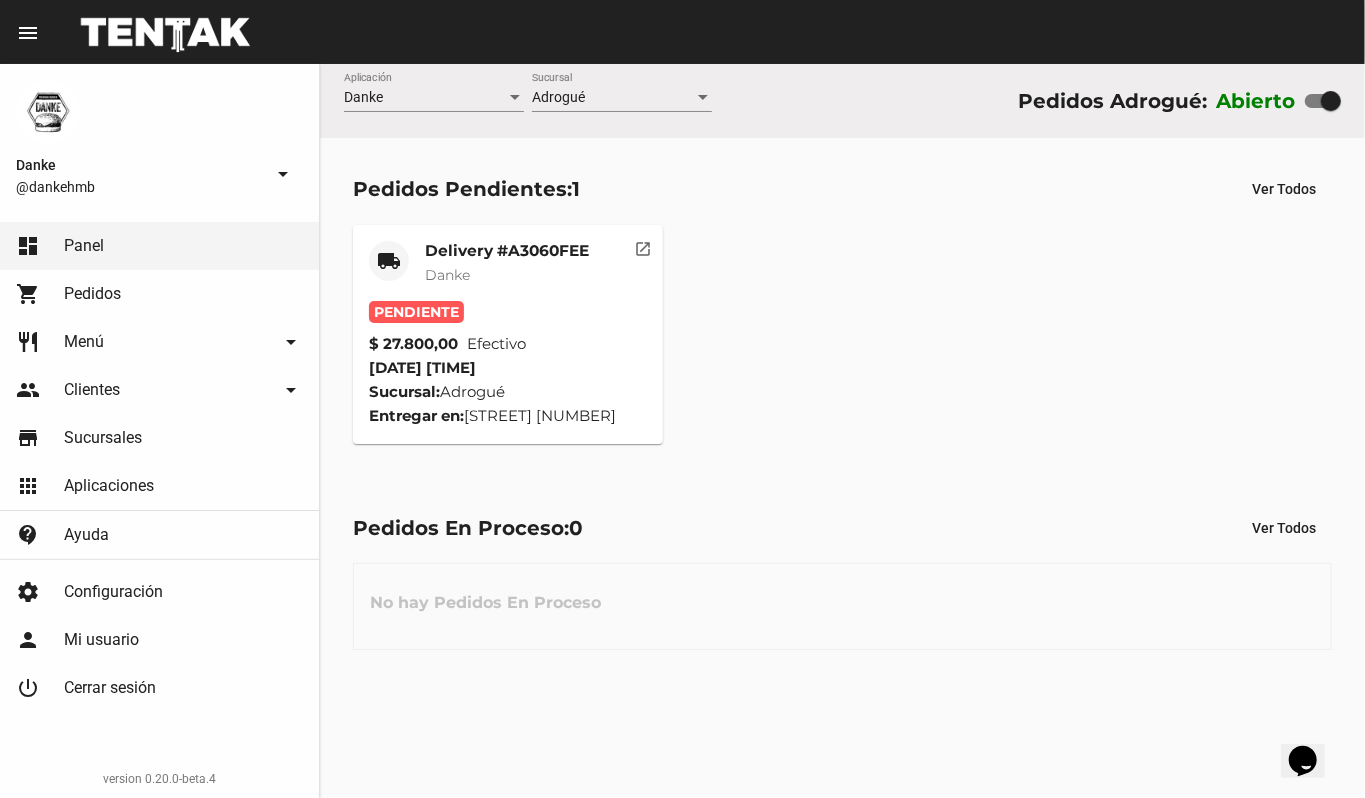 click on "Danke" at bounding box center (507, 275) 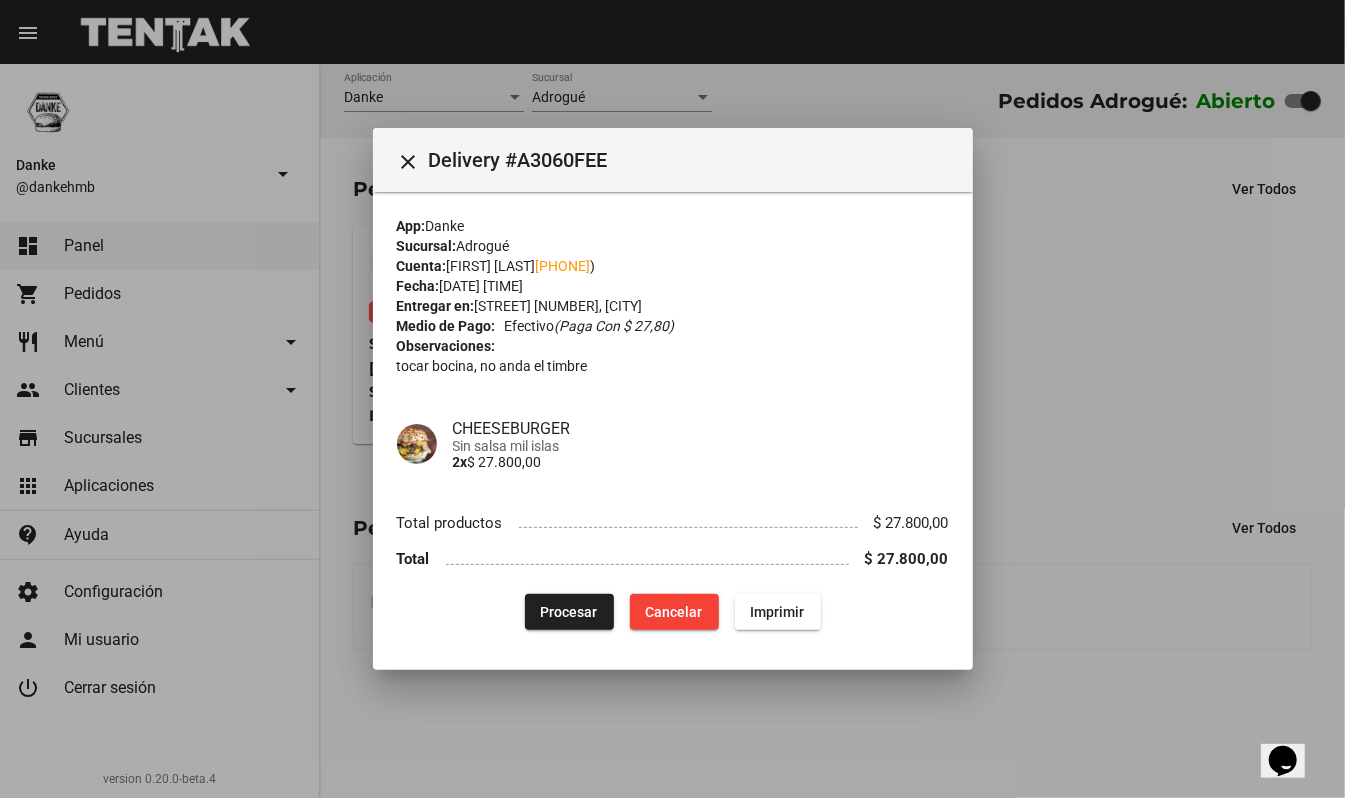 type 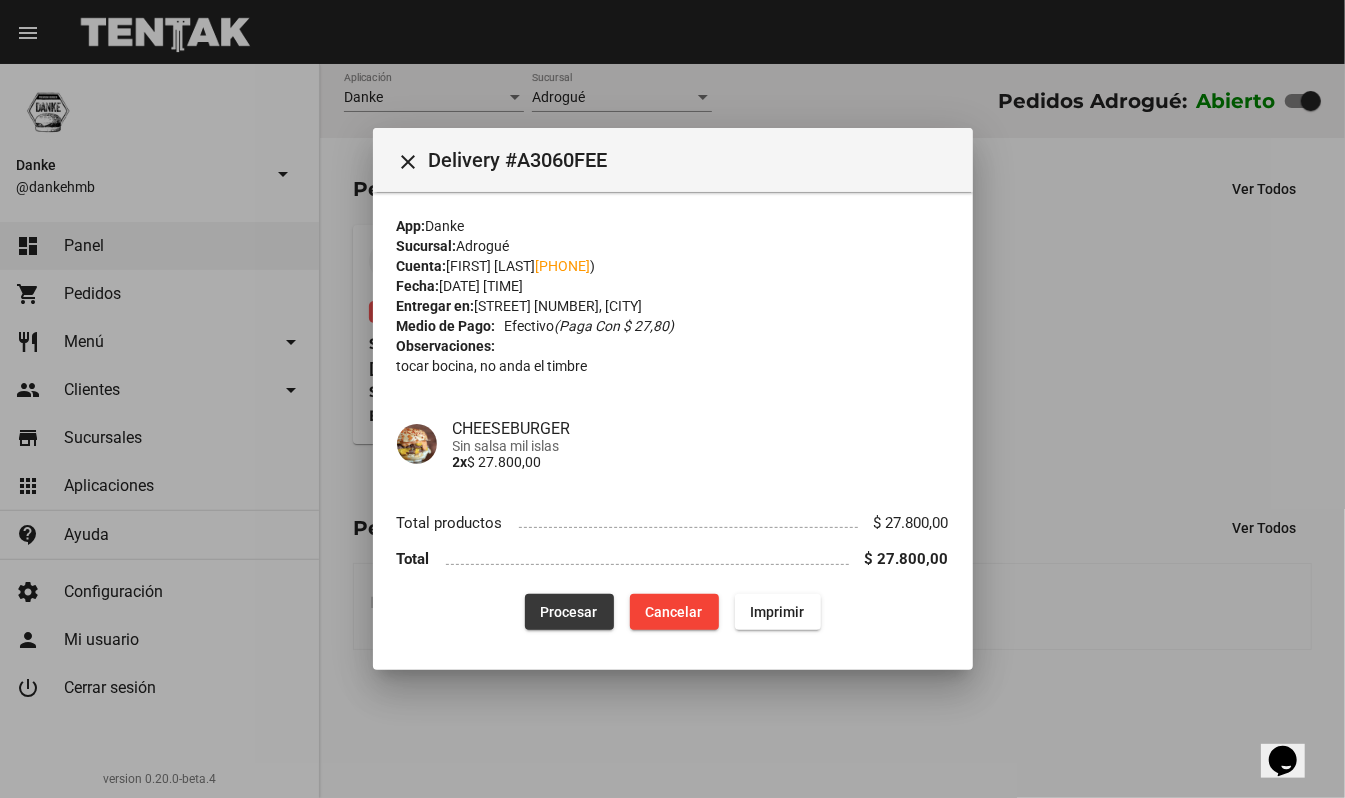 click on "Procesar" at bounding box center [569, 612] 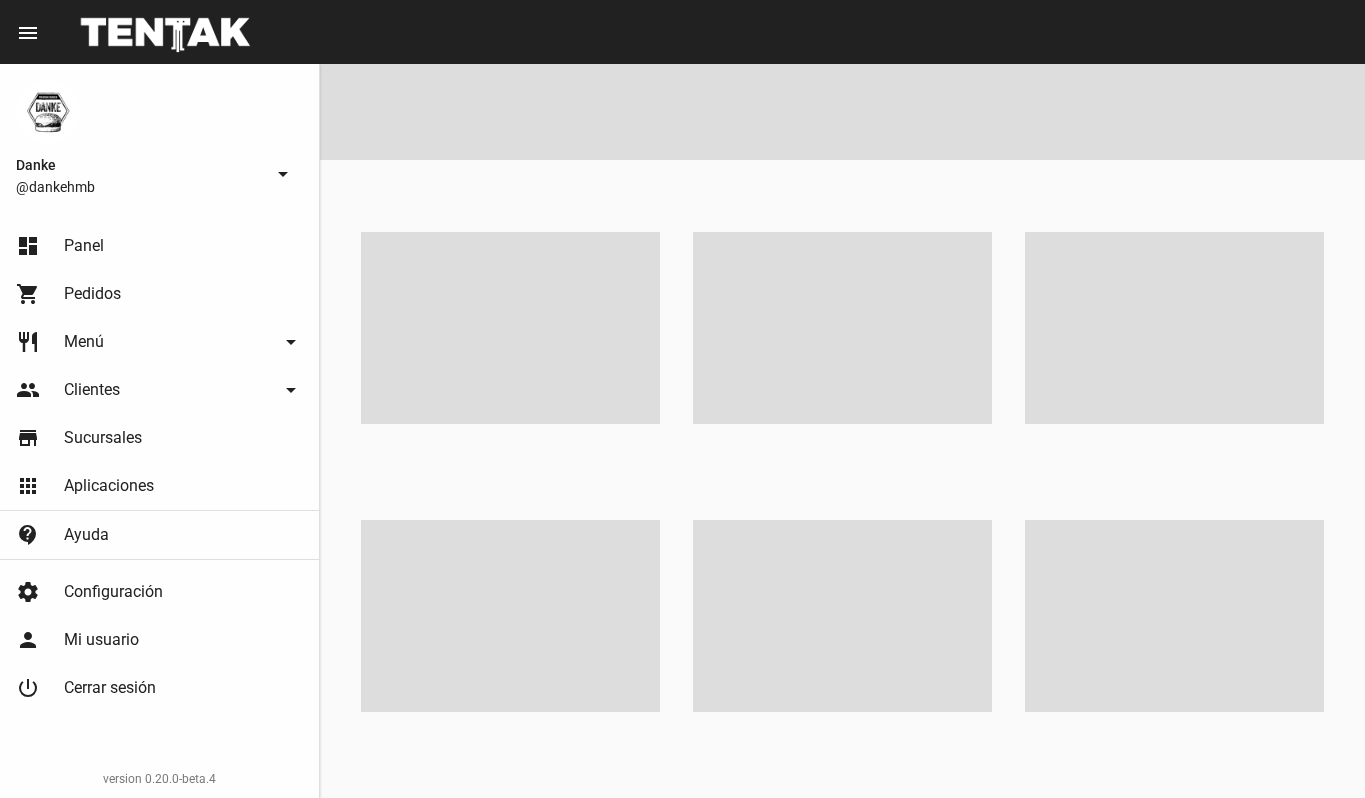 scroll, scrollTop: 0, scrollLeft: 0, axis: both 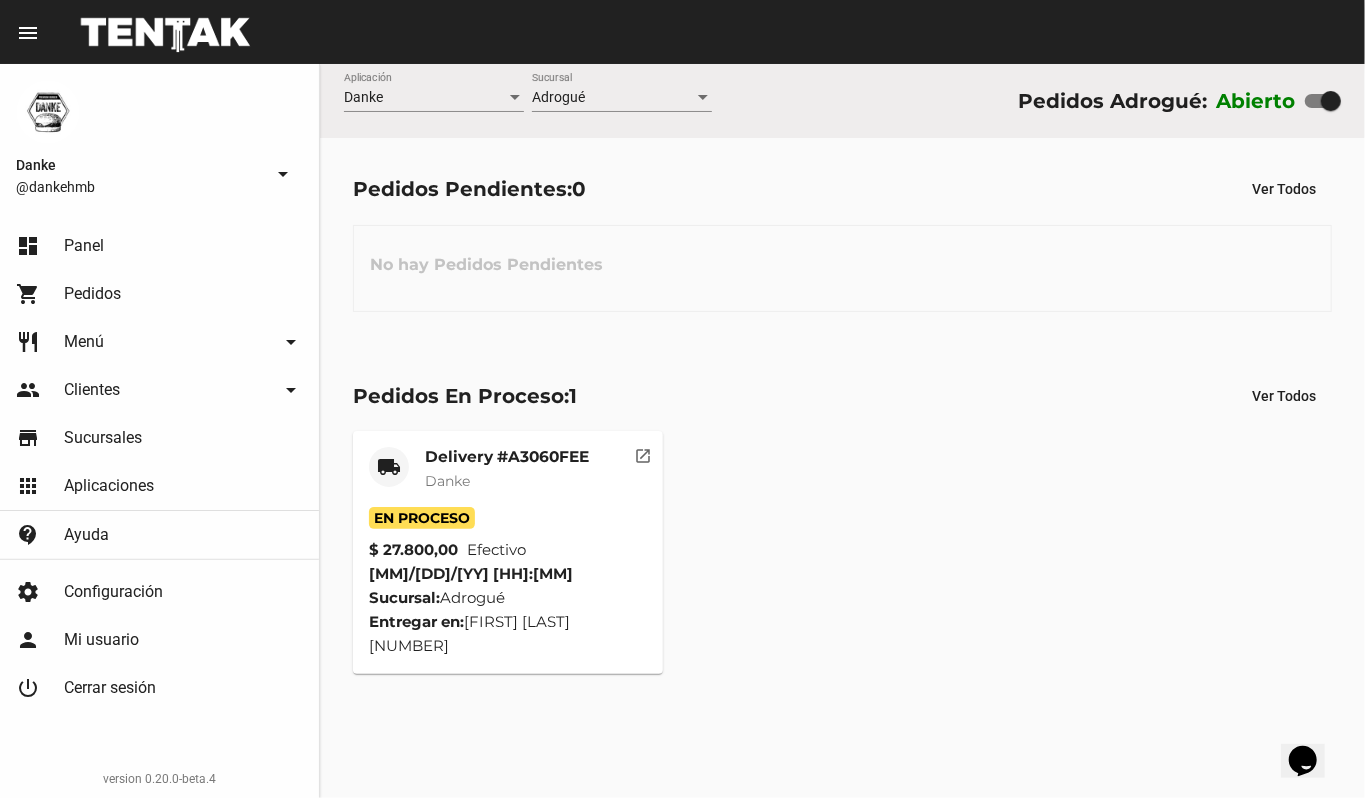 click on "Danke" at bounding box center [507, 481] 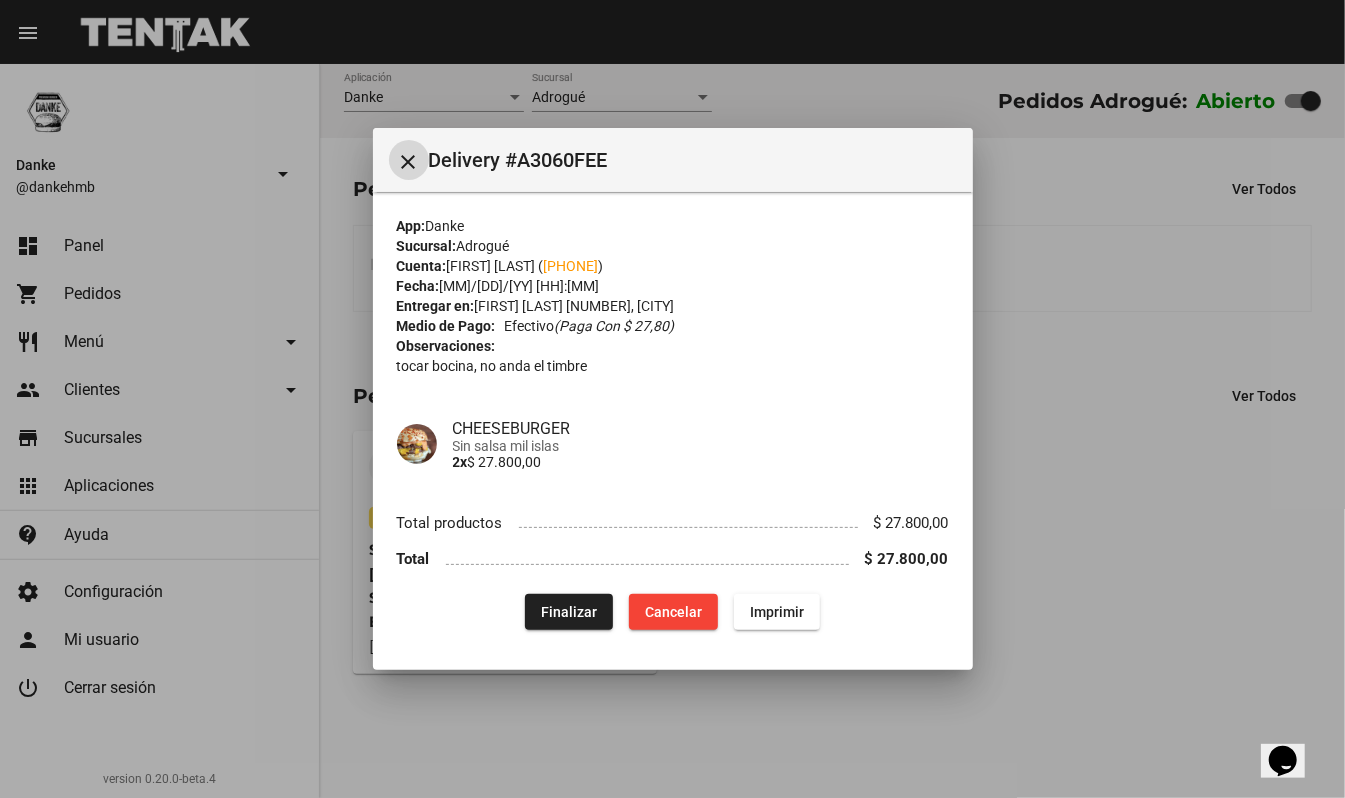click at bounding box center [672, 399] 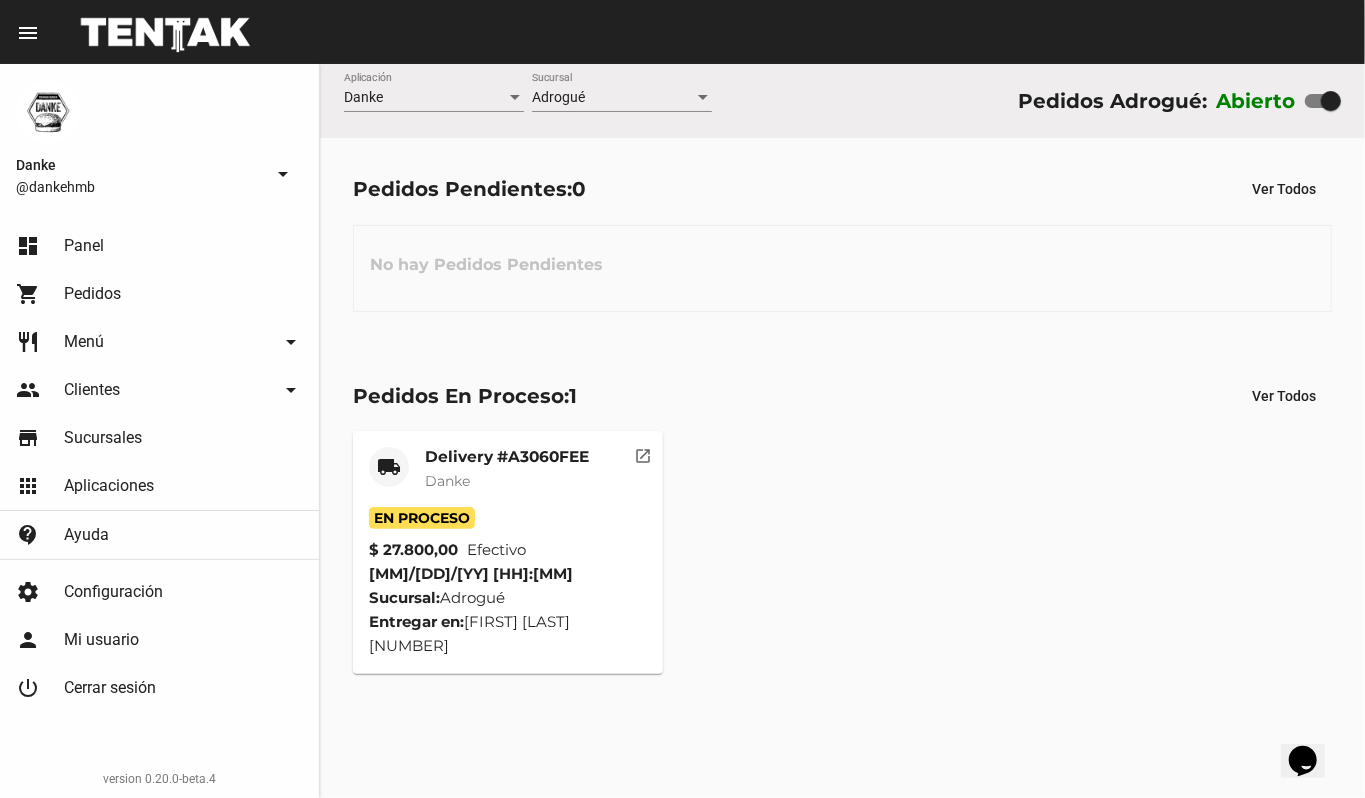 click on "Delivery #A3060FEE Danke" at bounding box center [507, 477] 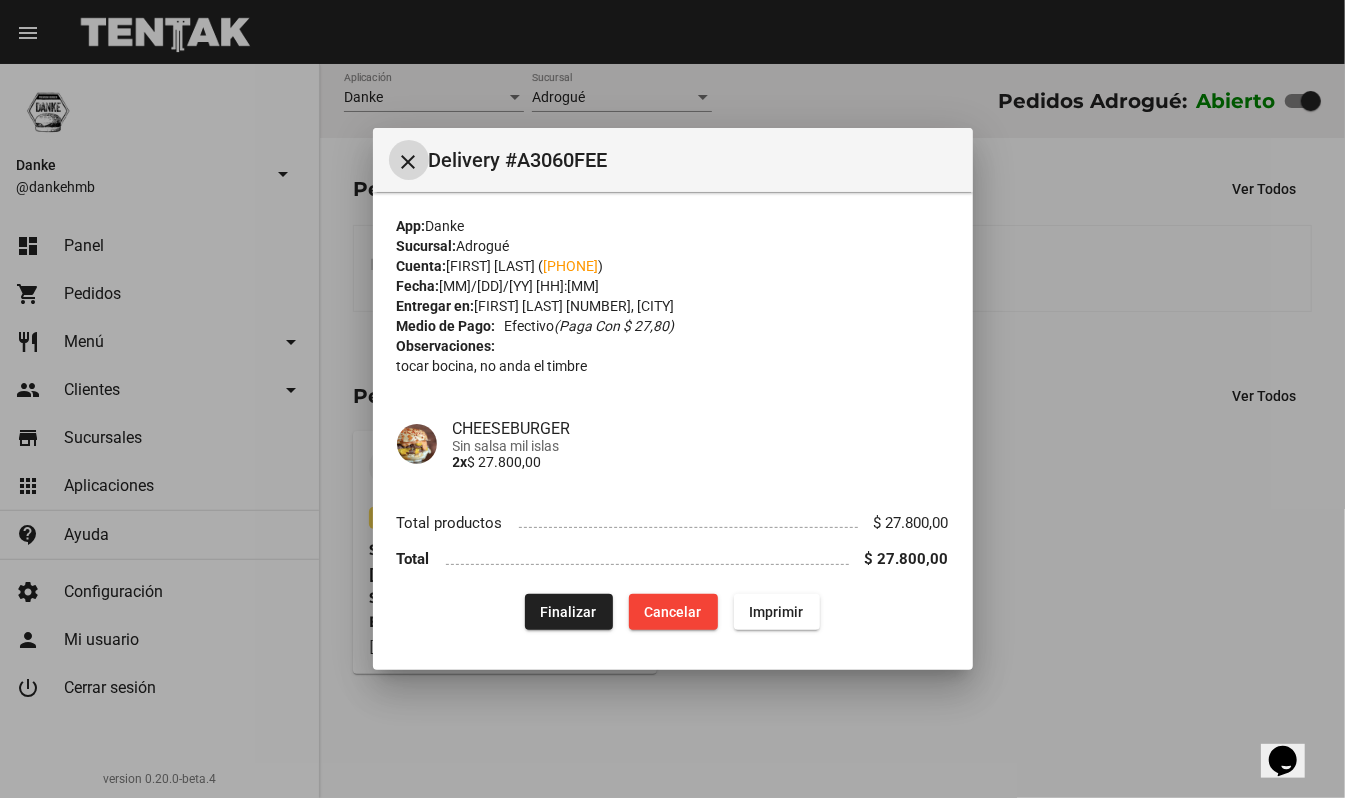 click on "Finalizar" at bounding box center (569, 612) 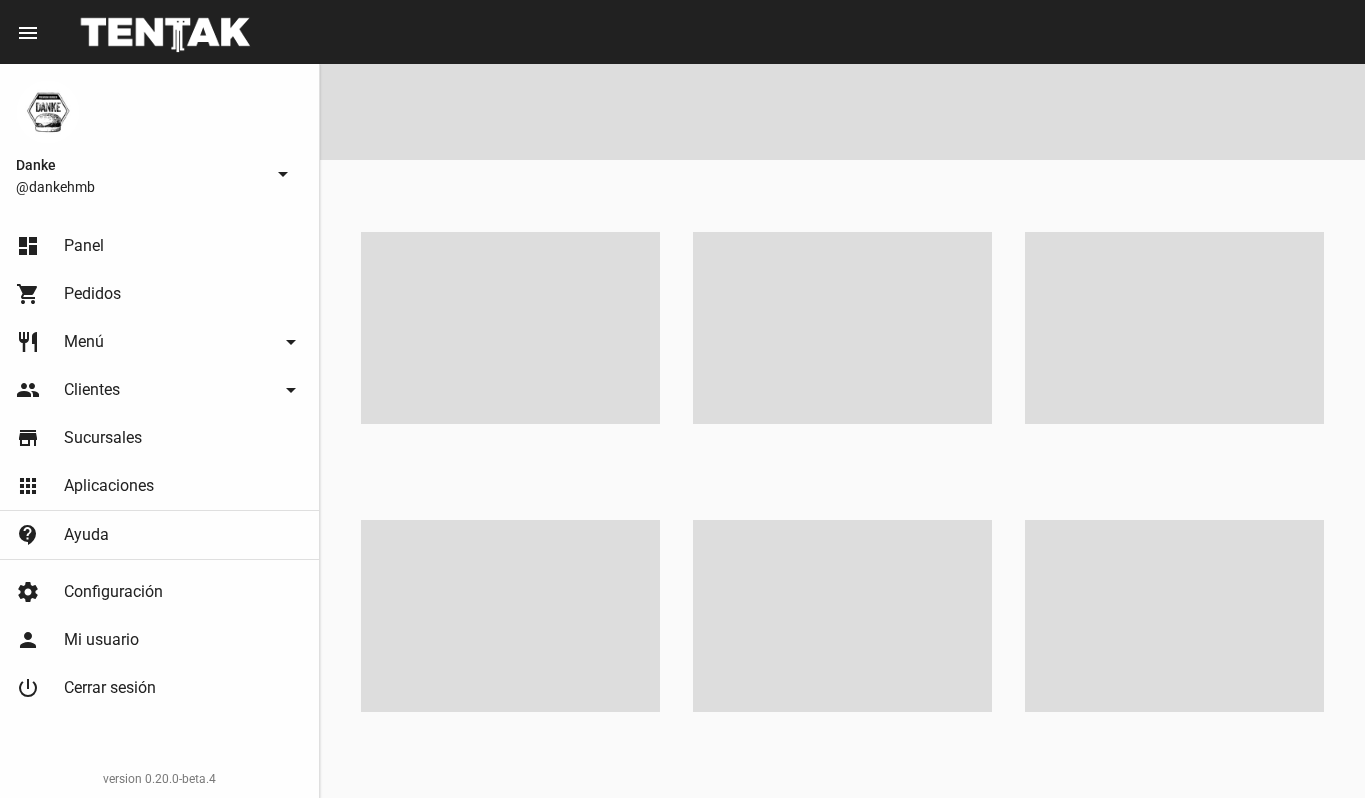 scroll, scrollTop: 0, scrollLeft: 0, axis: both 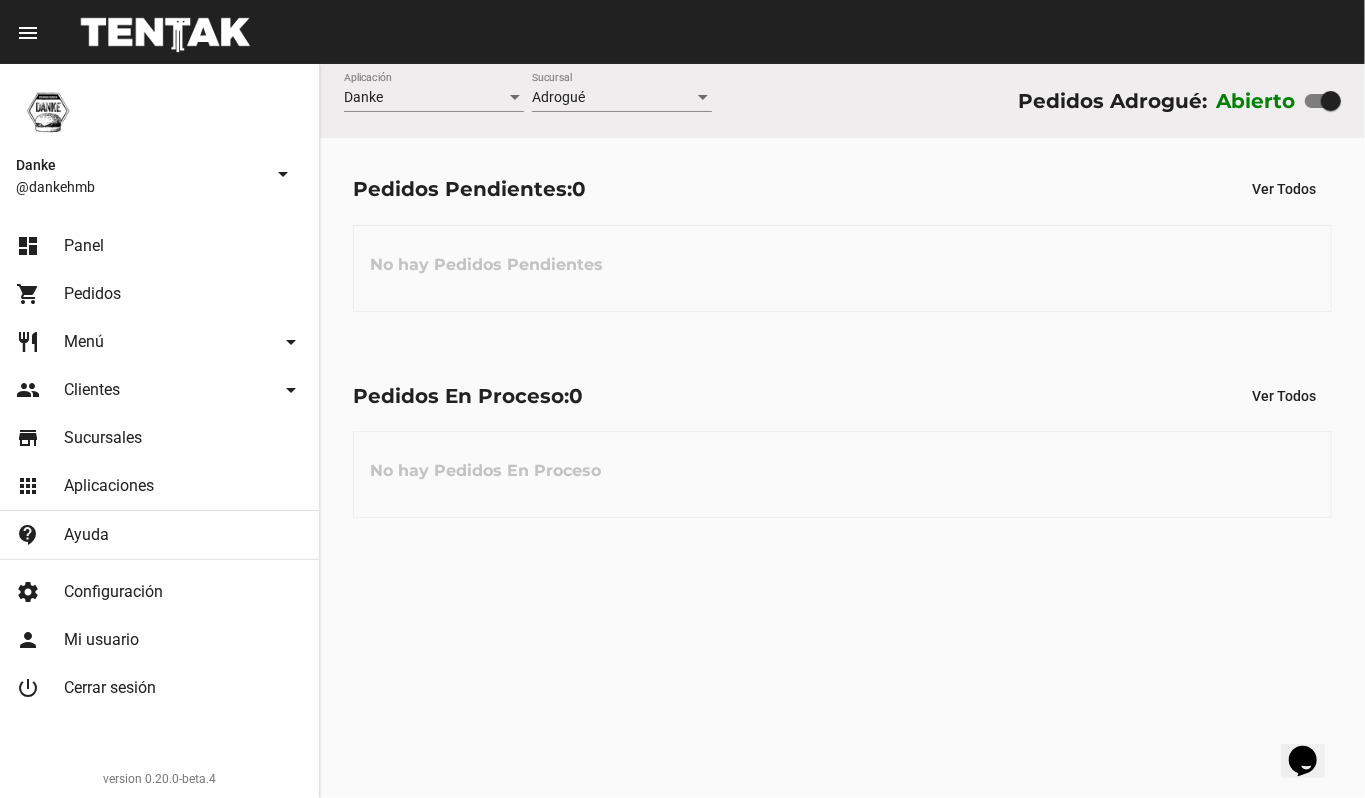 click on "Pedidos Pendientes:  0 Ver Todos" at bounding box center (842, 189) 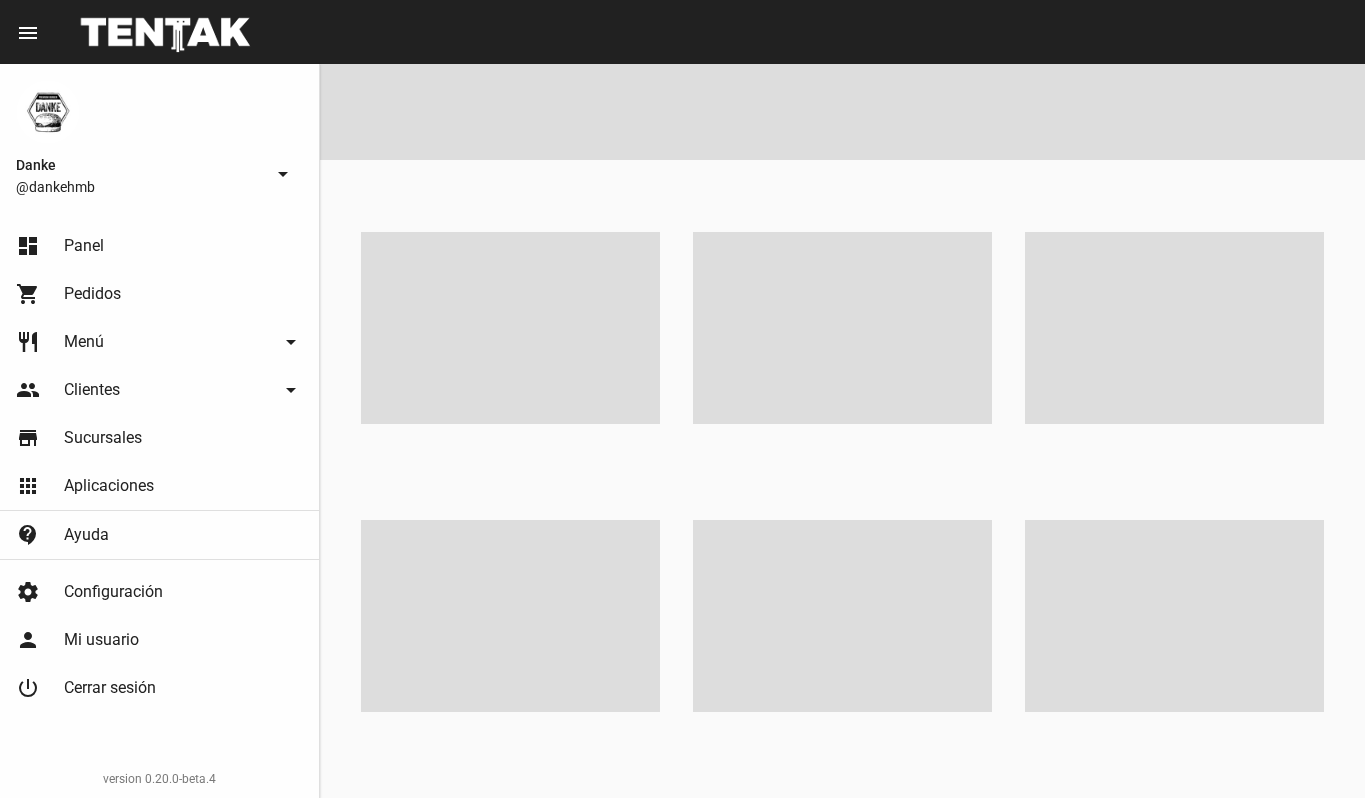 scroll, scrollTop: 0, scrollLeft: 0, axis: both 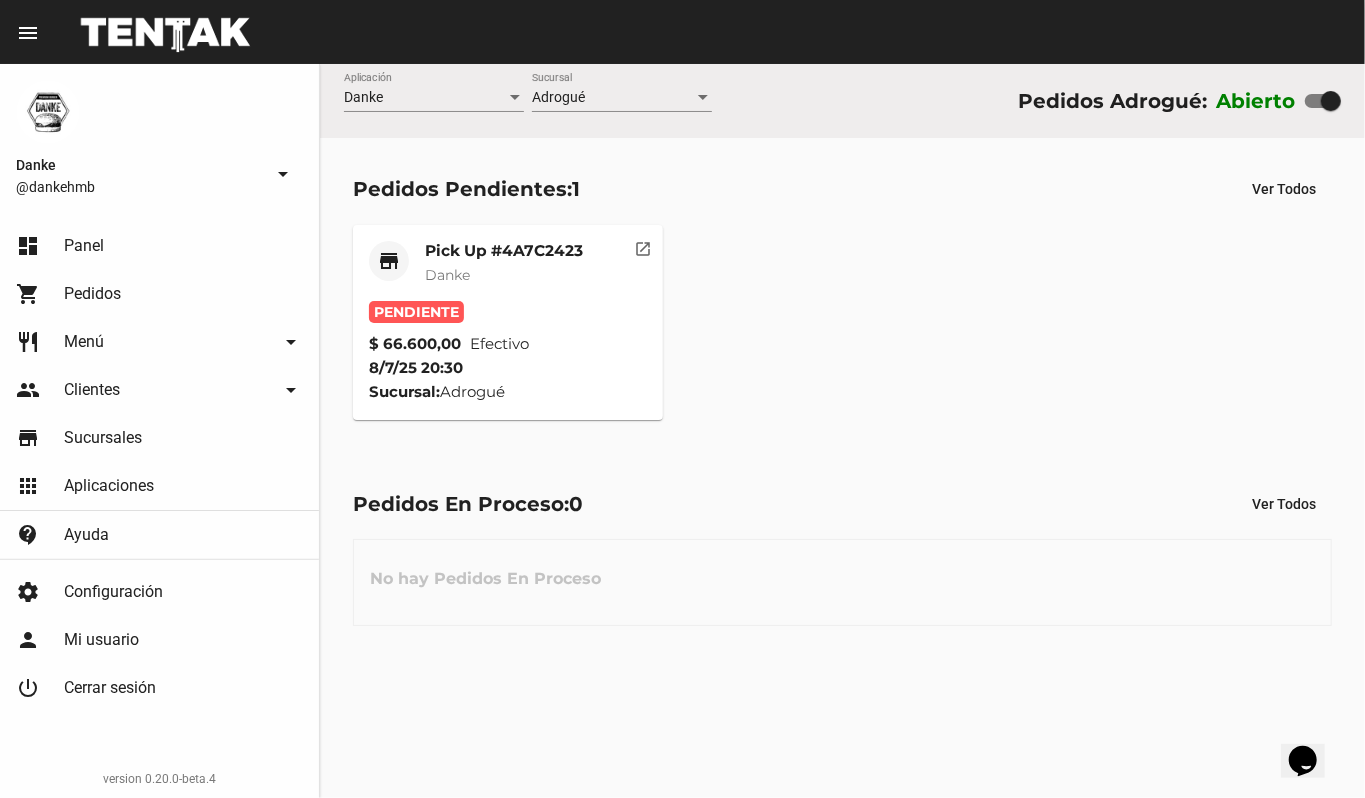 click on "store" at bounding box center (389, 261) 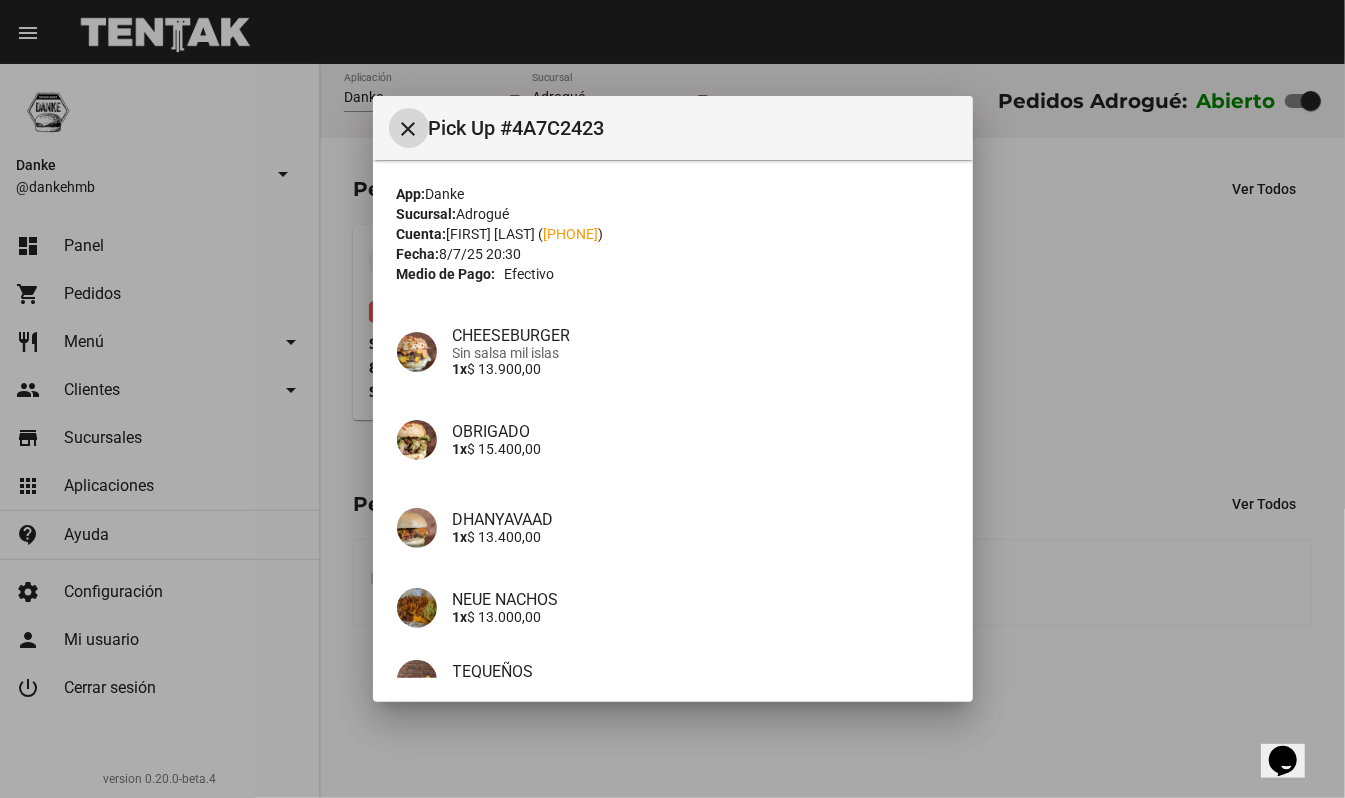 type 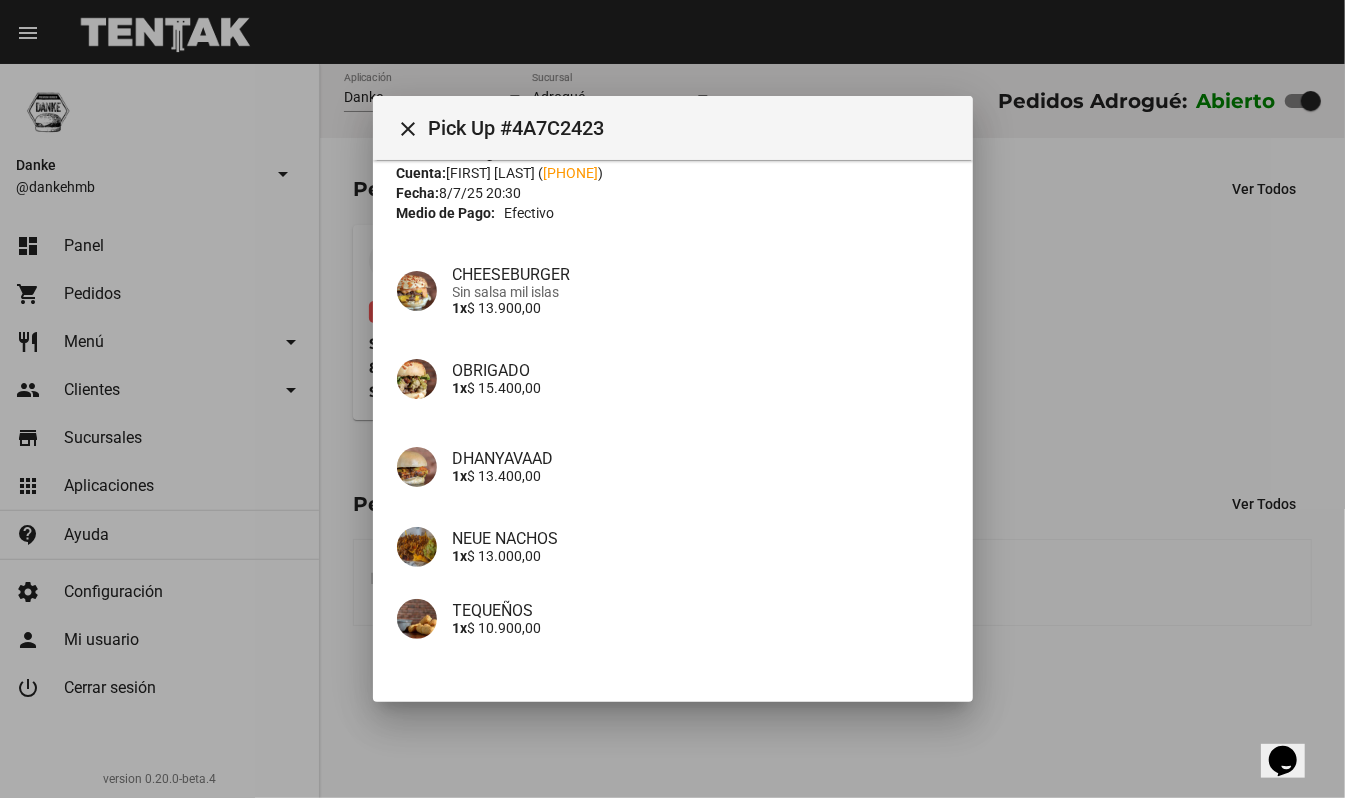 scroll, scrollTop: 74, scrollLeft: 0, axis: vertical 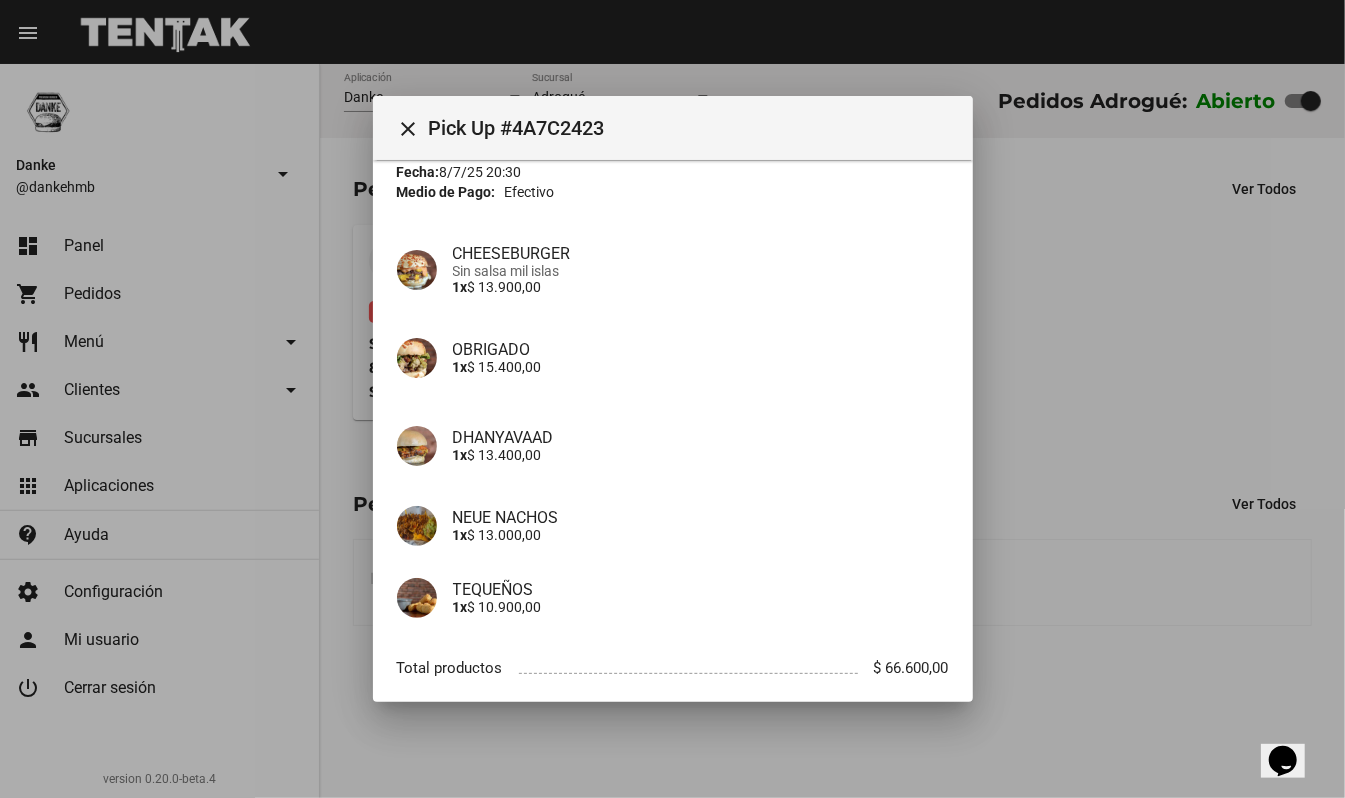 click at bounding box center (672, 399) 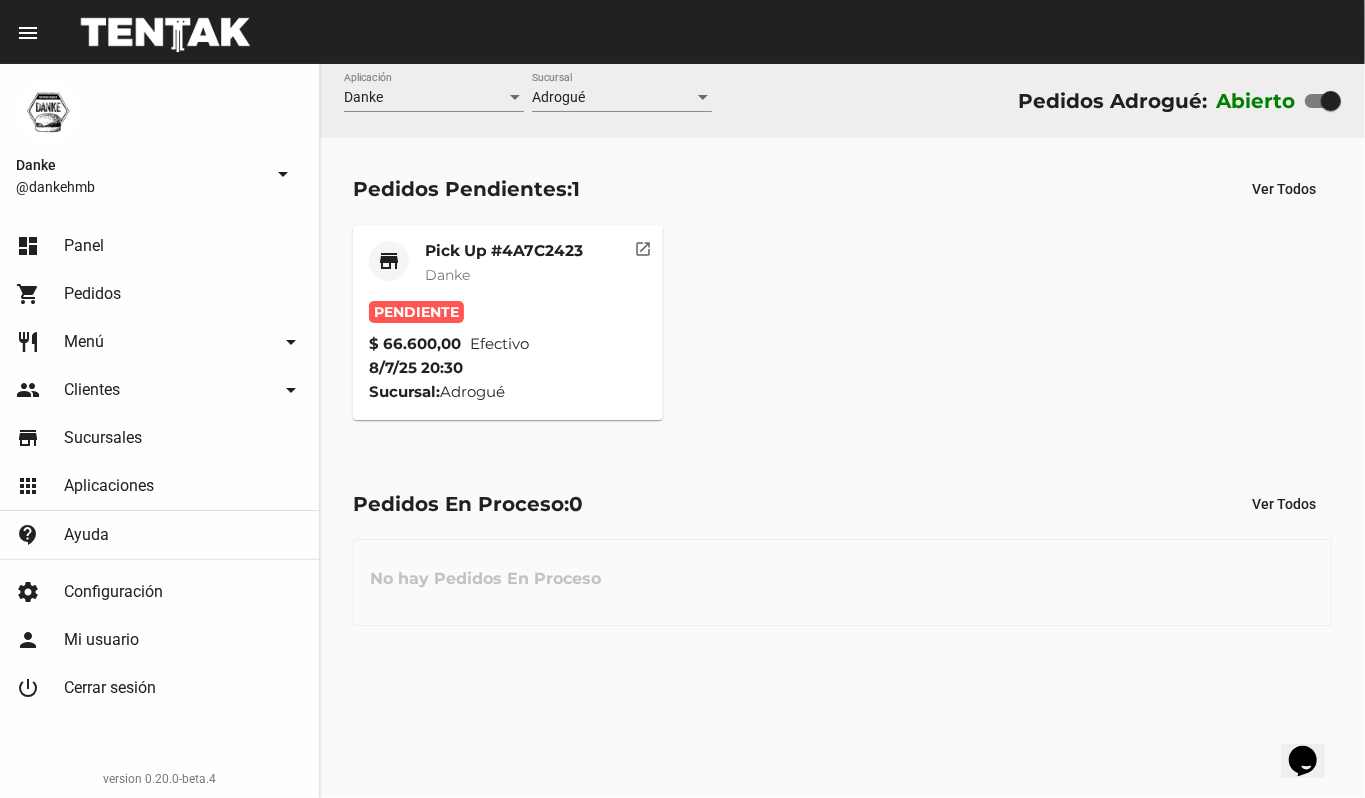 click on "Pick Up #4A7C2423" at bounding box center [504, 251] 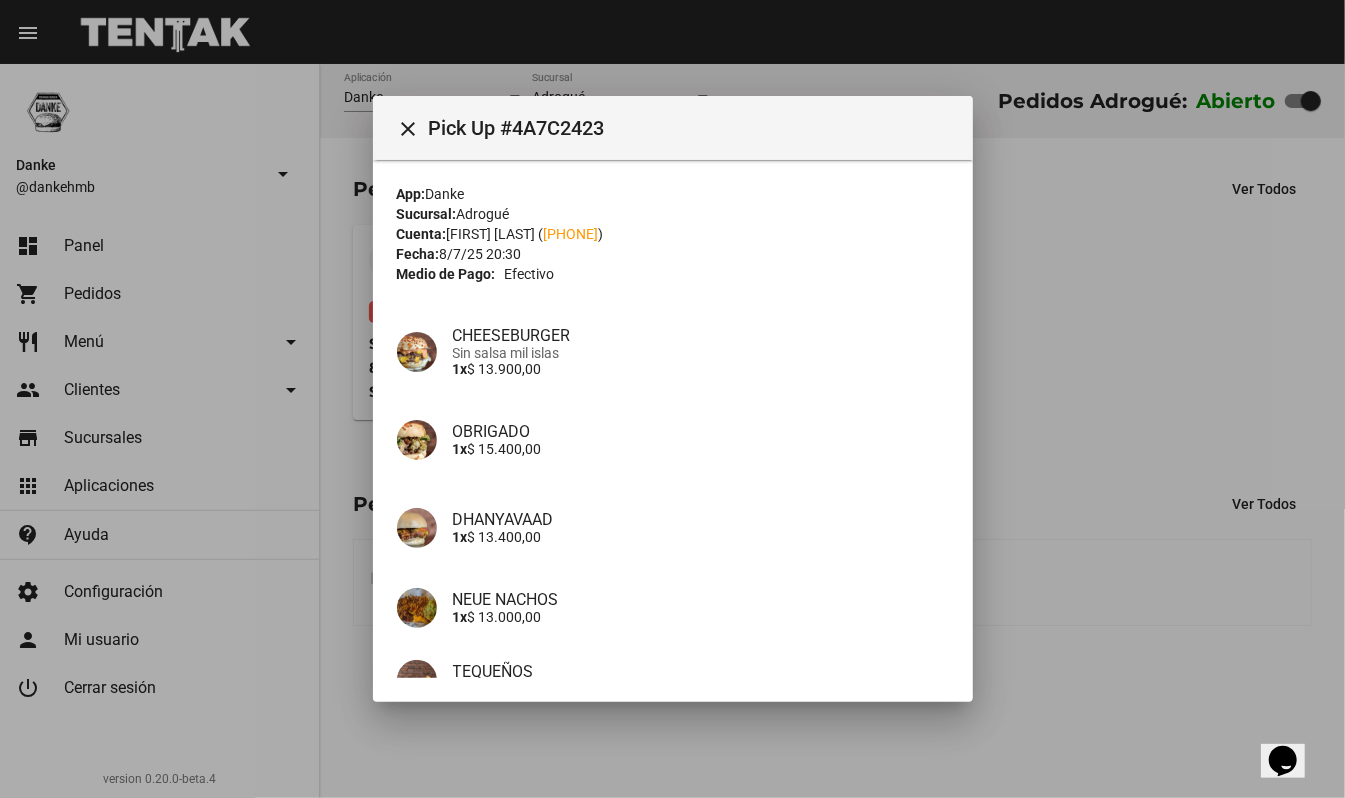 scroll, scrollTop: 194, scrollLeft: 0, axis: vertical 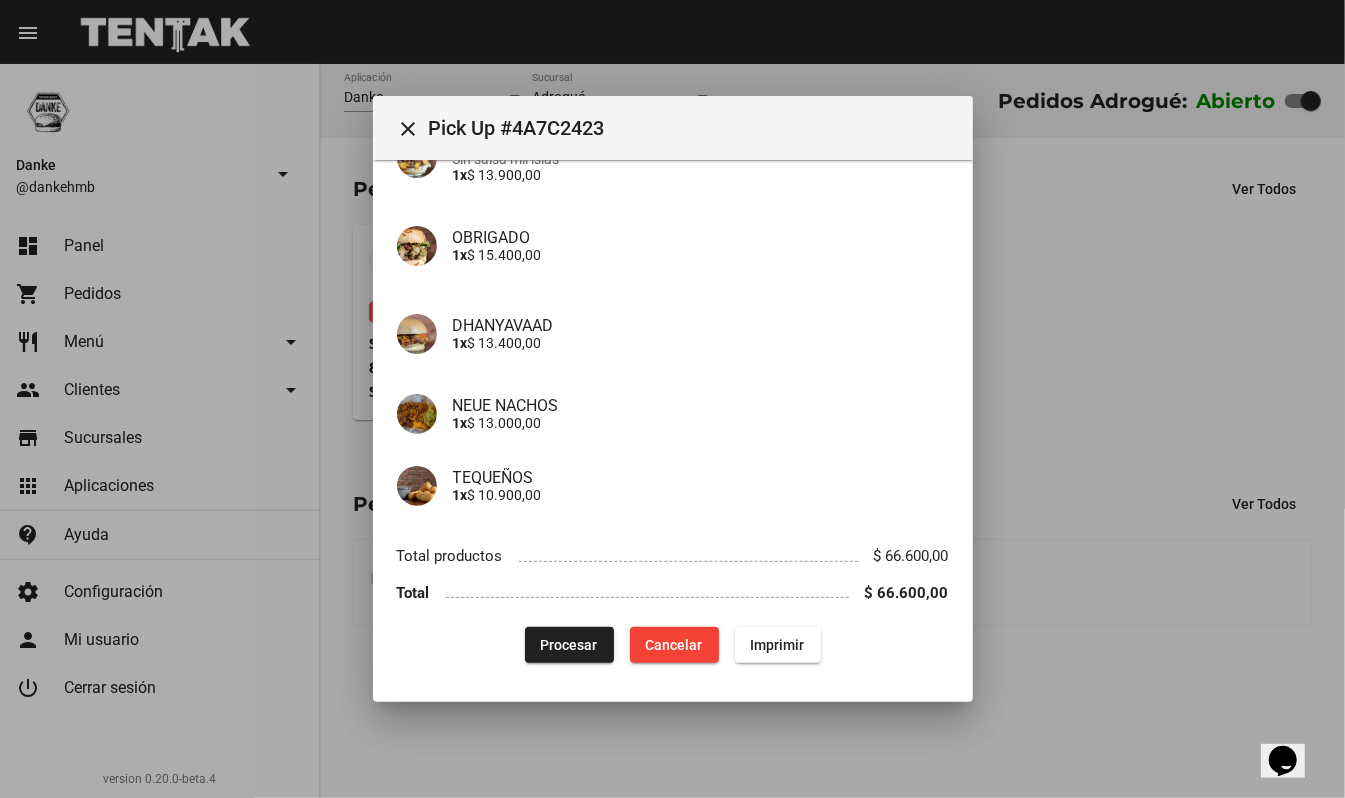 click on "Procesar" at bounding box center [569, 645] 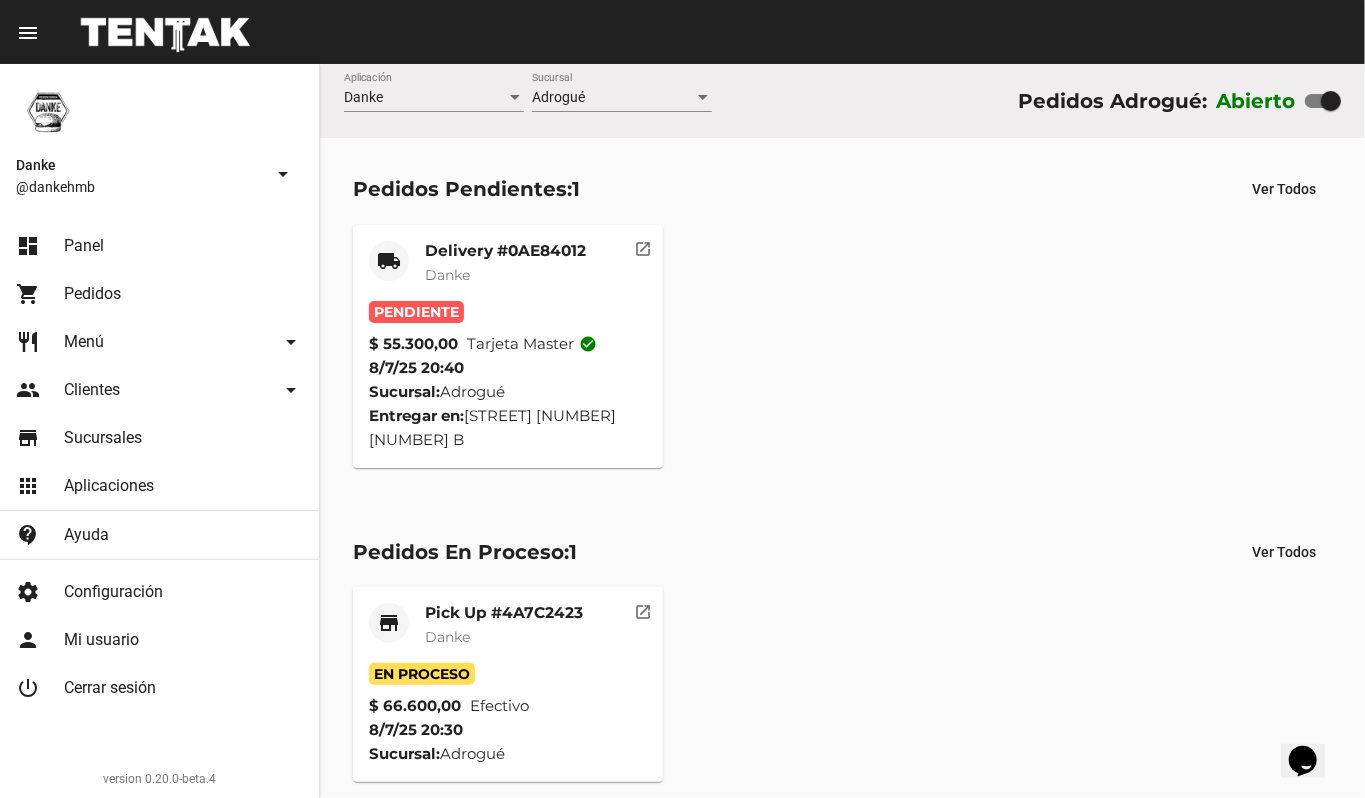 click on "Delivery #0AE84012" at bounding box center [505, 251] 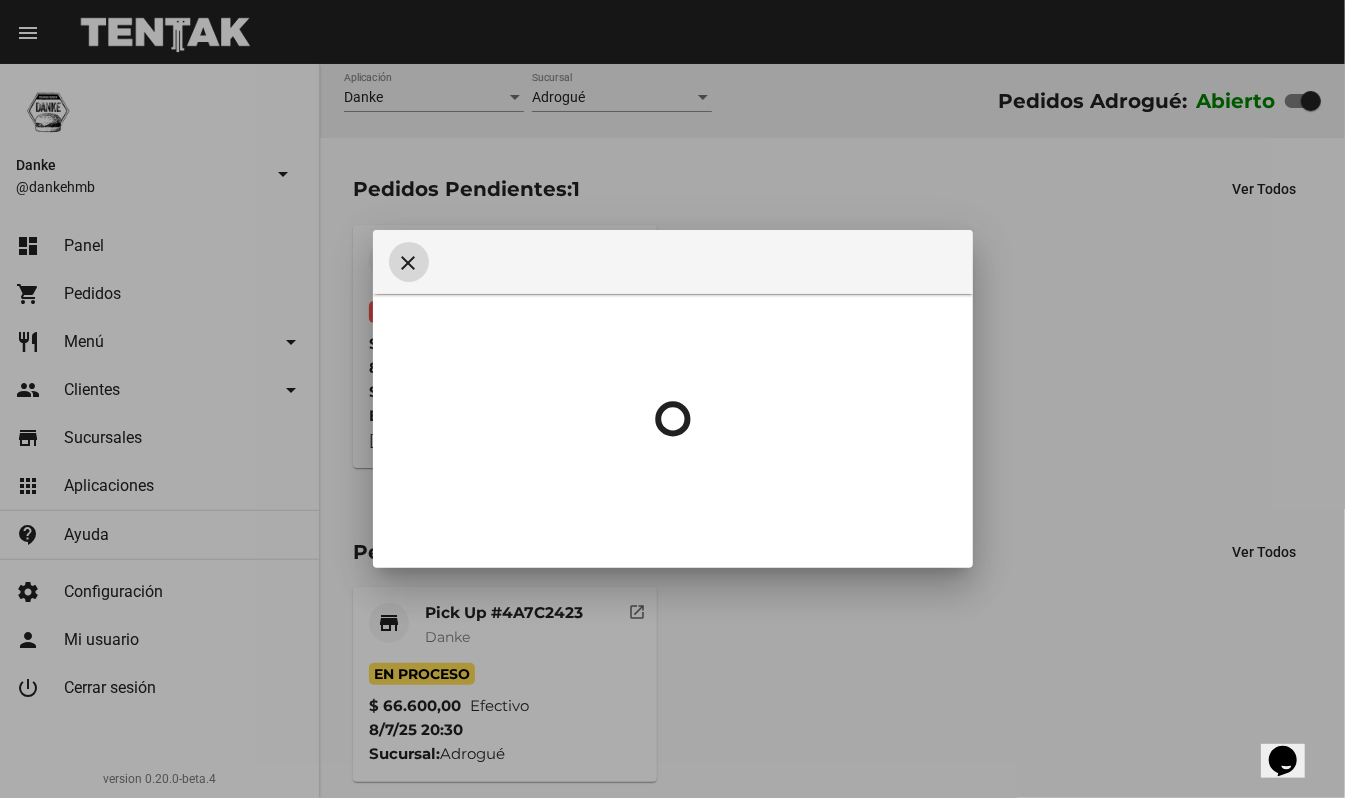 type 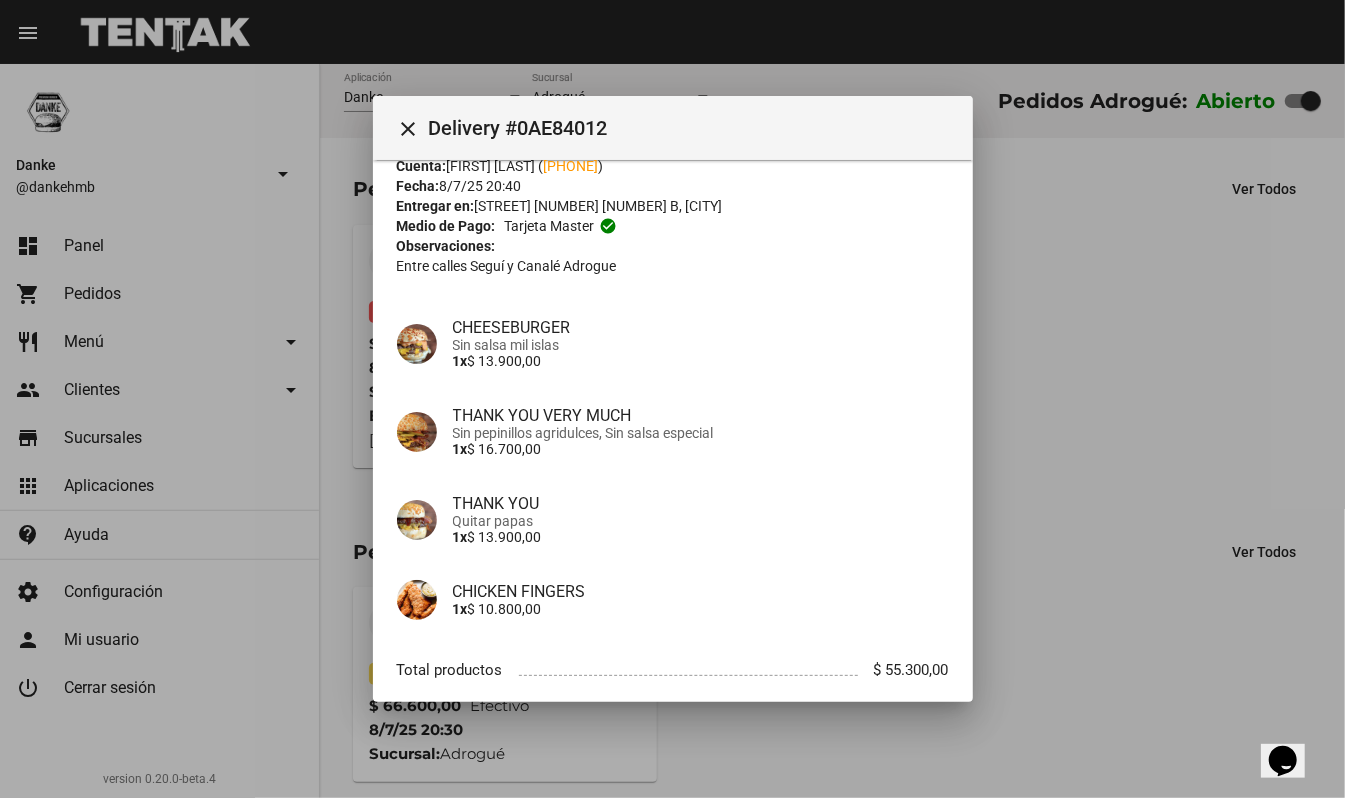 scroll, scrollTop: 93, scrollLeft: 0, axis: vertical 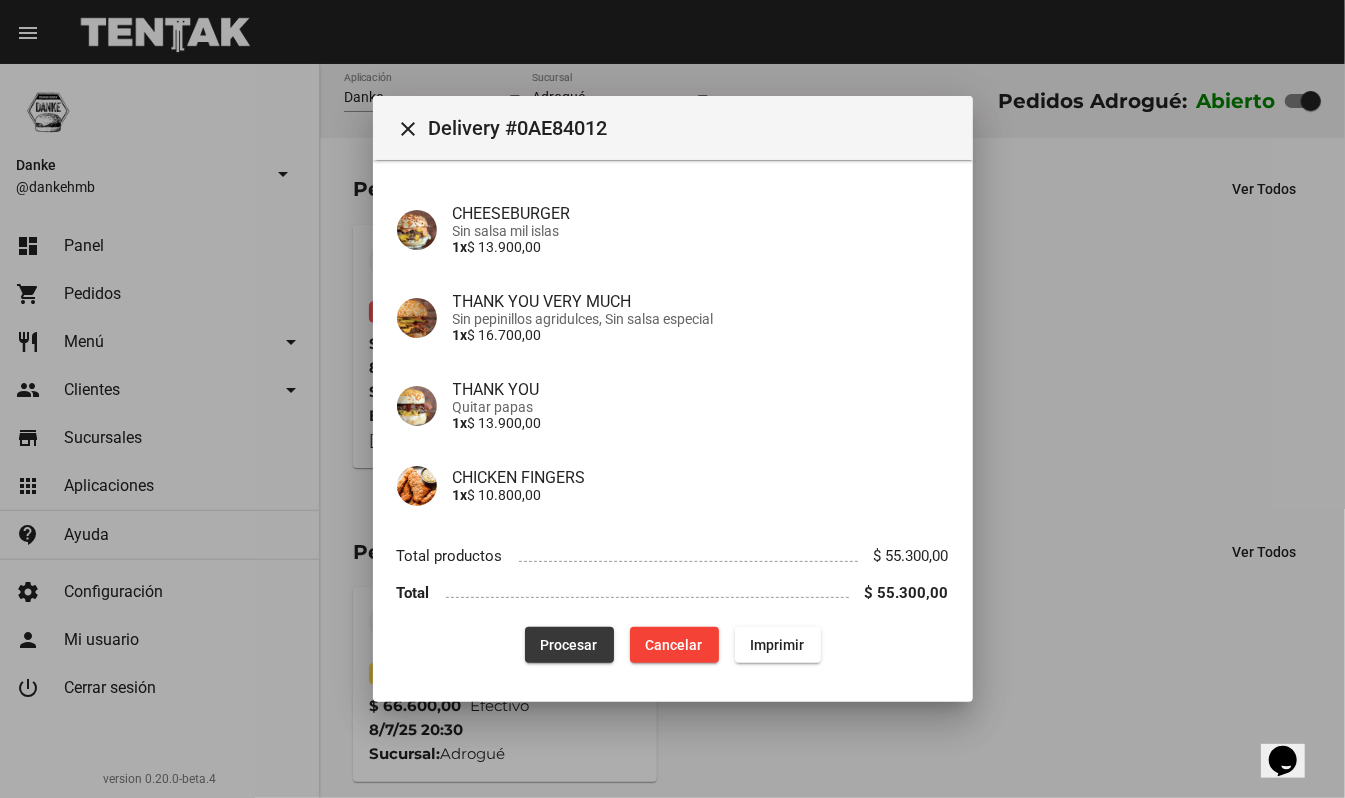 click on "Procesar" at bounding box center [569, 645] 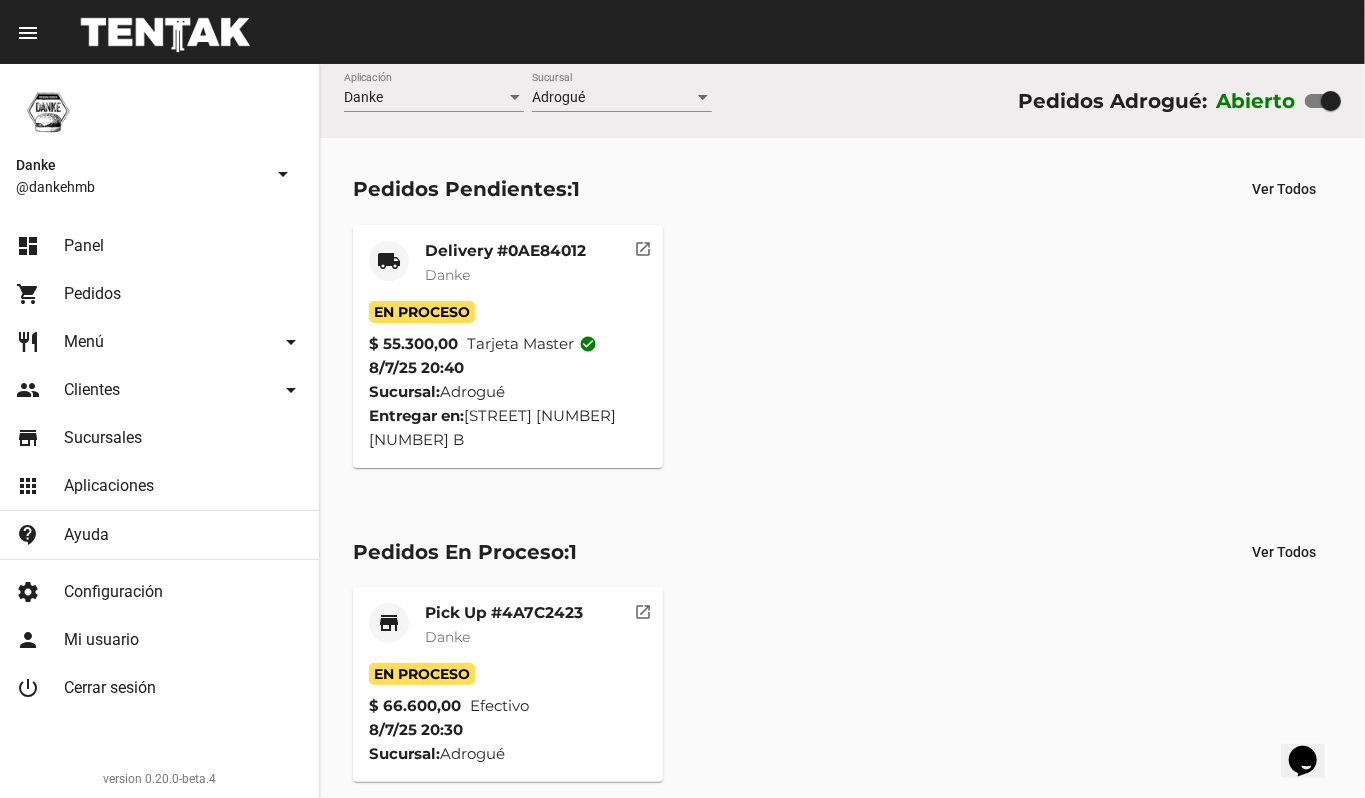 click on "Pick Up #4A7C2423" at bounding box center (505, 251) 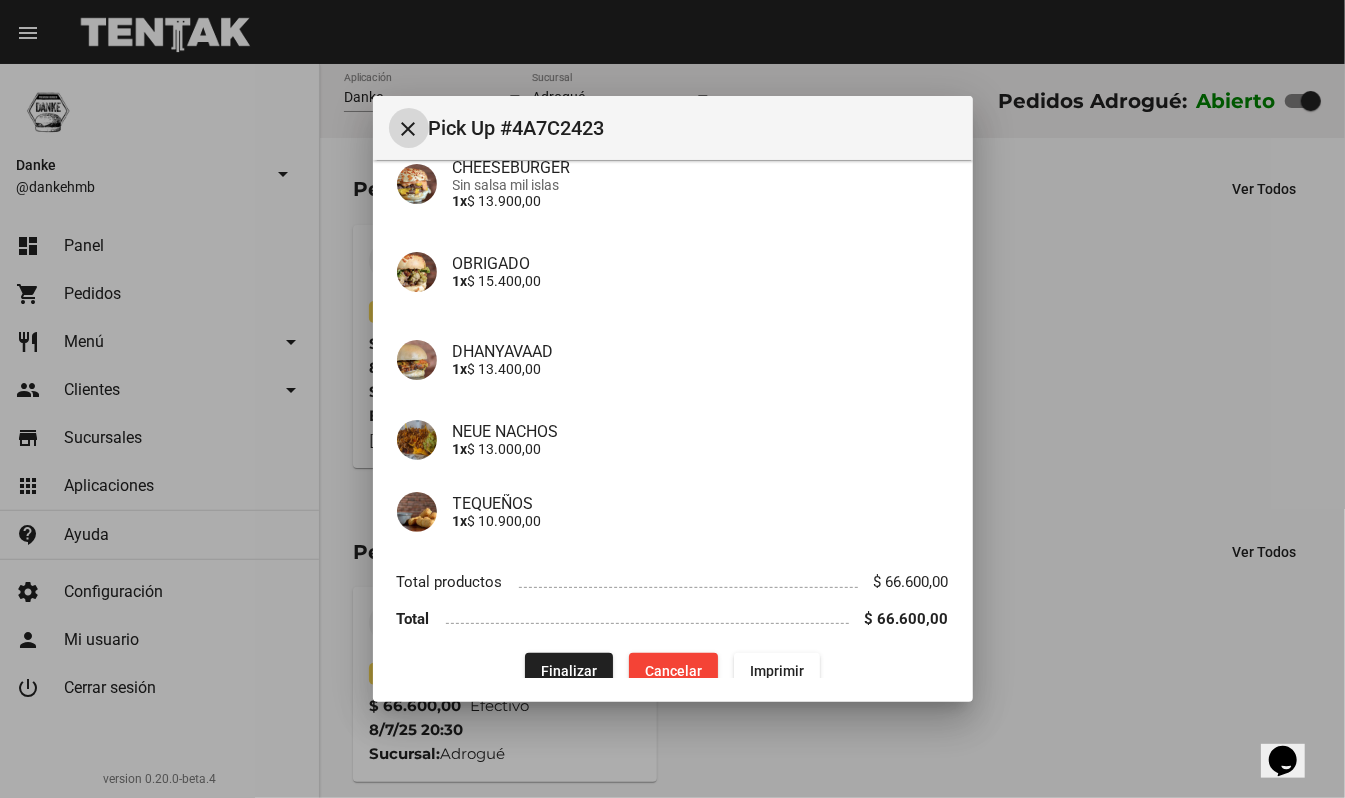 scroll, scrollTop: 194, scrollLeft: 0, axis: vertical 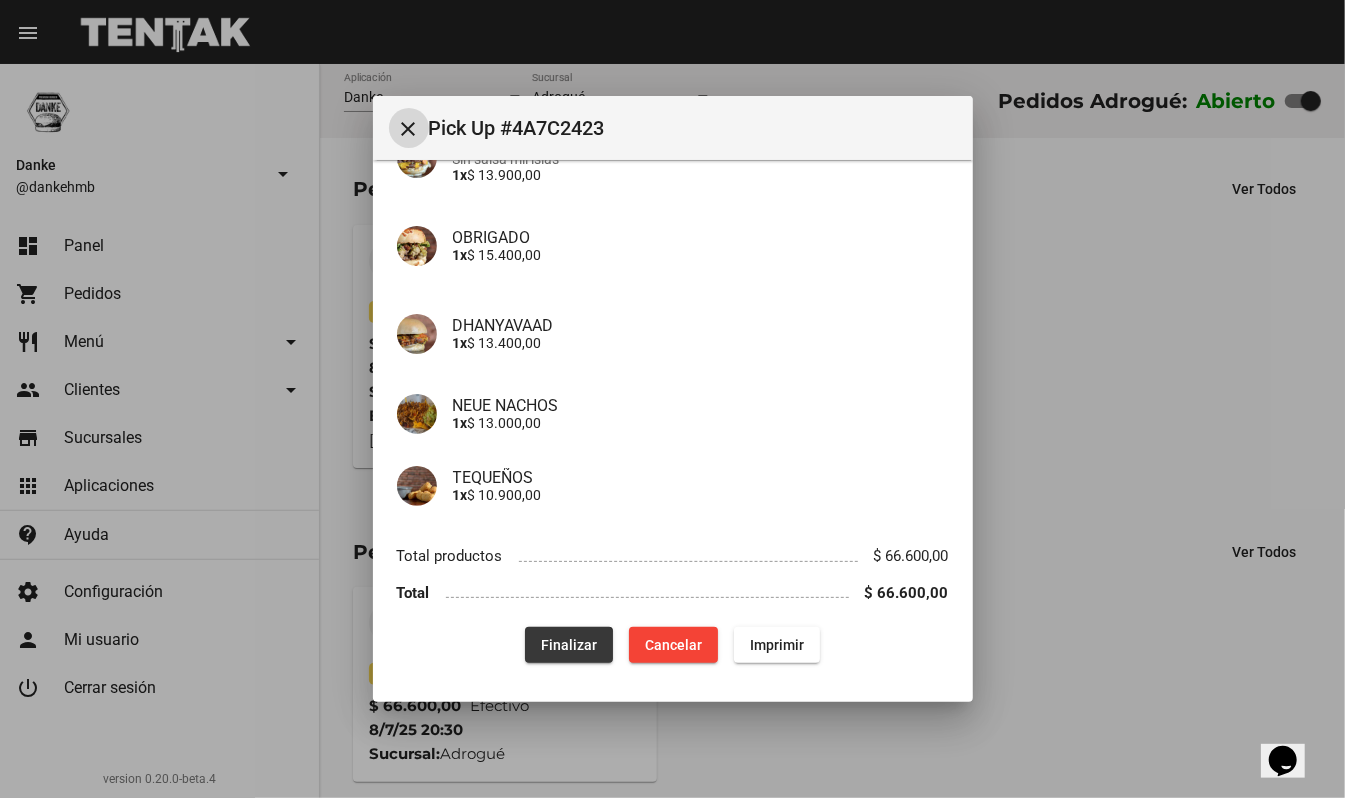 click on "Finalizar" at bounding box center (569, 645) 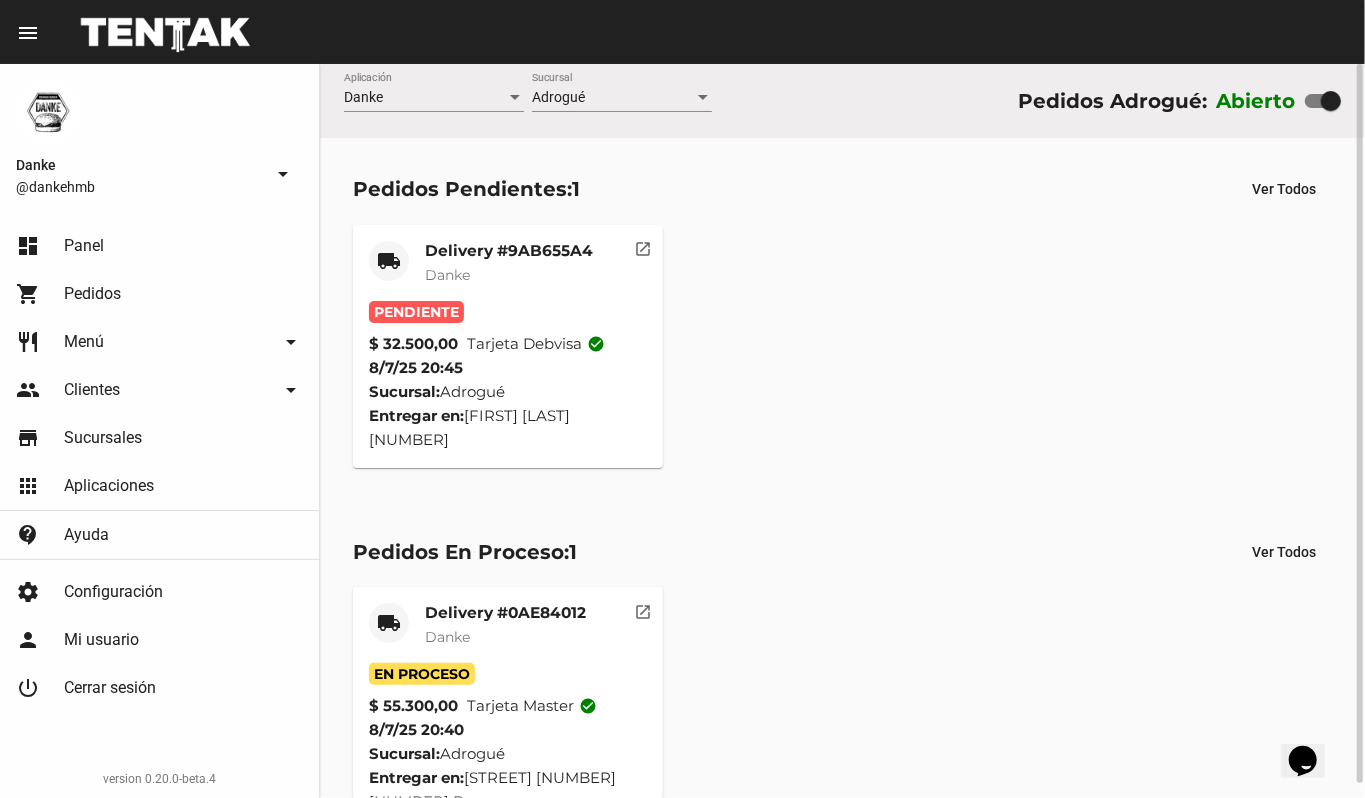 click on "Delivery #9AB655A4" at bounding box center [509, 251] 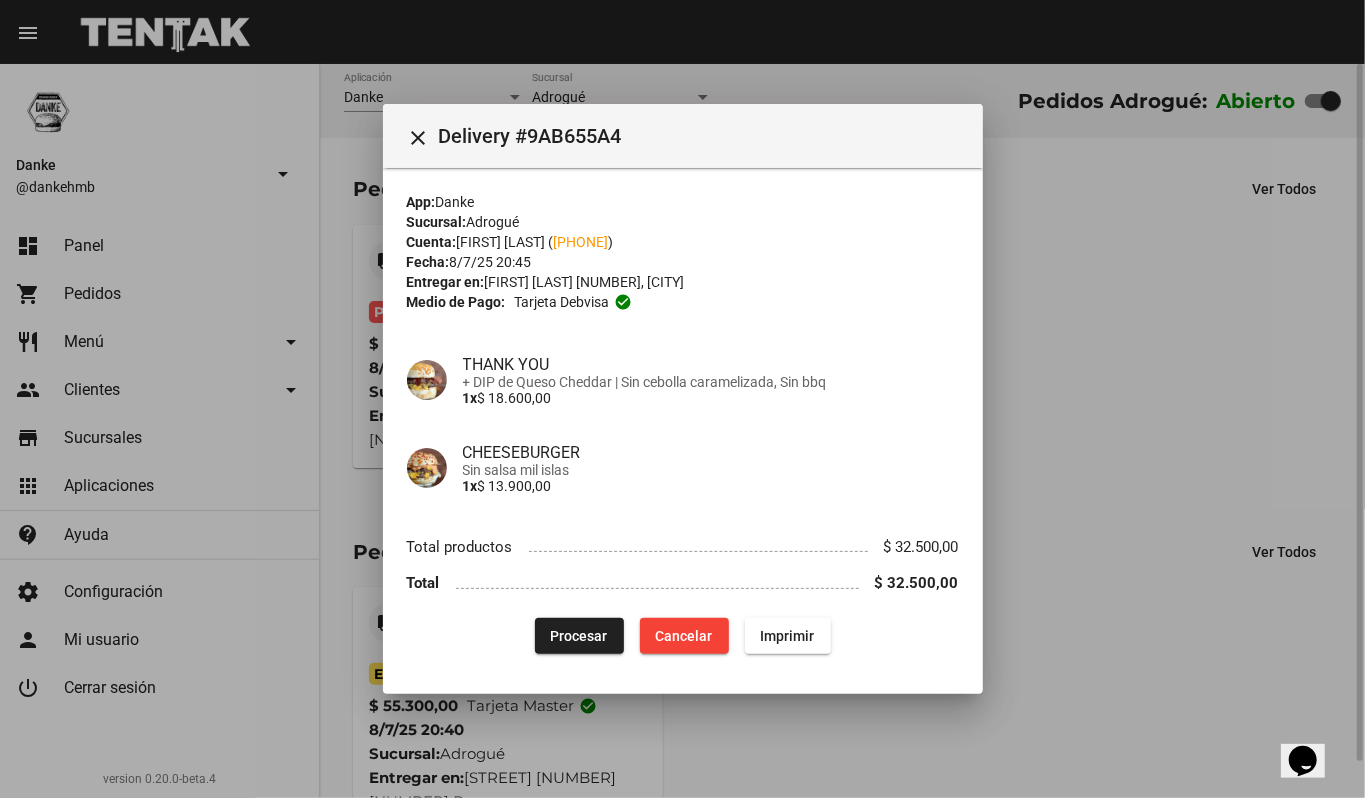 type 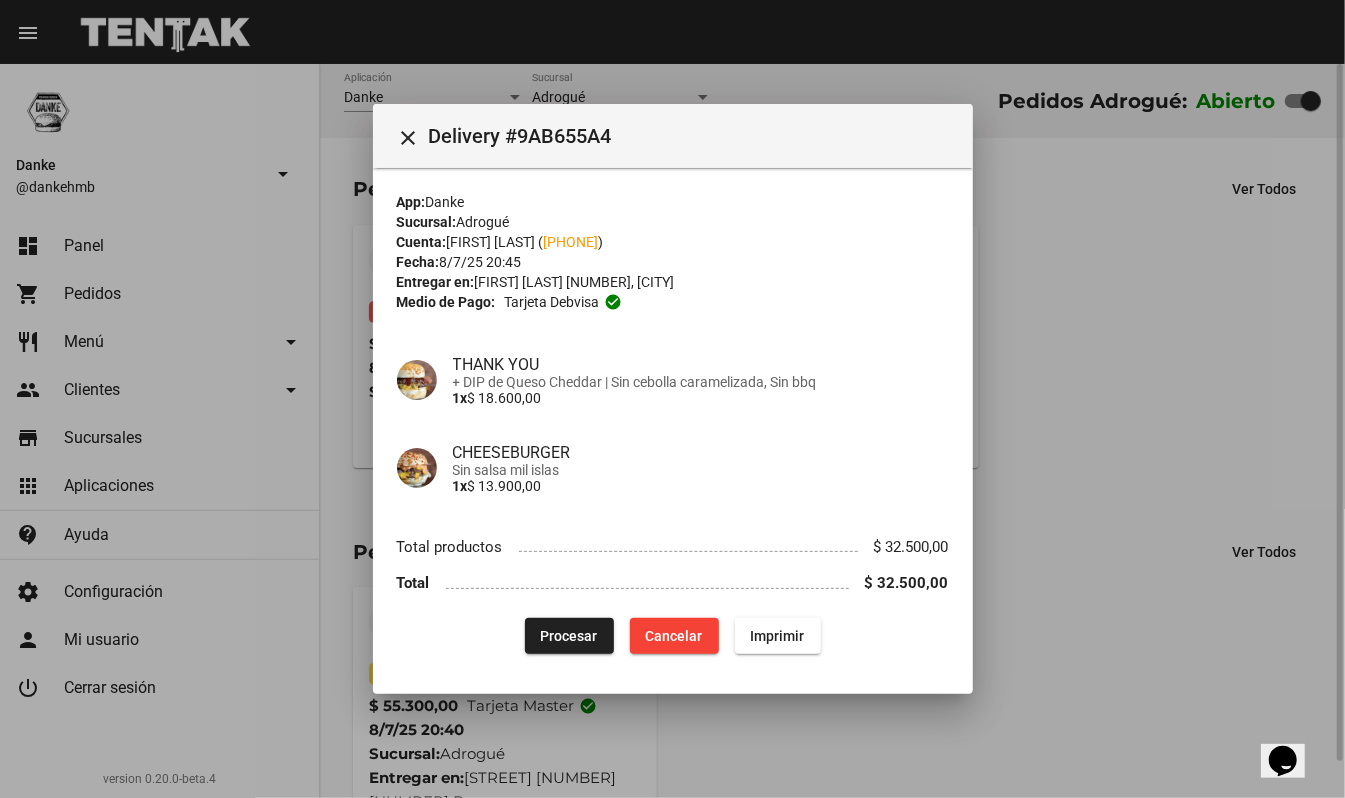 click on "Procesar" at bounding box center [569, 636] 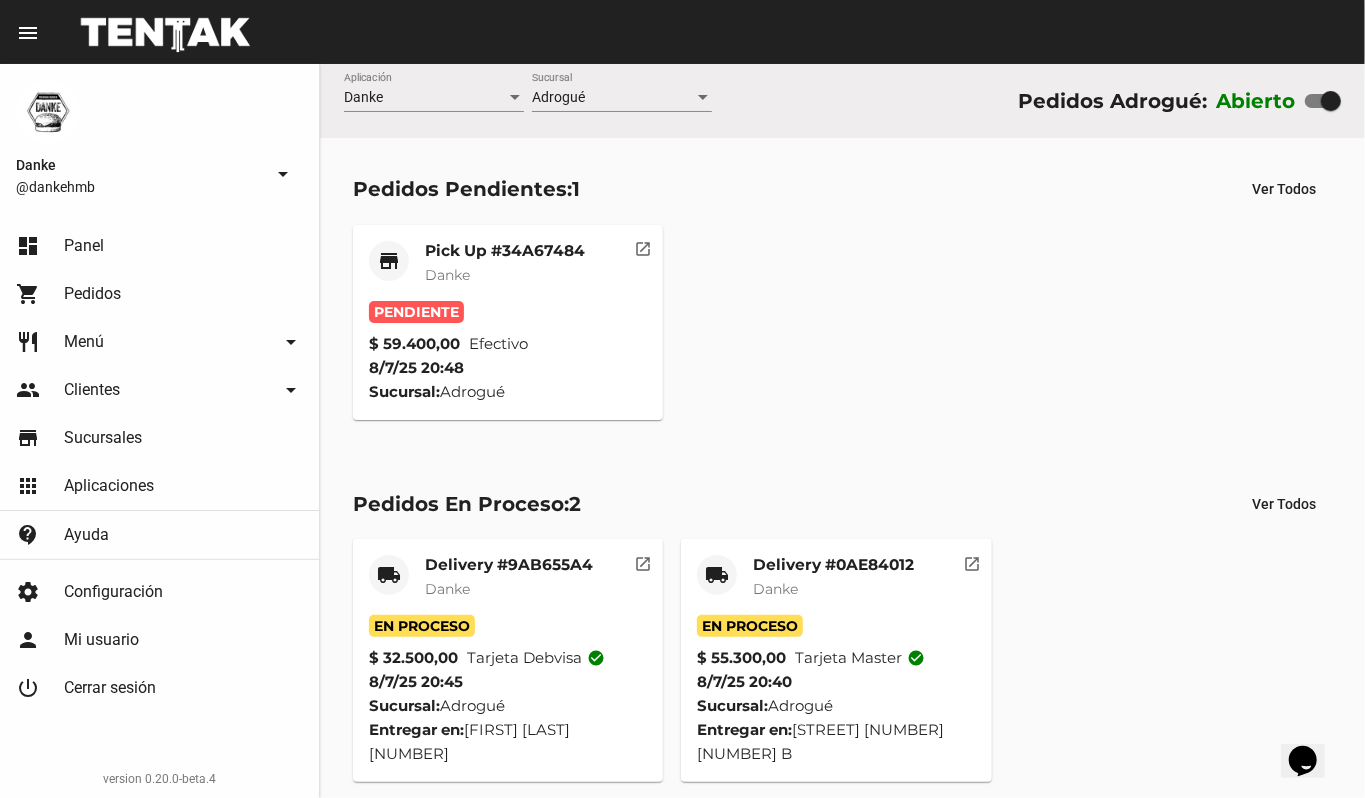 click on "store Pick Up #34A67484 Danke" at bounding box center [508, 271] 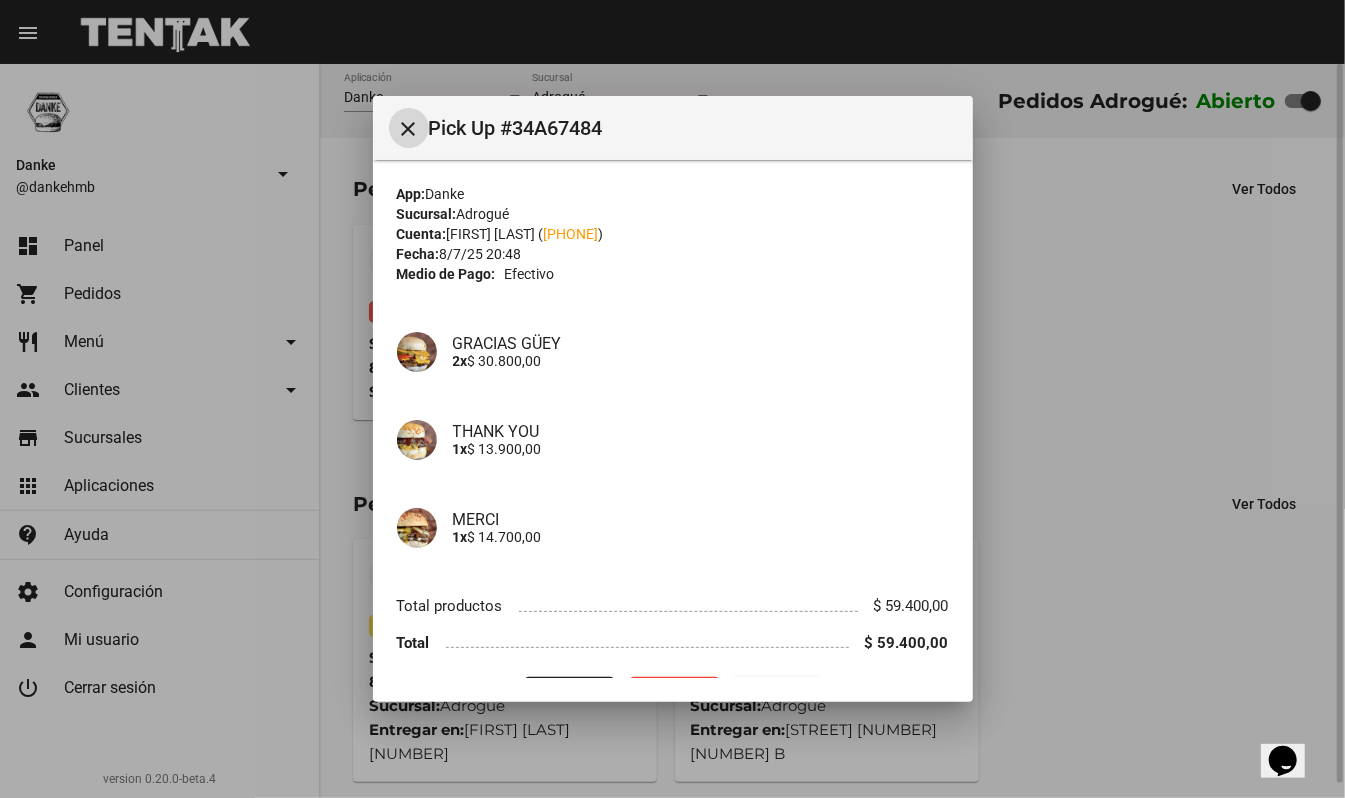 type 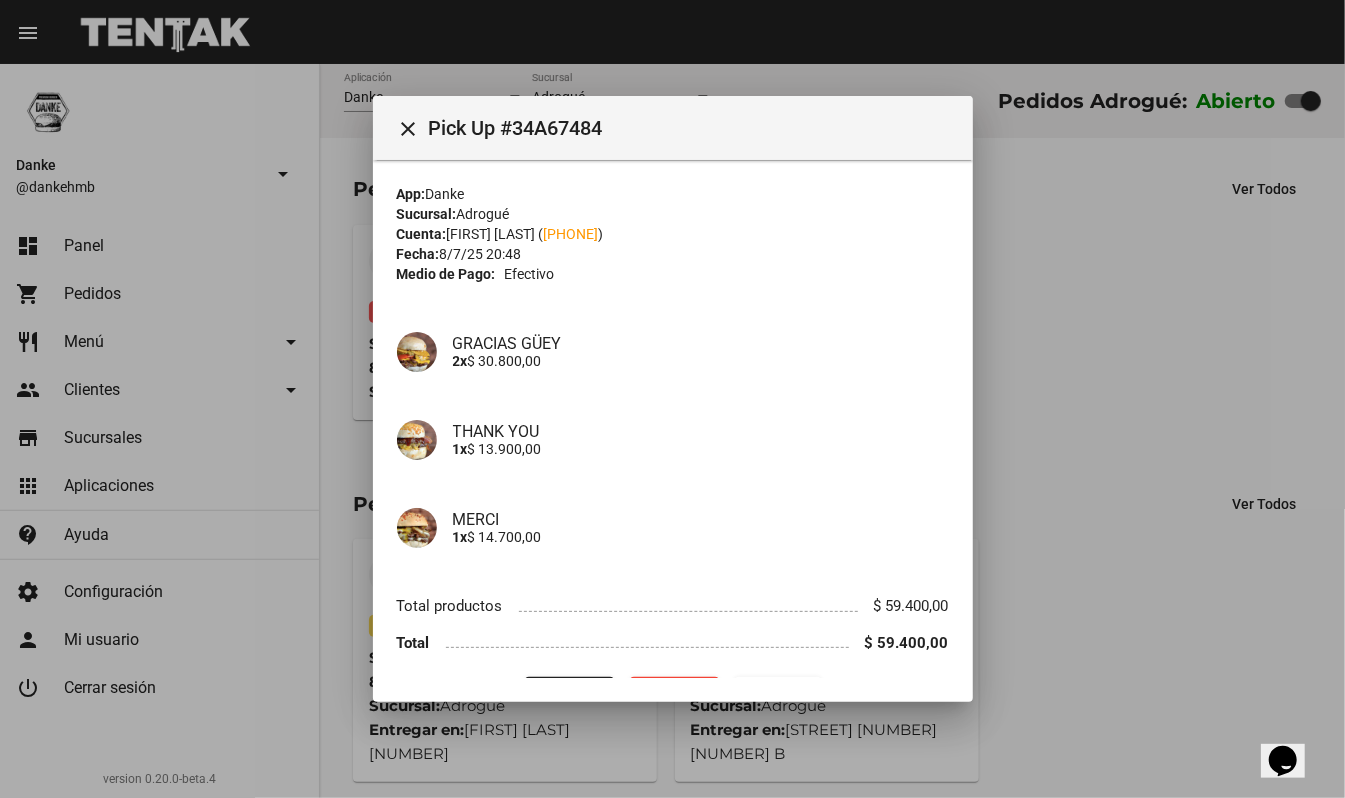 scroll, scrollTop: 50, scrollLeft: 0, axis: vertical 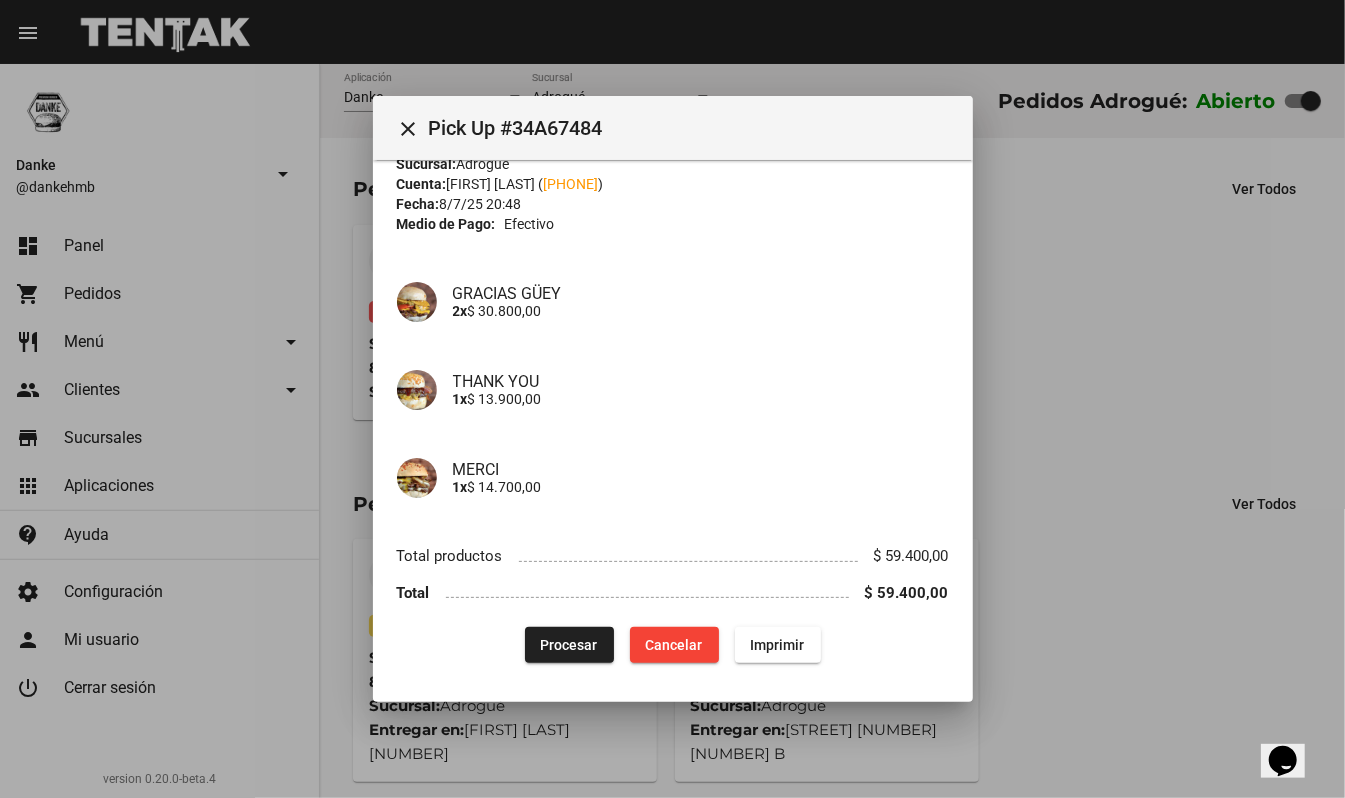 click on "Procesar" at bounding box center (569, 645) 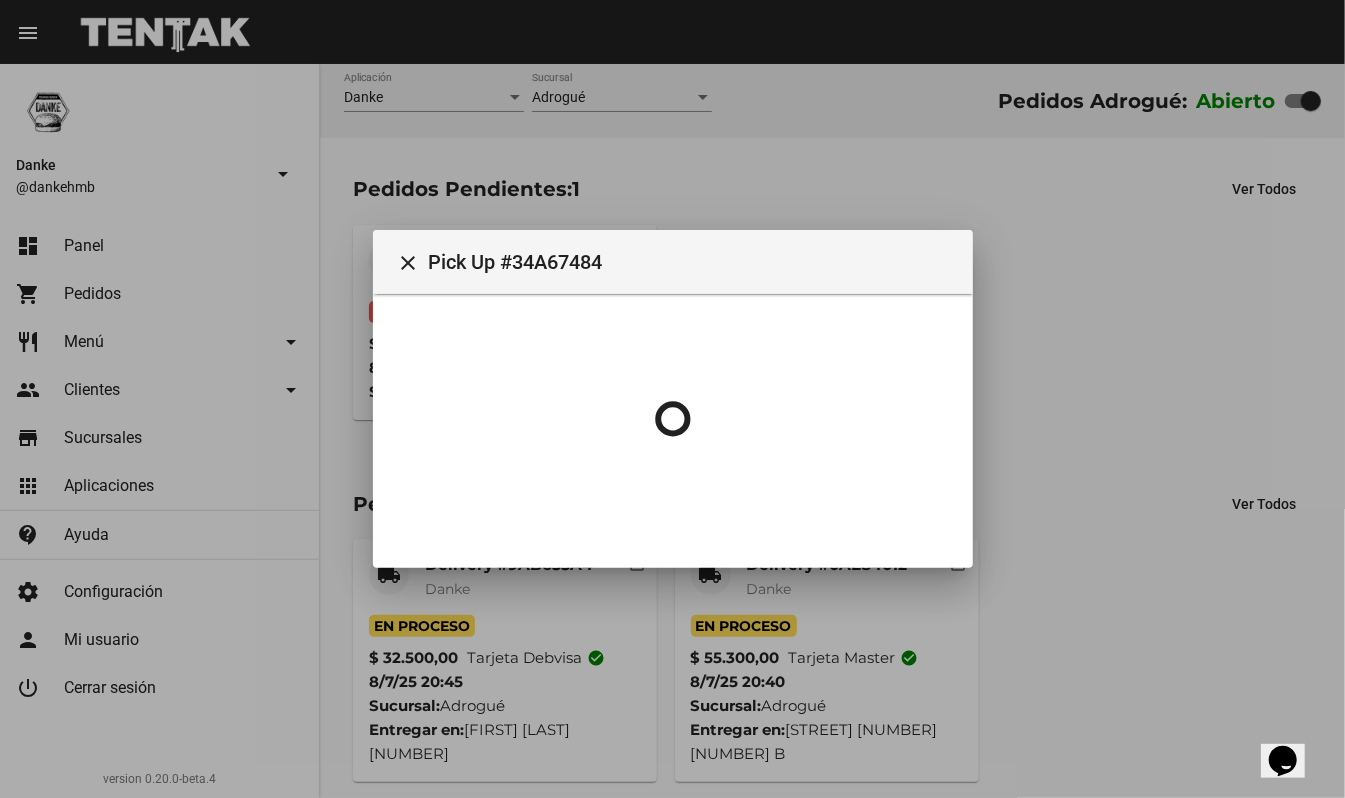 scroll, scrollTop: 0, scrollLeft: 0, axis: both 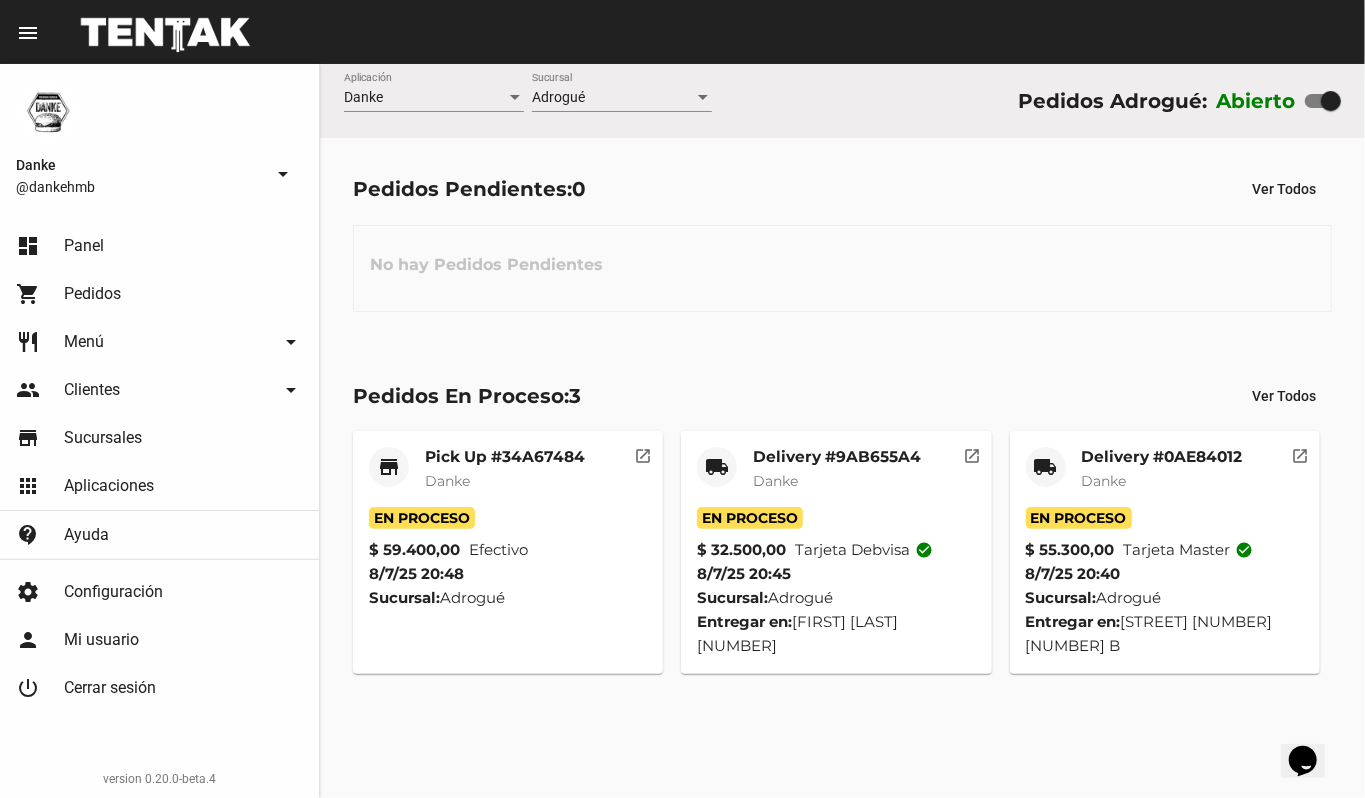 click on "Danke Aplicación Adrogué Sucursal Pedidos Adrogué: Abierto" at bounding box center [842, 101] 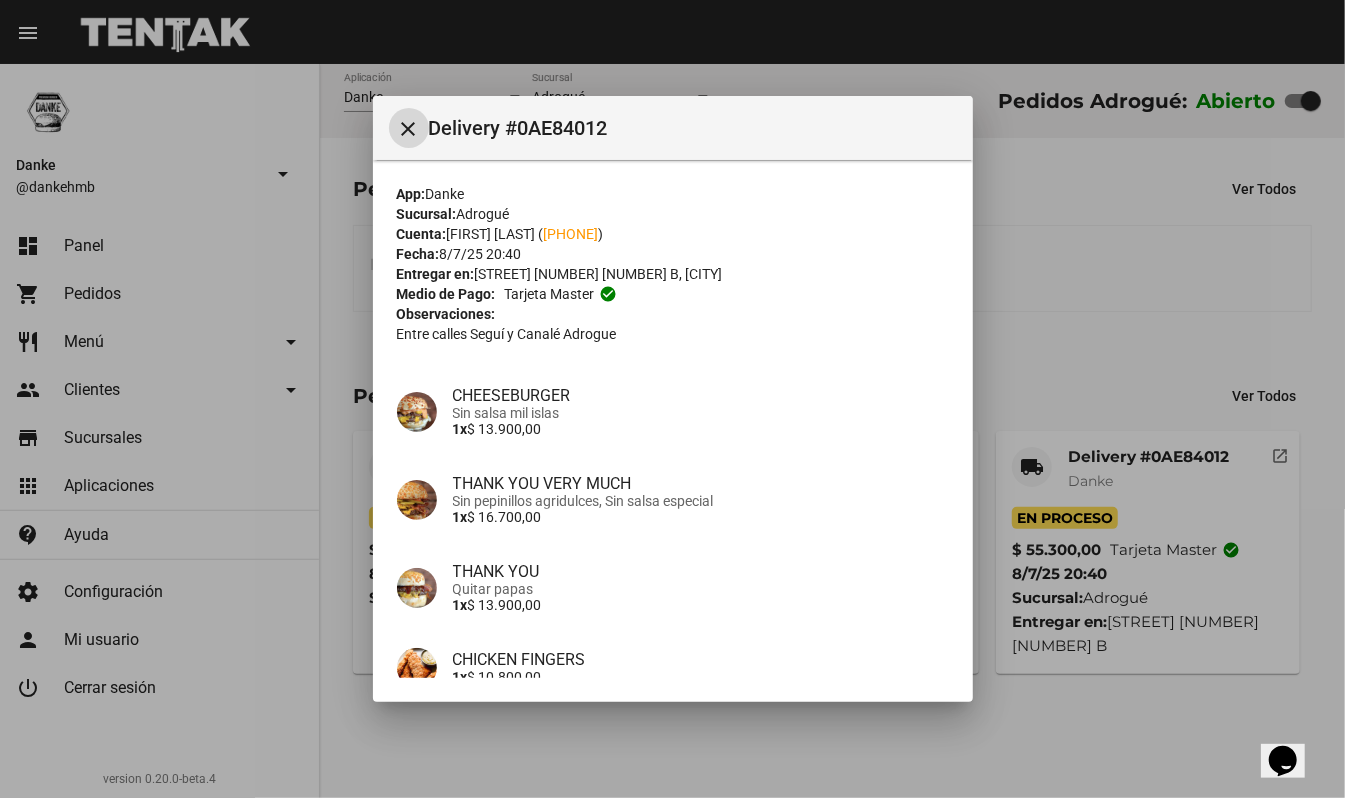 type 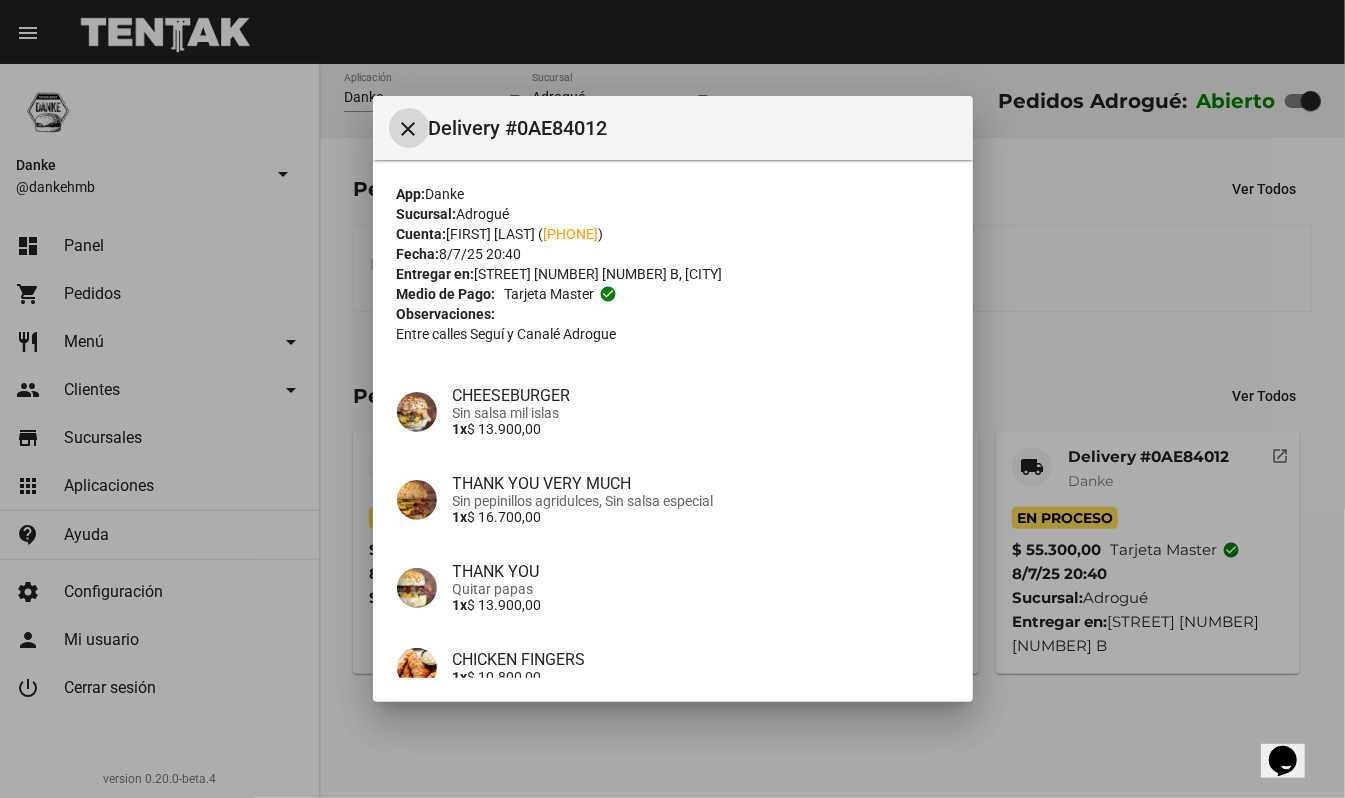 click at bounding box center [672, 399] 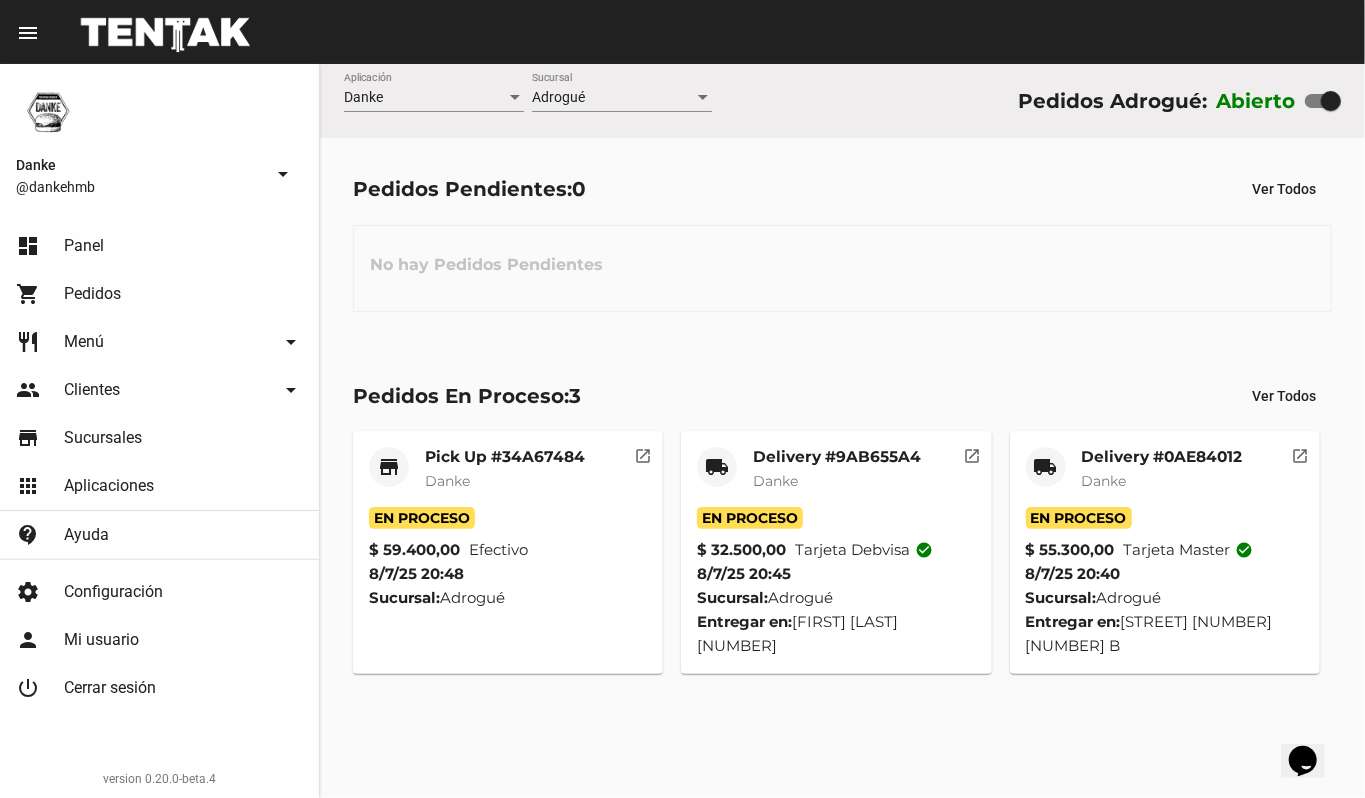 click on "Delivery #0AE84012" at bounding box center [505, 457] 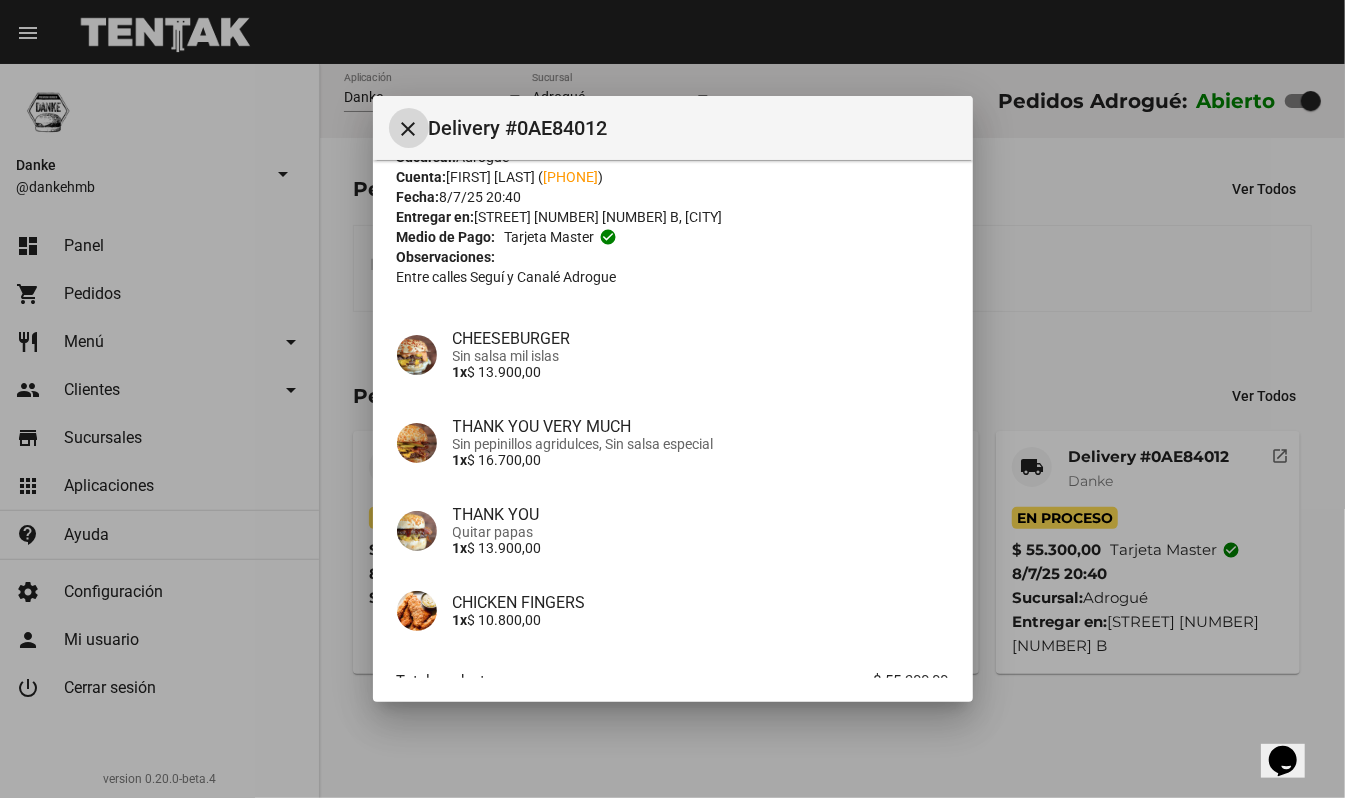 scroll, scrollTop: 182, scrollLeft: 0, axis: vertical 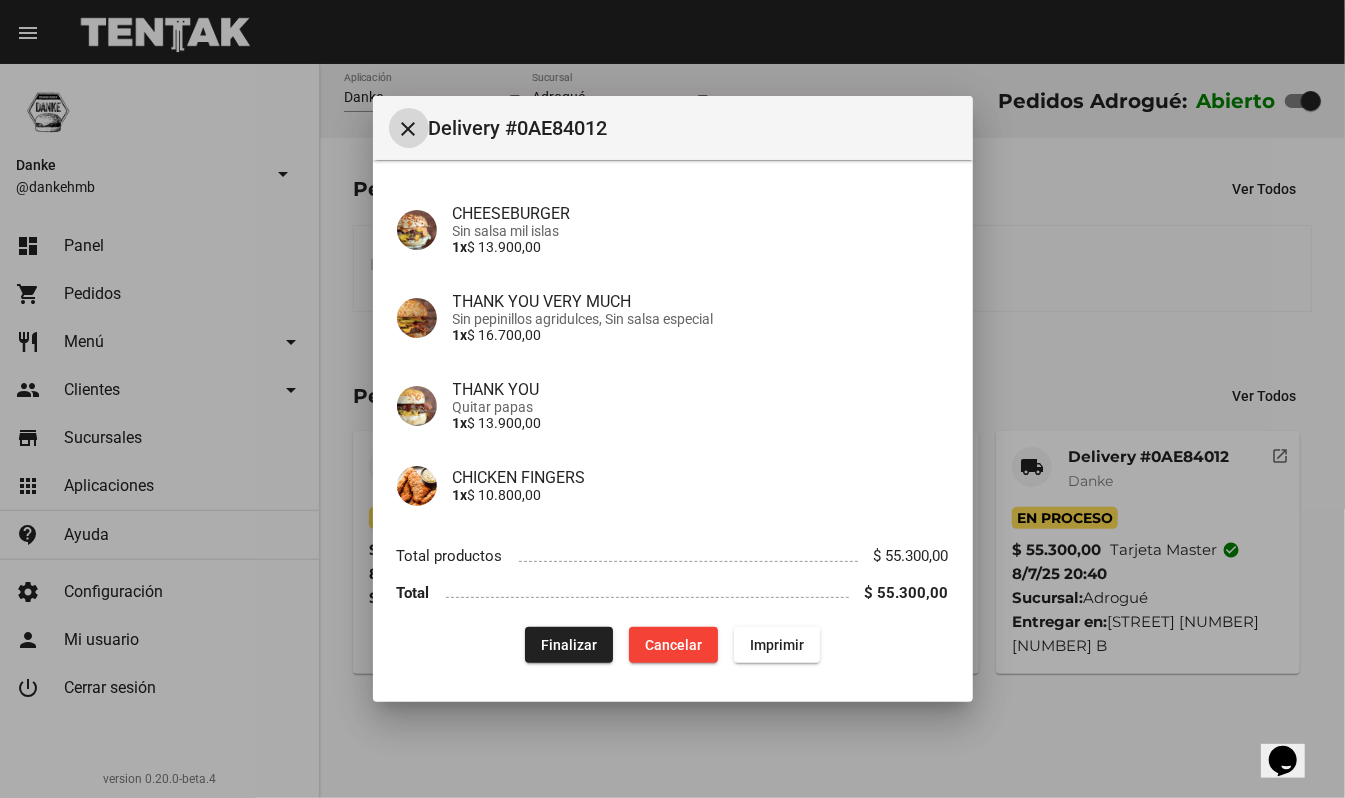 click on "Finalizar" at bounding box center [569, 645] 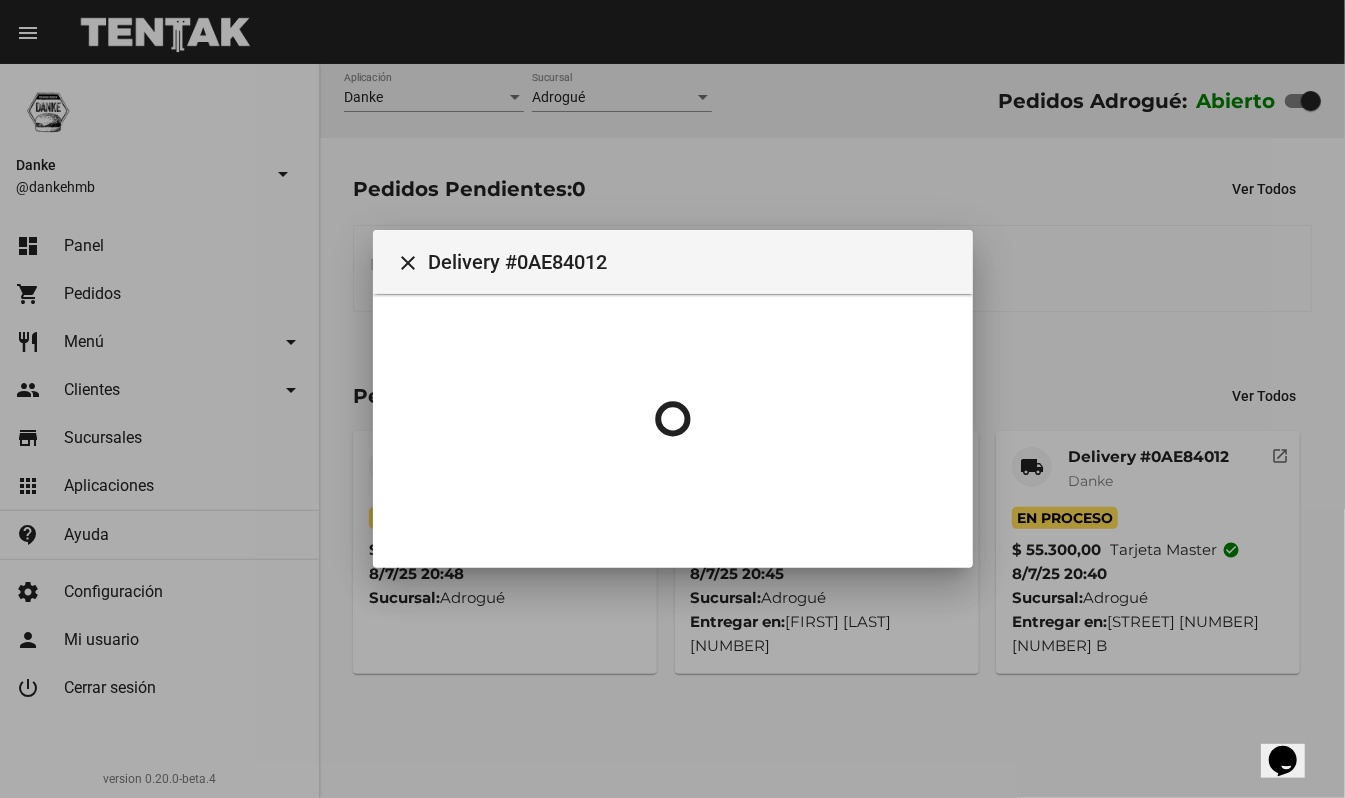 scroll, scrollTop: 0, scrollLeft: 0, axis: both 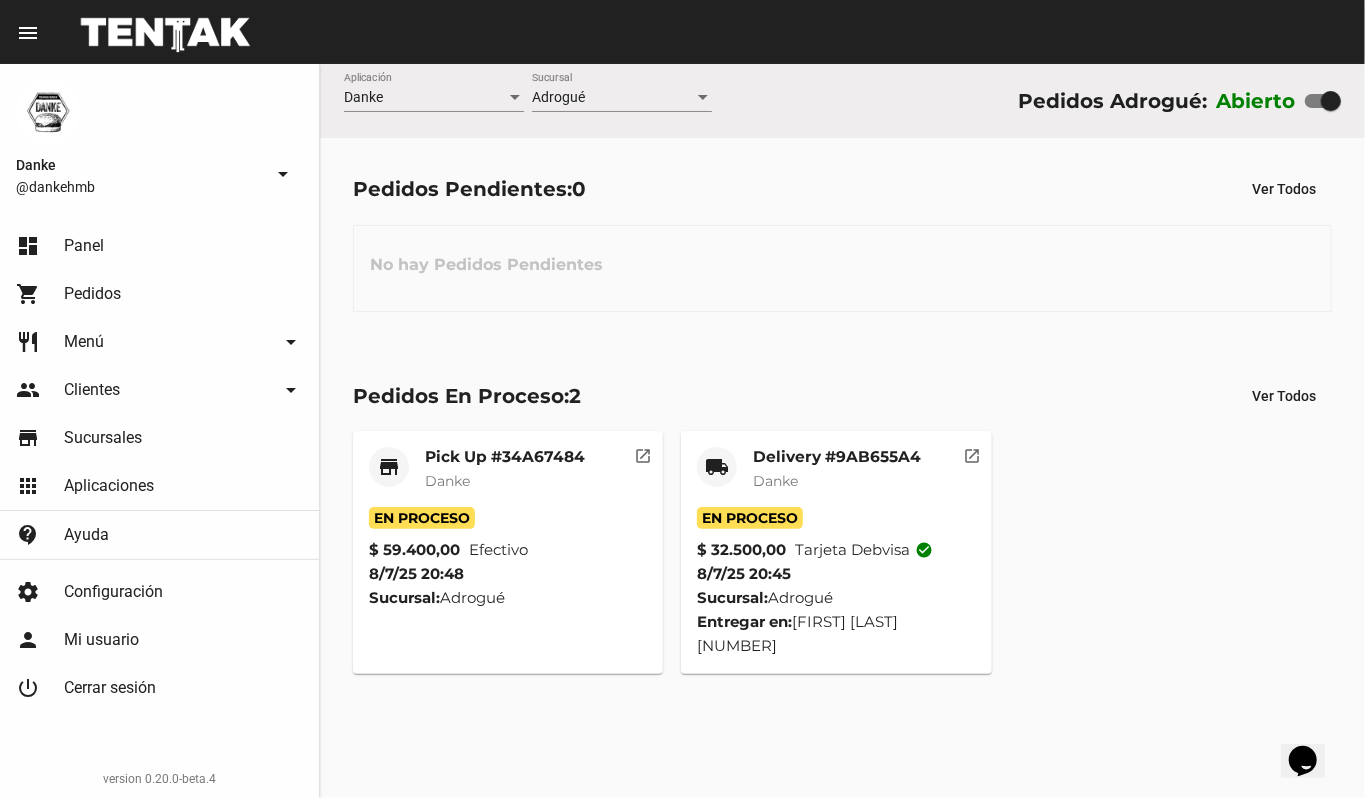 click on "local_shipping Delivery #9AB655A4 Danke" at bounding box center (508, 477) 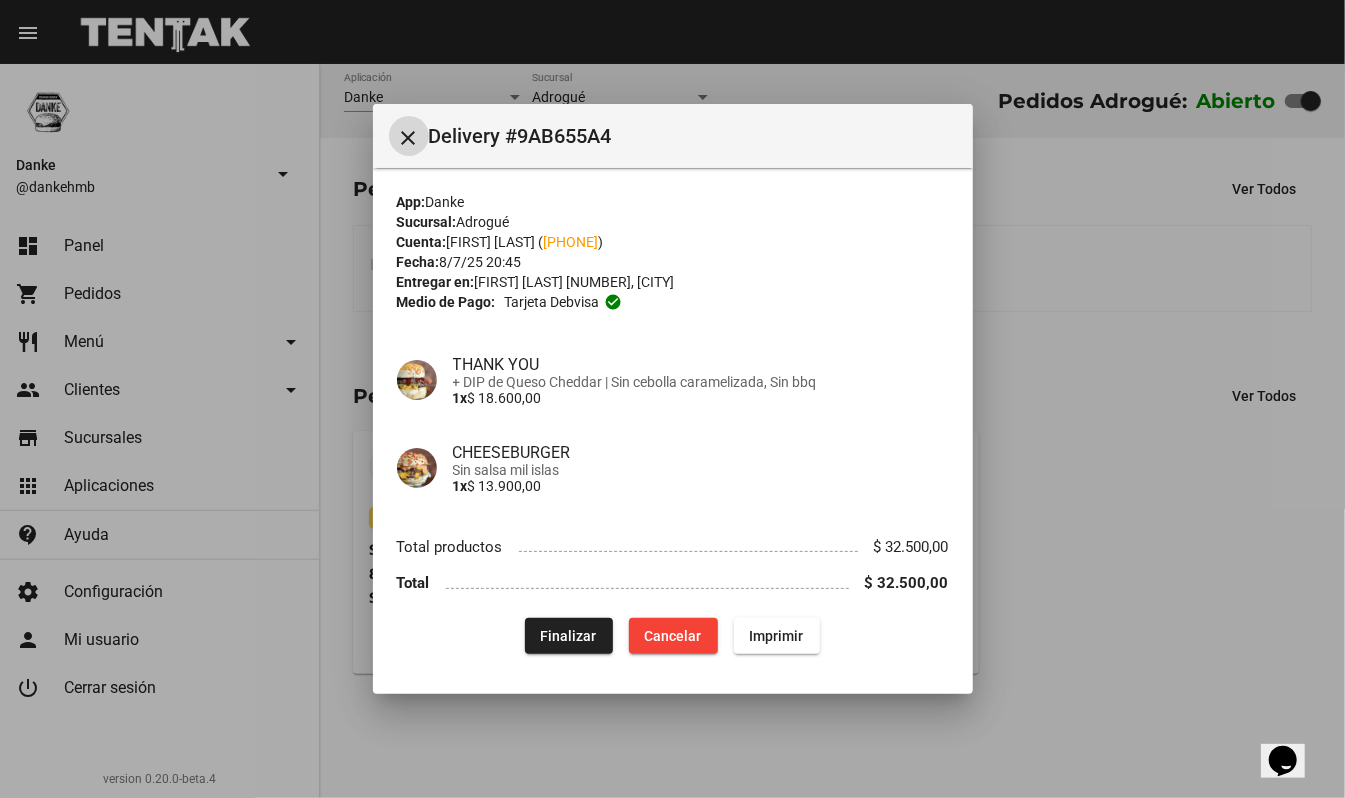 click on "Finalizar" at bounding box center [569, 636] 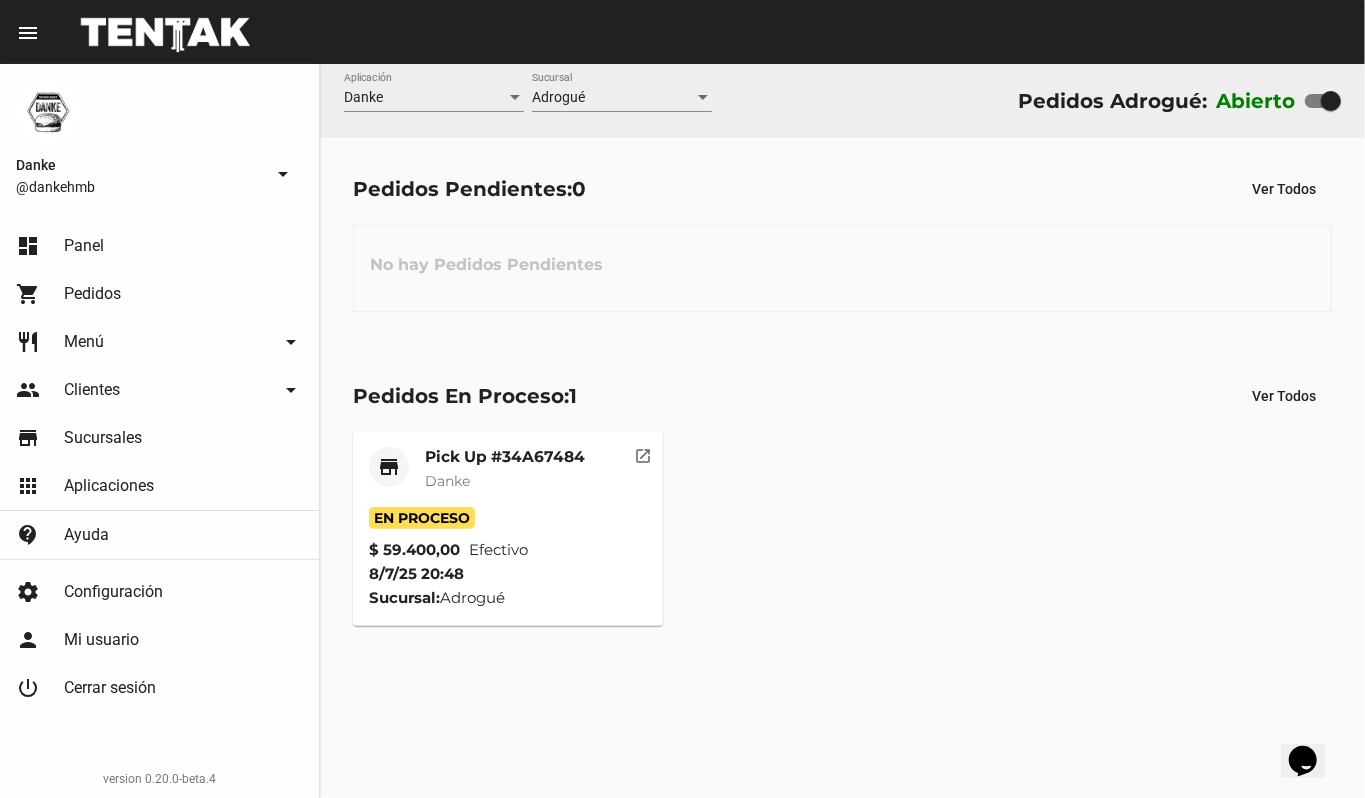click on "Danke" at bounding box center (505, 481) 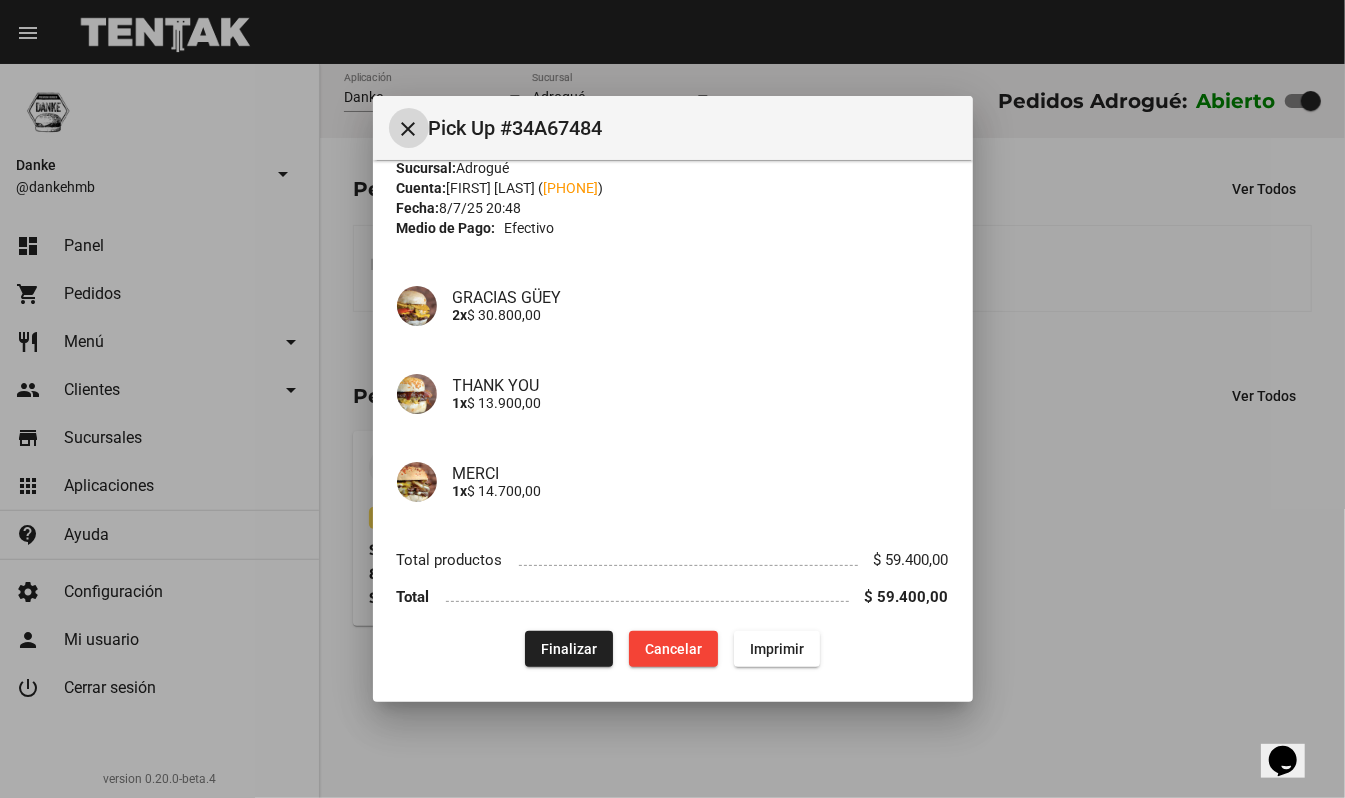 scroll, scrollTop: 50, scrollLeft: 0, axis: vertical 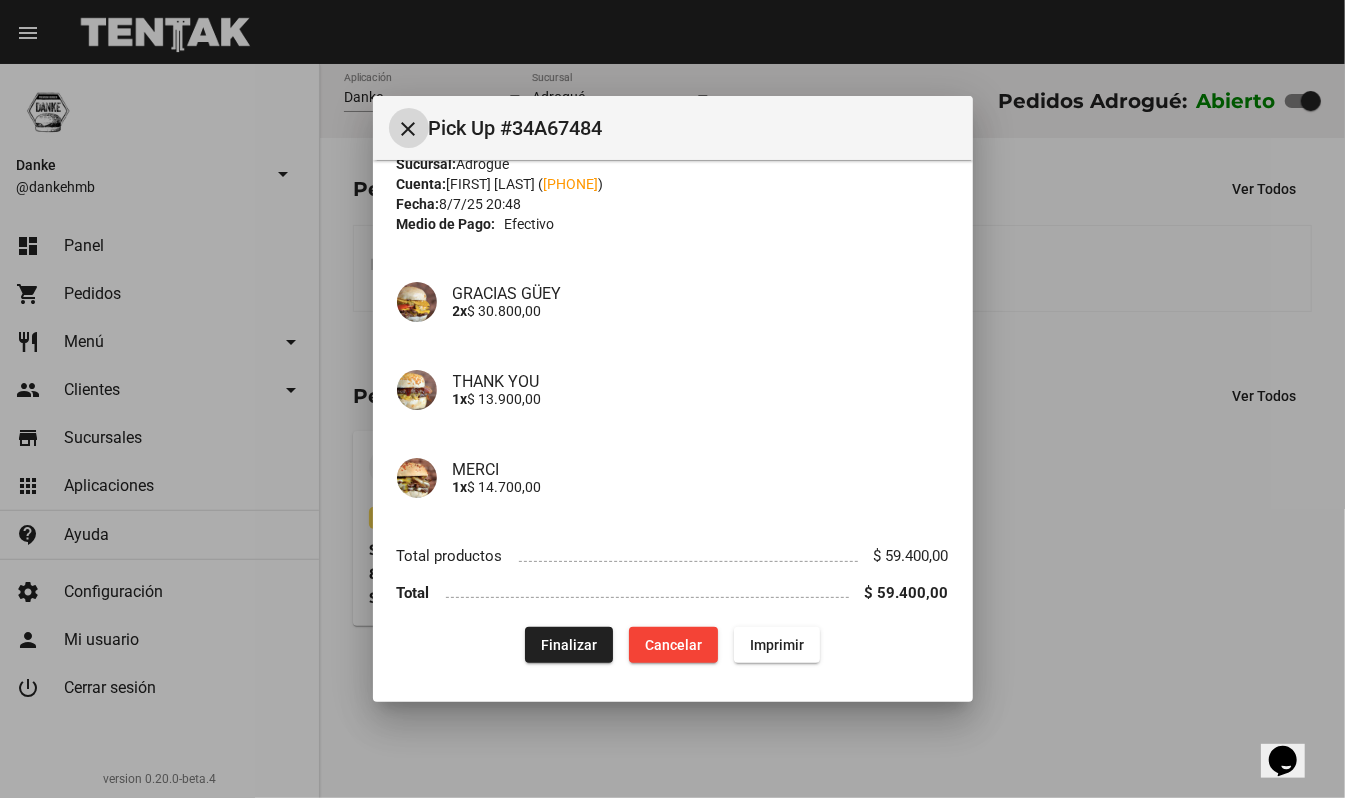 click on "Finalizar" at bounding box center (569, 645) 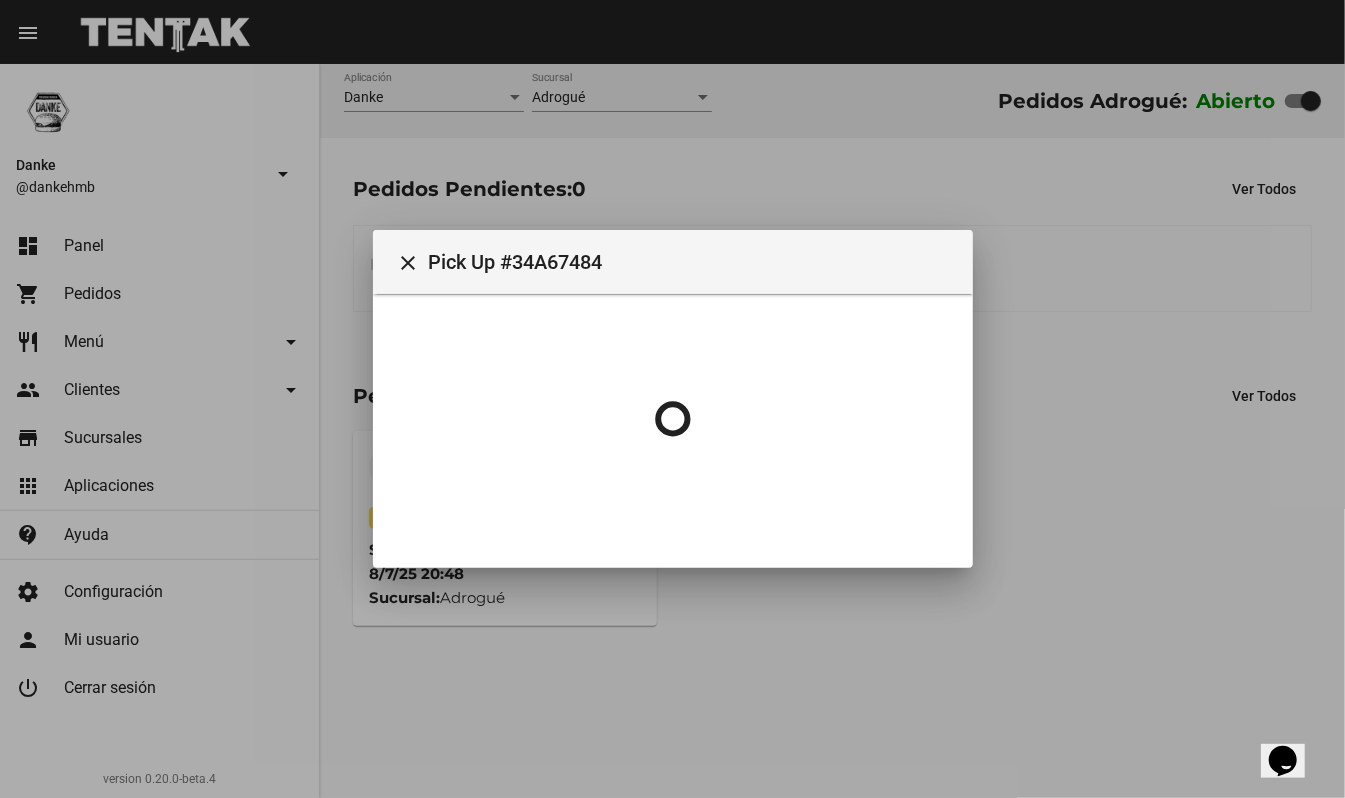 scroll, scrollTop: 0, scrollLeft: 0, axis: both 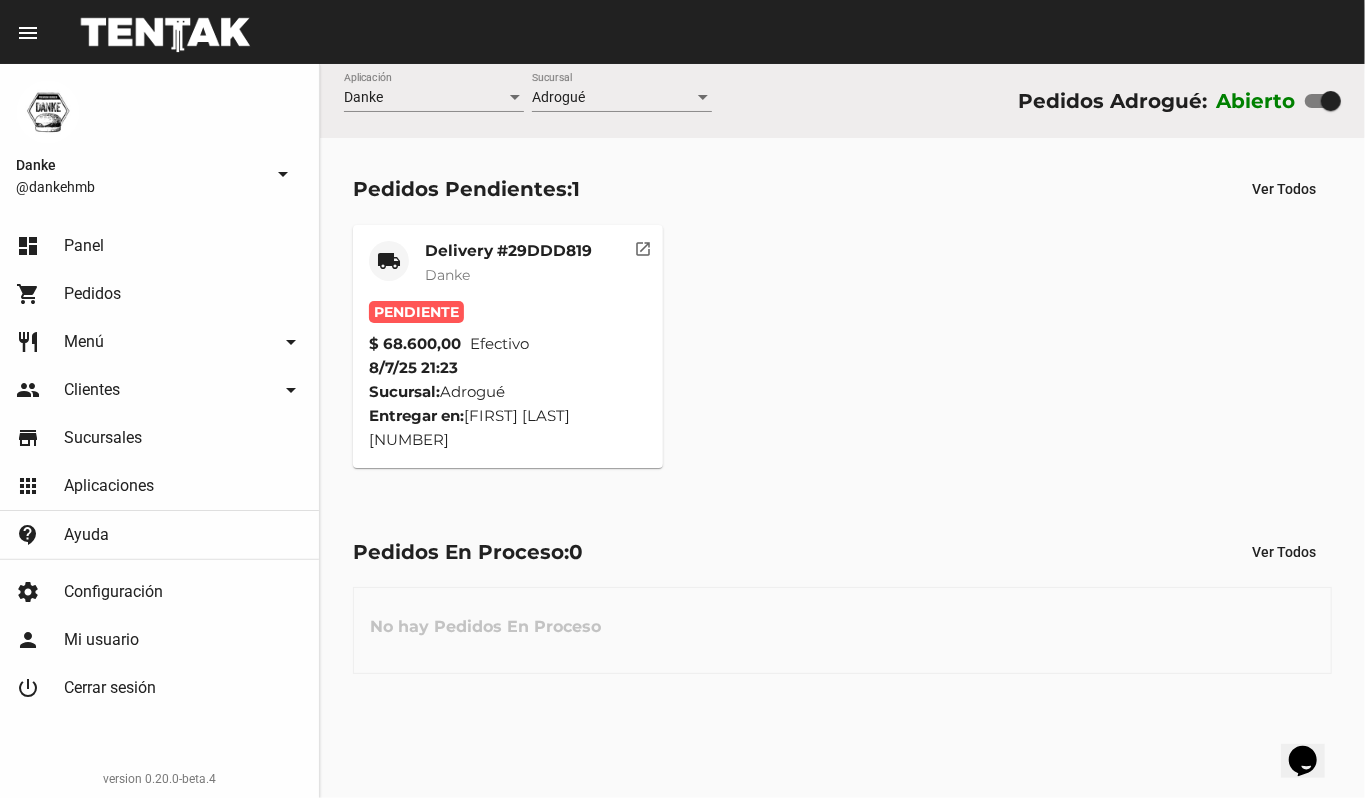 click on "Danke" at bounding box center [508, 275] 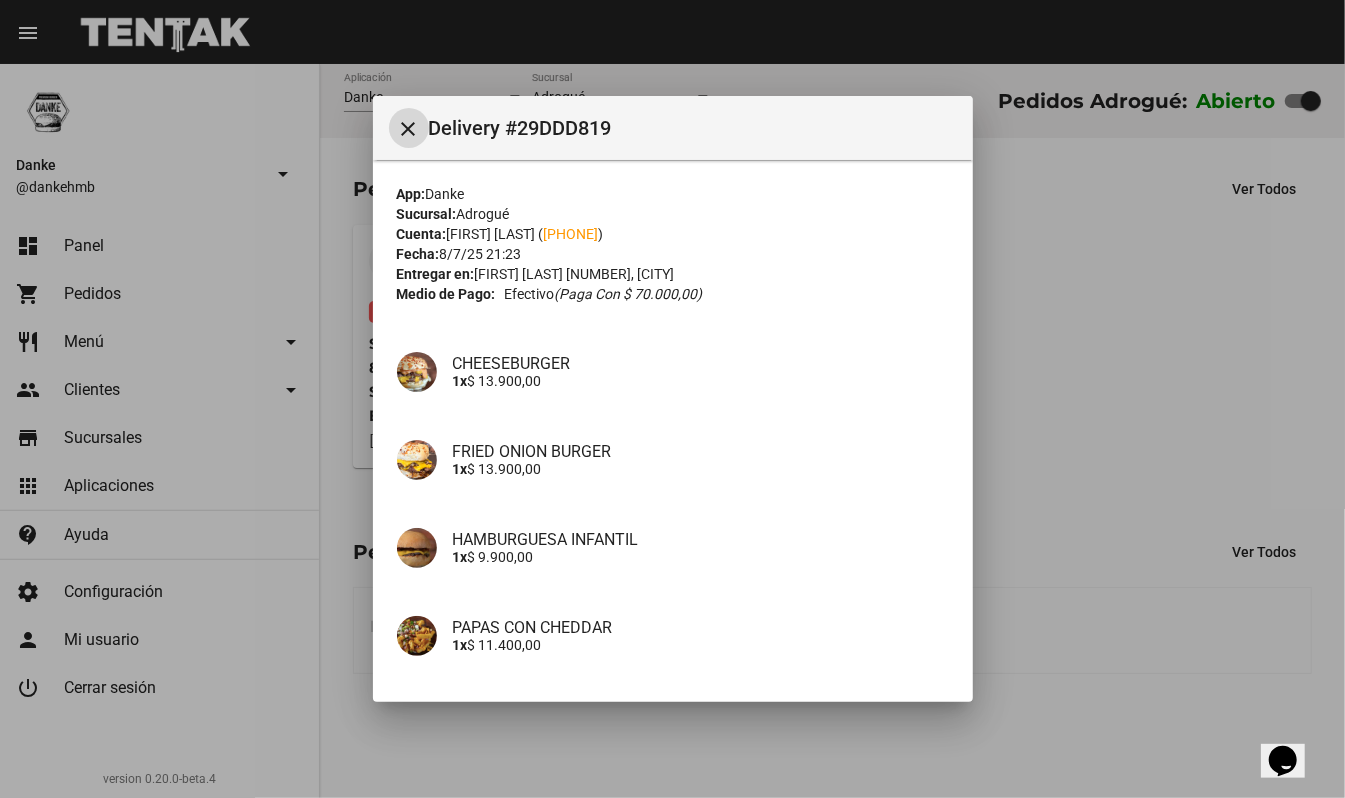 type 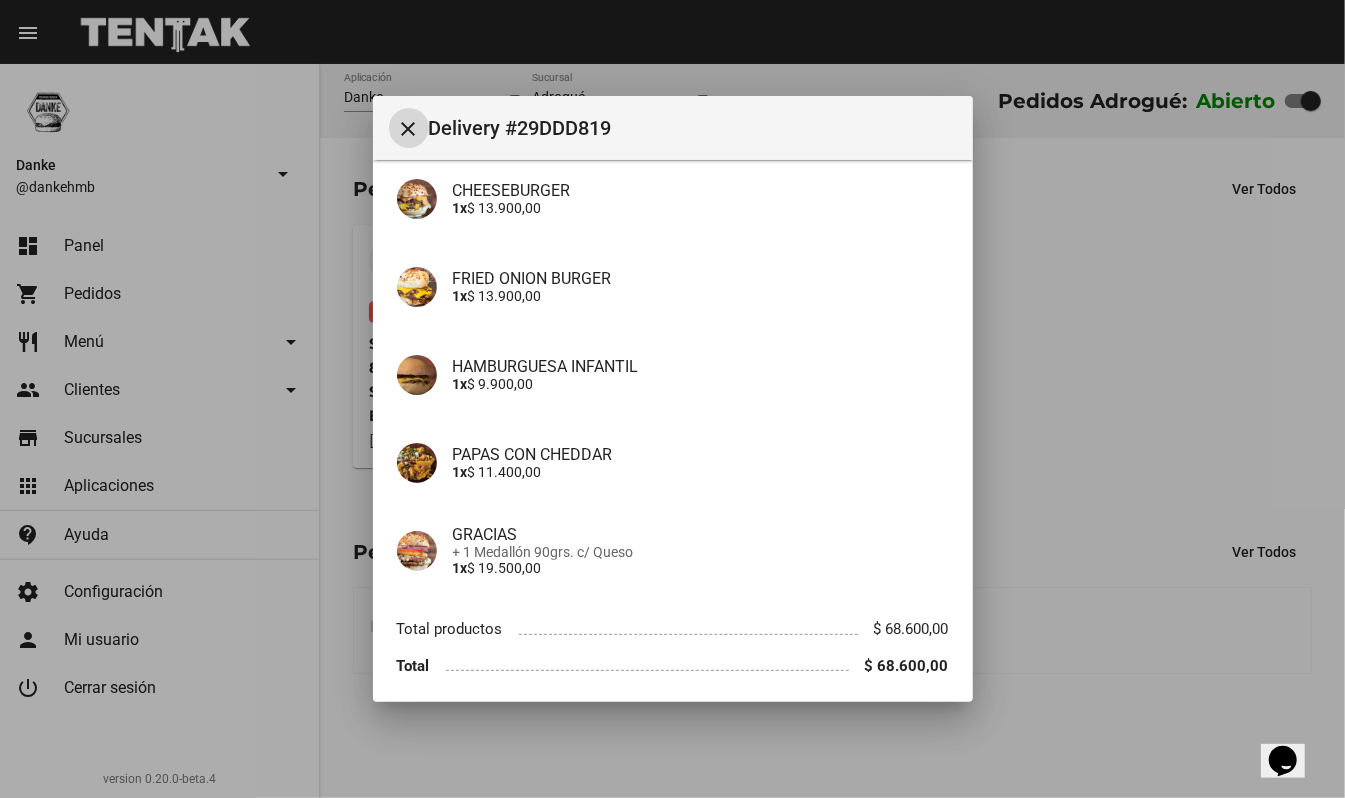 scroll, scrollTop: 181, scrollLeft: 0, axis: vertical 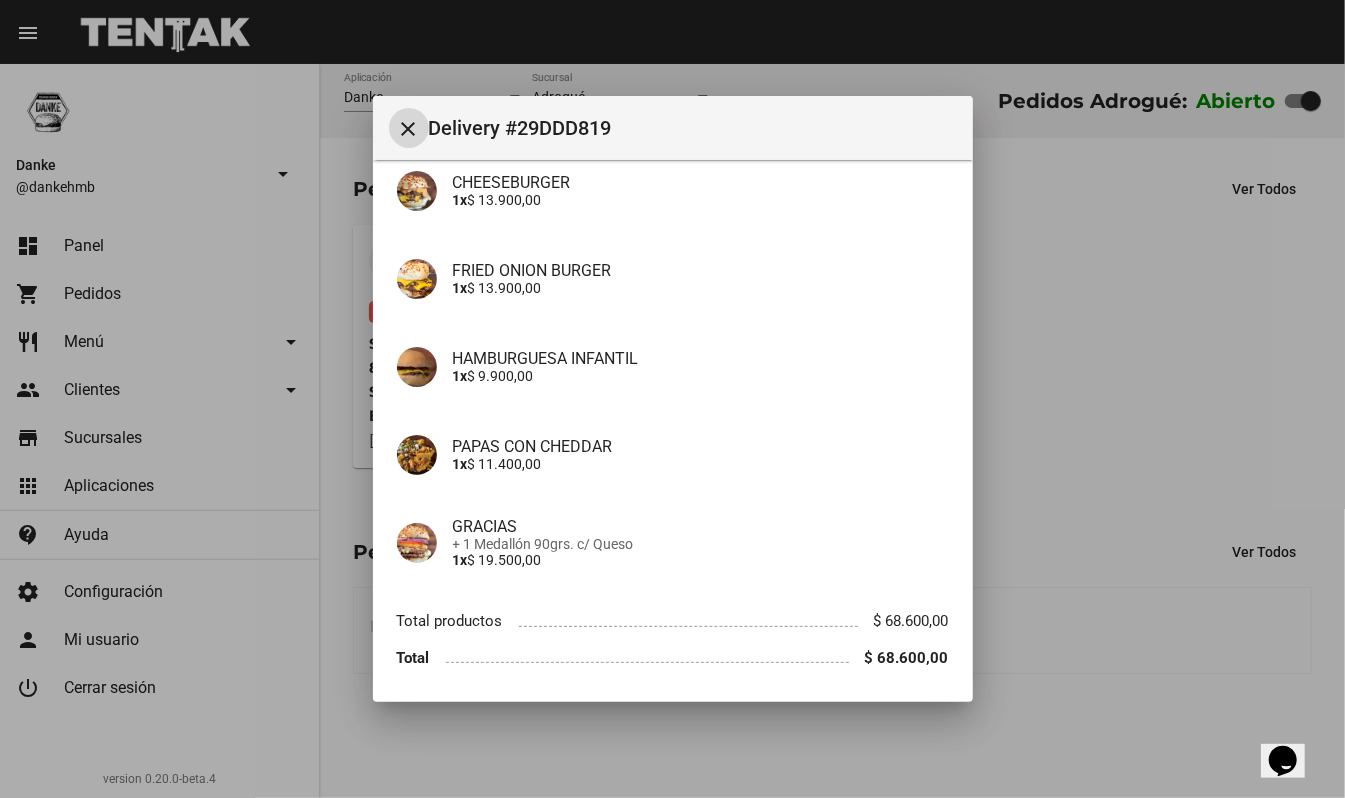 click at bounding box center (672, 399) 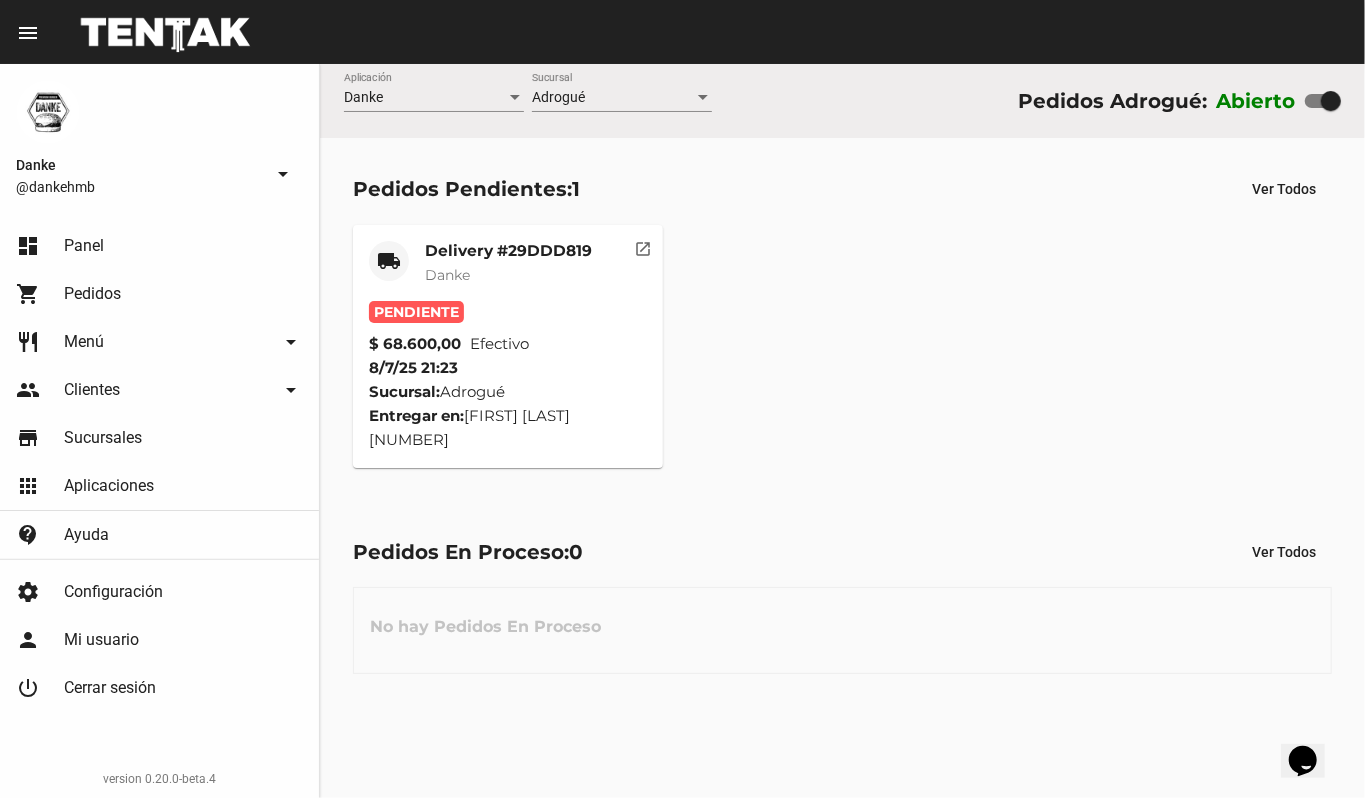 click on "Delivery #29DDD819" at bounding box center [508, 251] 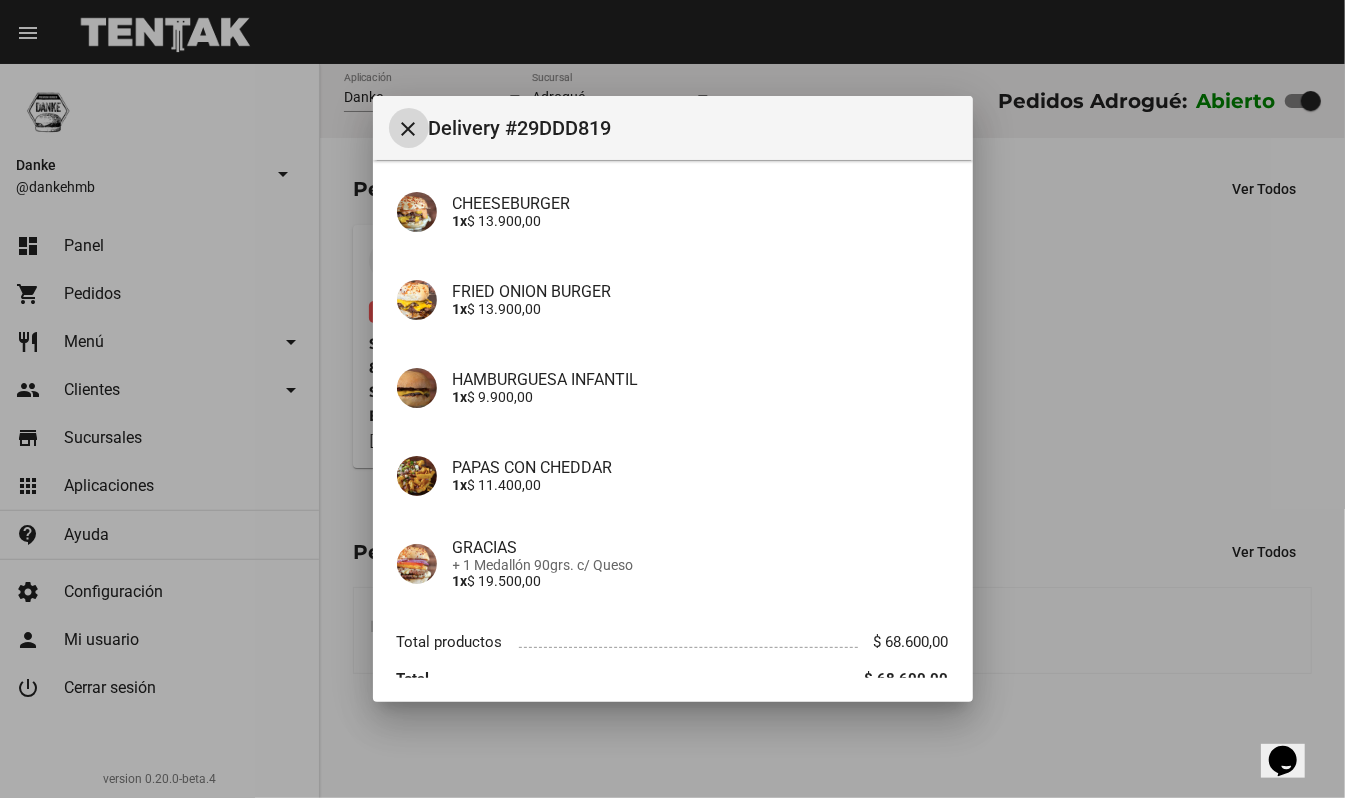 scroll, scrollTop: 246, scrollLeft: 0, axis: vertical 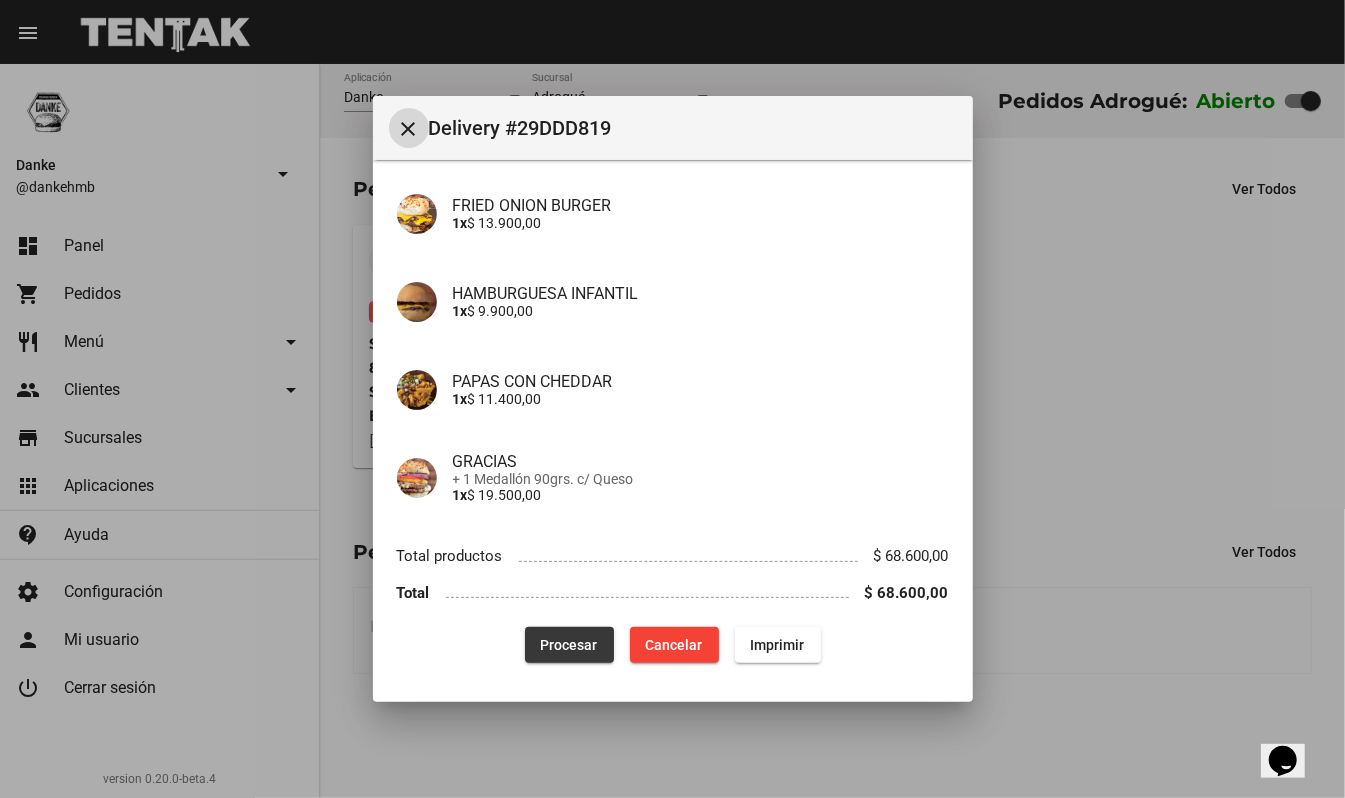 click on "Procesar" at bounding box center [569, 645] 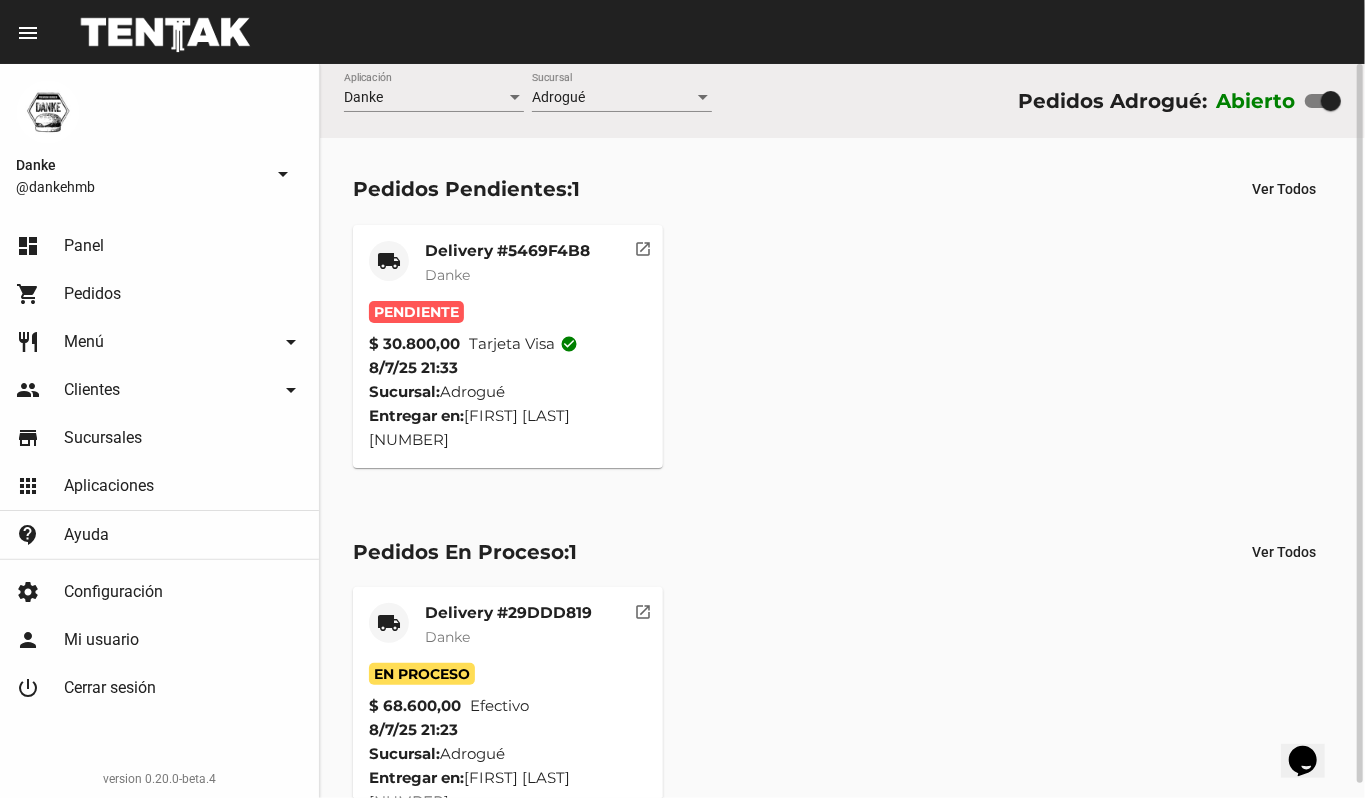 click on "Danke" at bounding box center (507, 275) 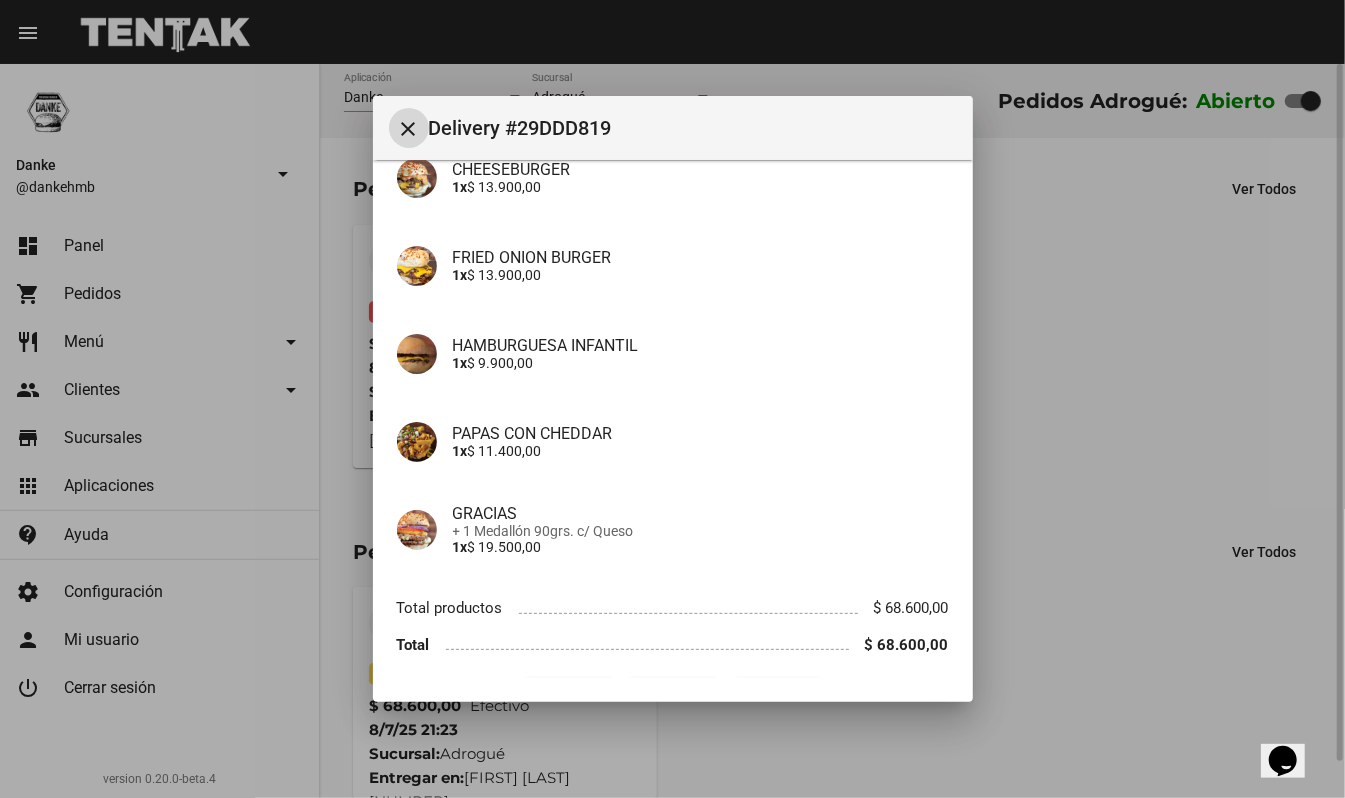 scroll, scrollTop: 246, scrollLeft: 0, axis: vertical 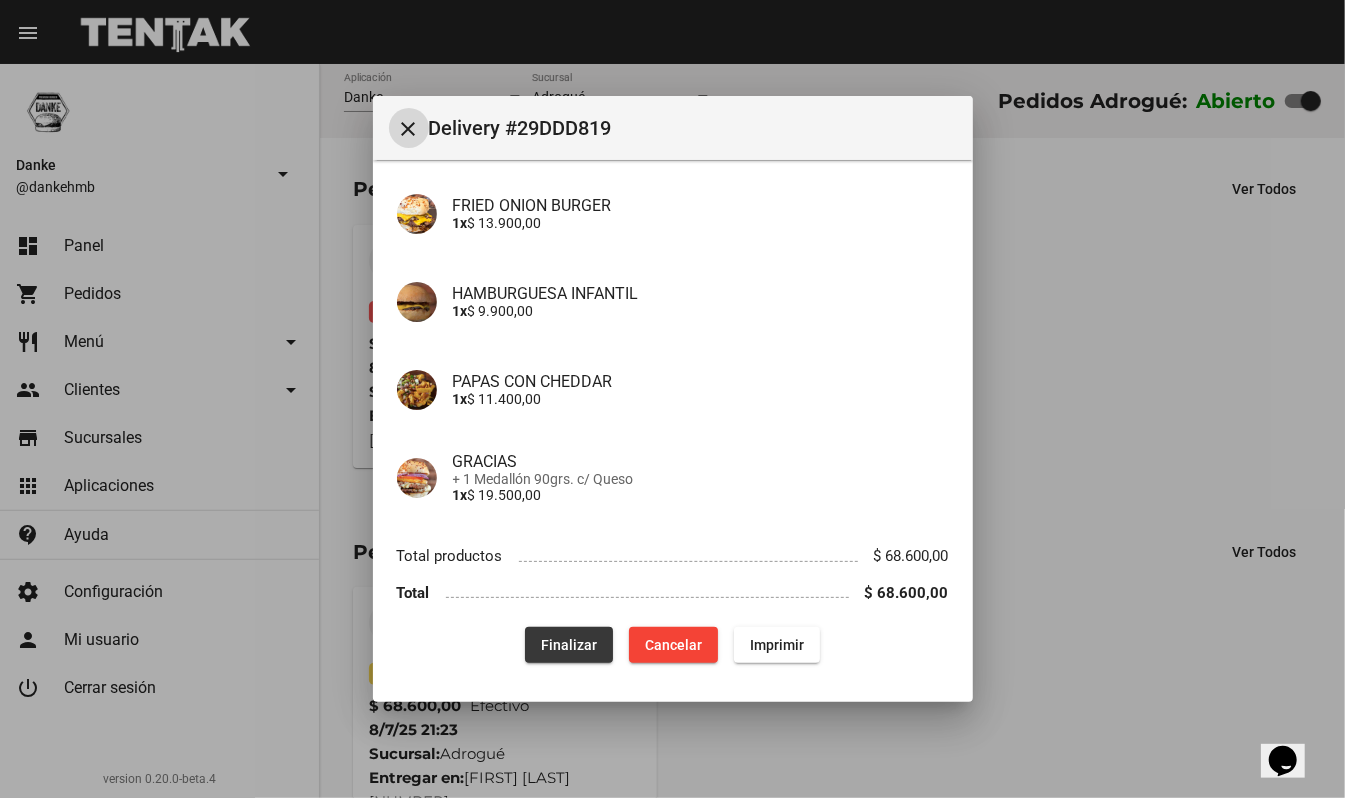 click on "Finalizar" at bounding box center [569, 645] 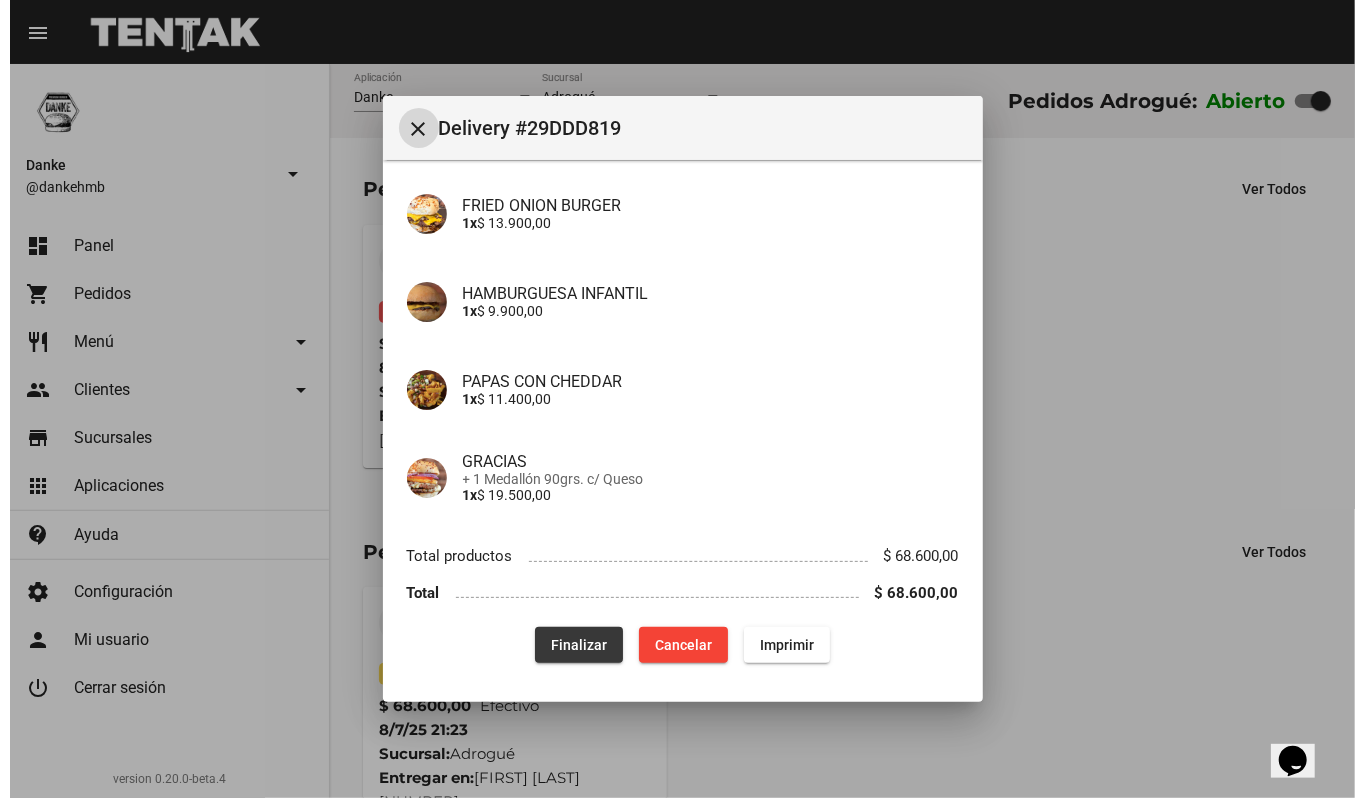 scroll, scrollTop: 0, scrollLeft: 0, axis: both 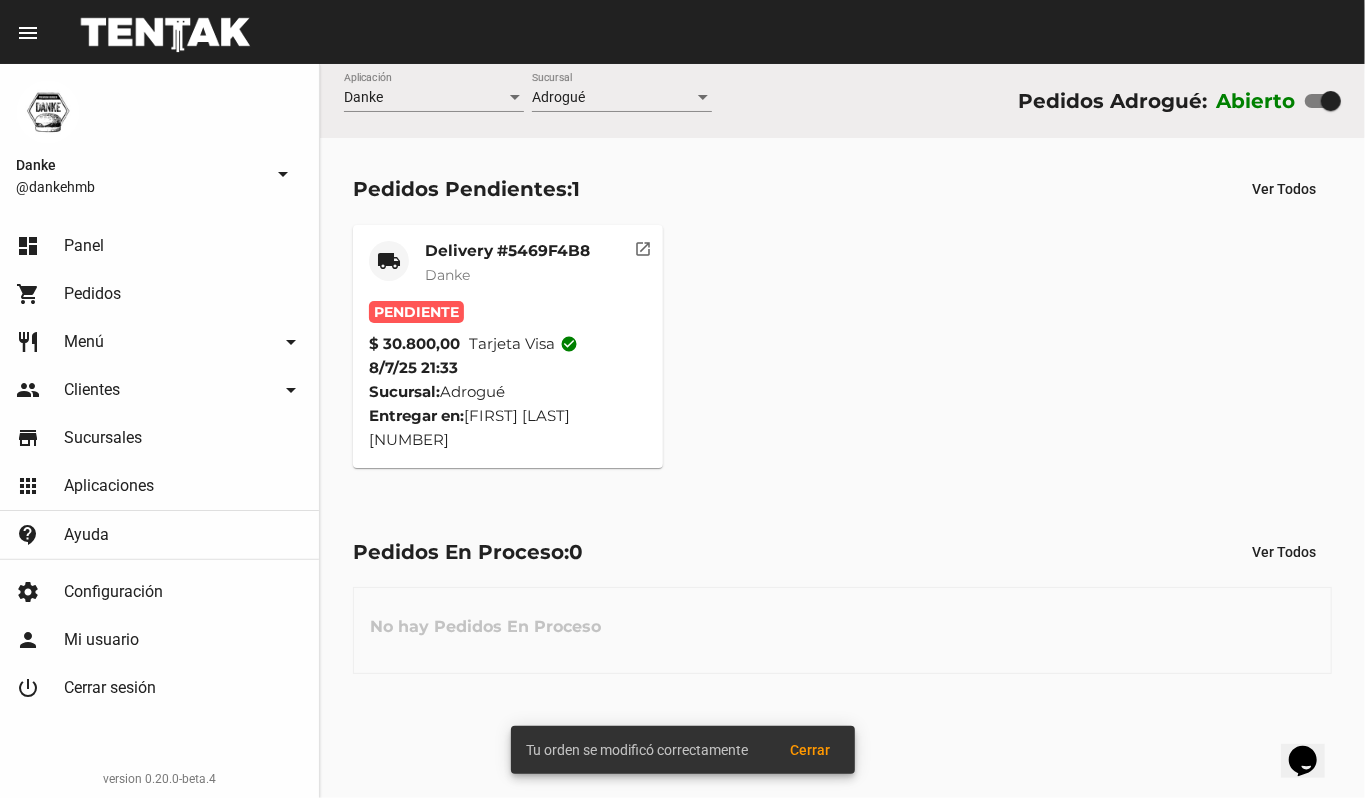 click on "Delivery #5469F4B8 Danke" at bounding box center (507, 271) 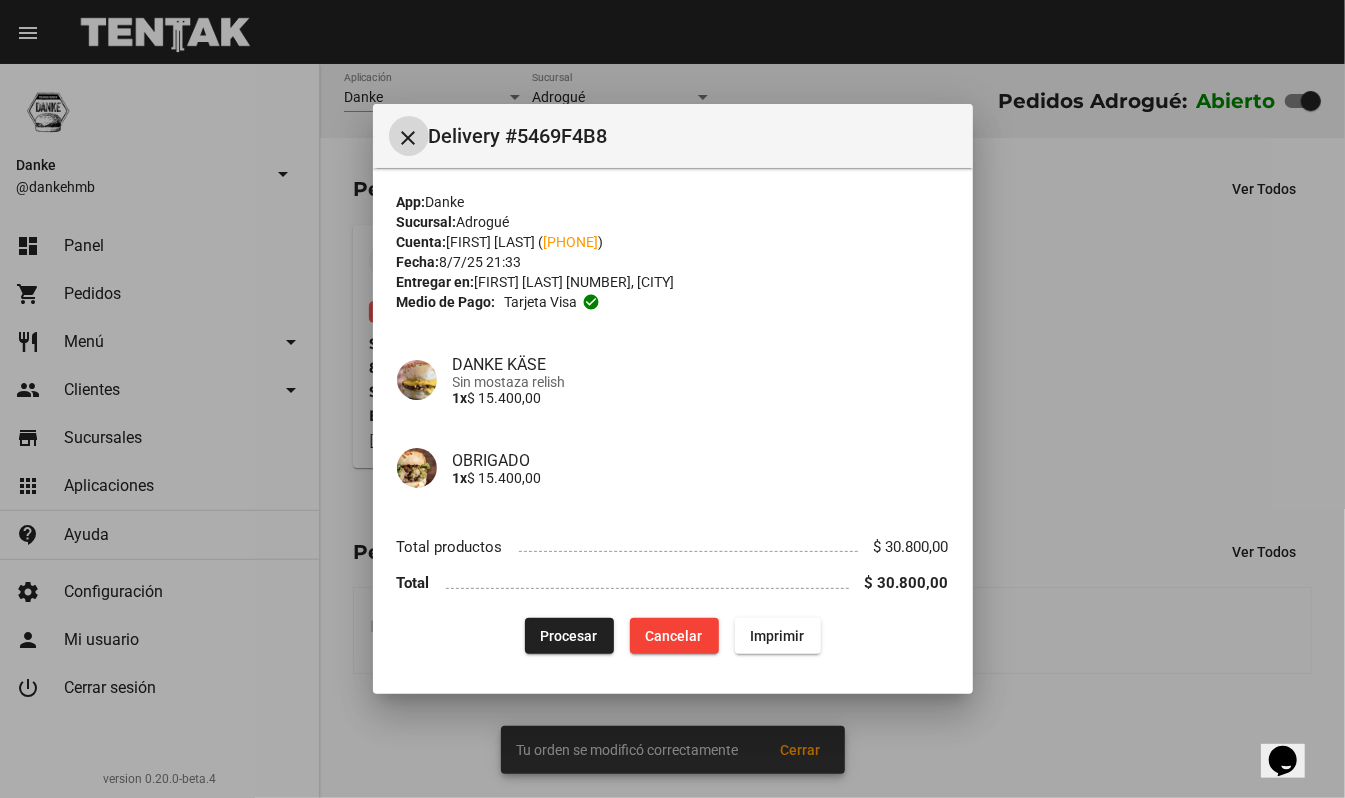 type 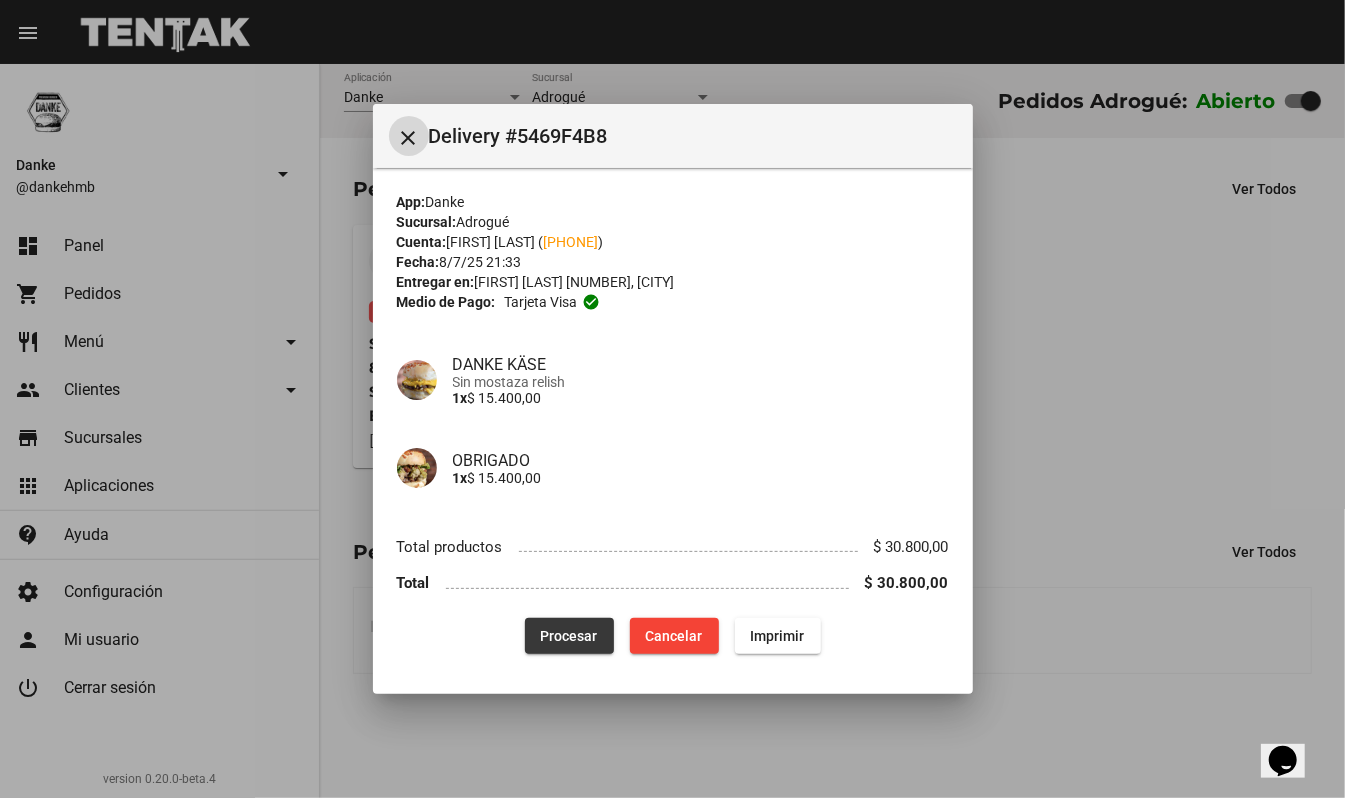 click on "Procesar" at bounding box center [569, 636] 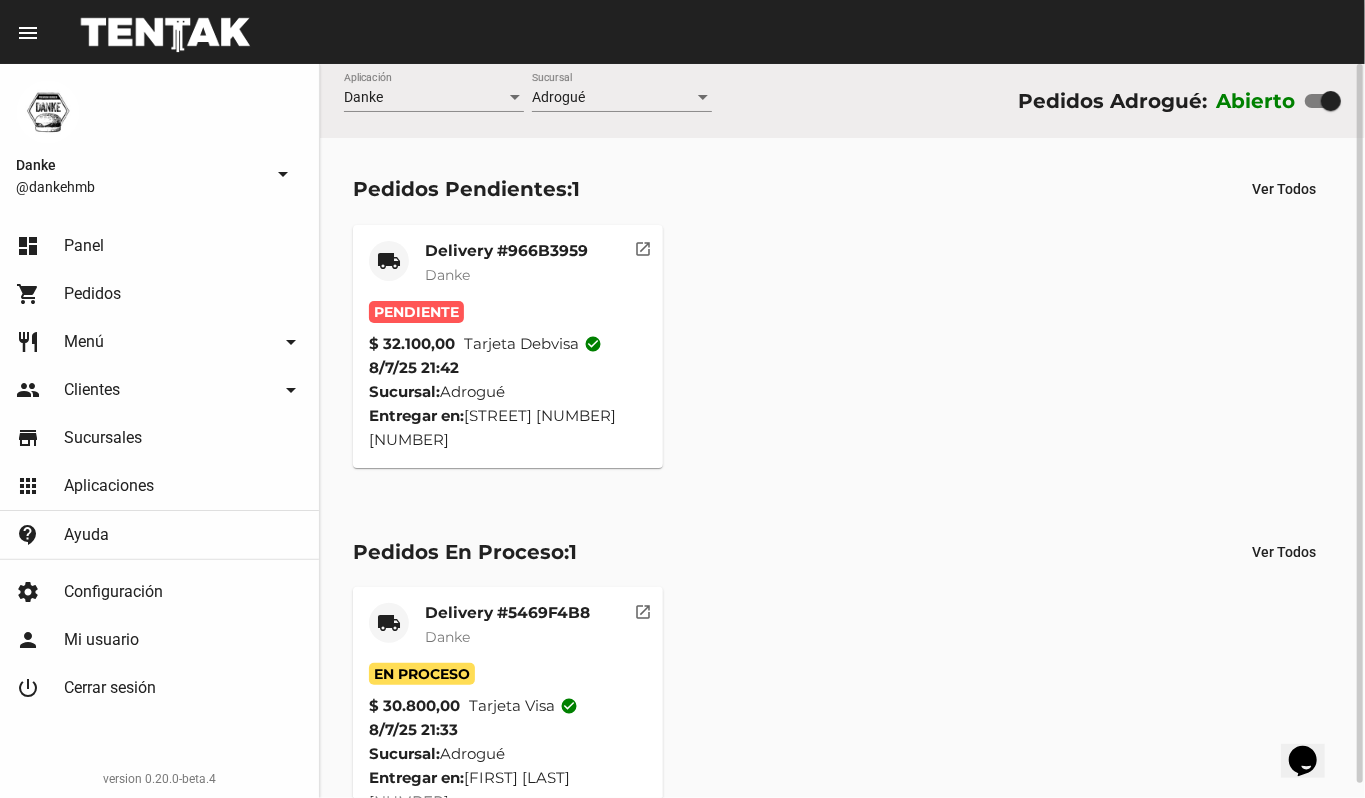 click on "Danke" at bounding box center (506, 275) 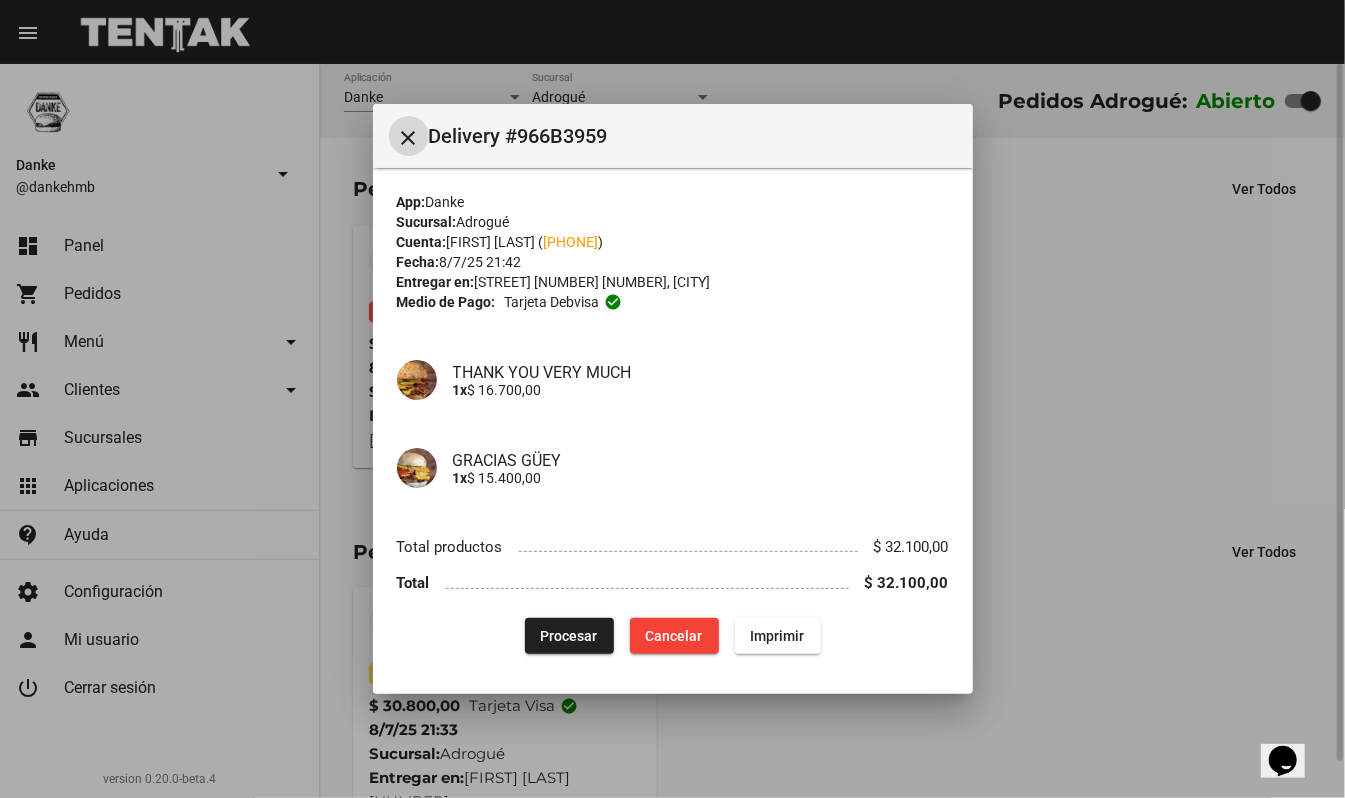 type 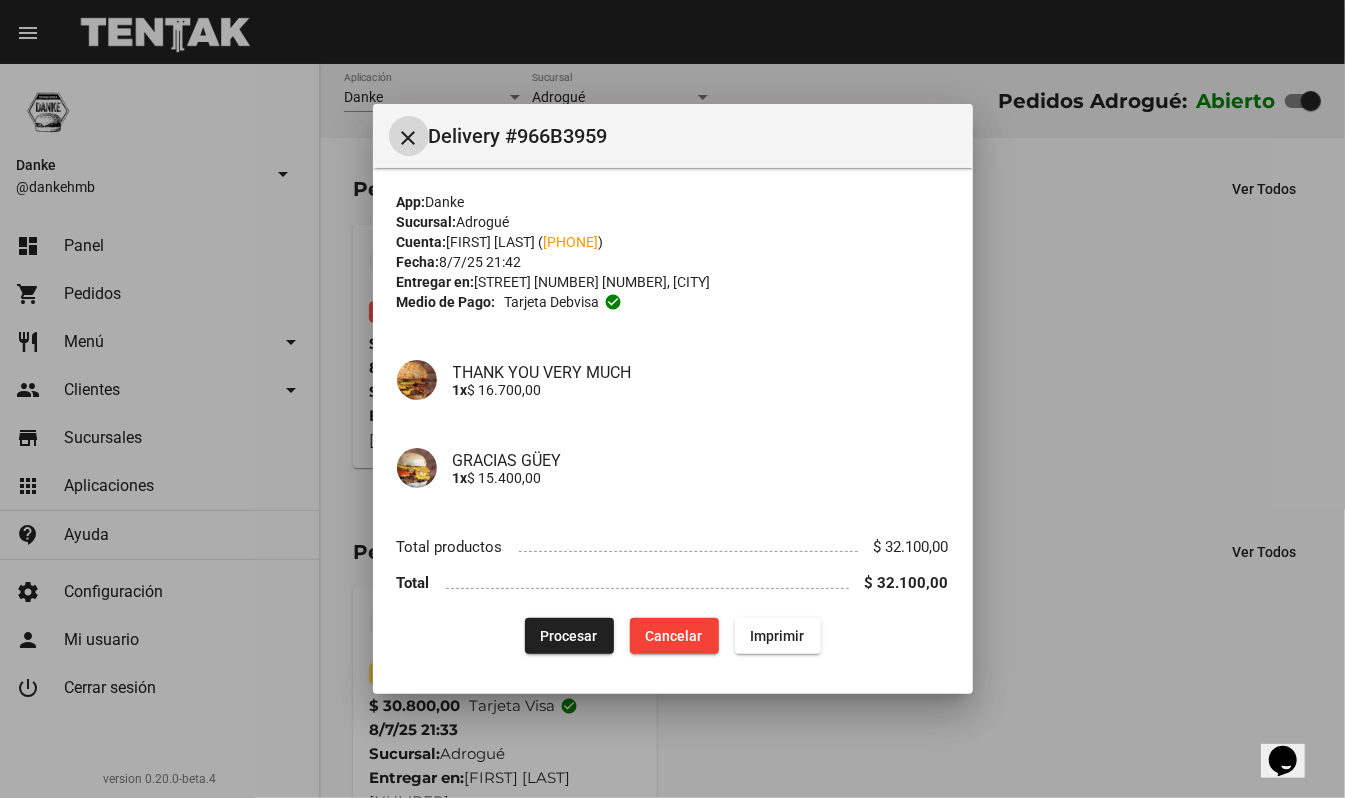 click on "Procesar" at bounding box center [569, 636] 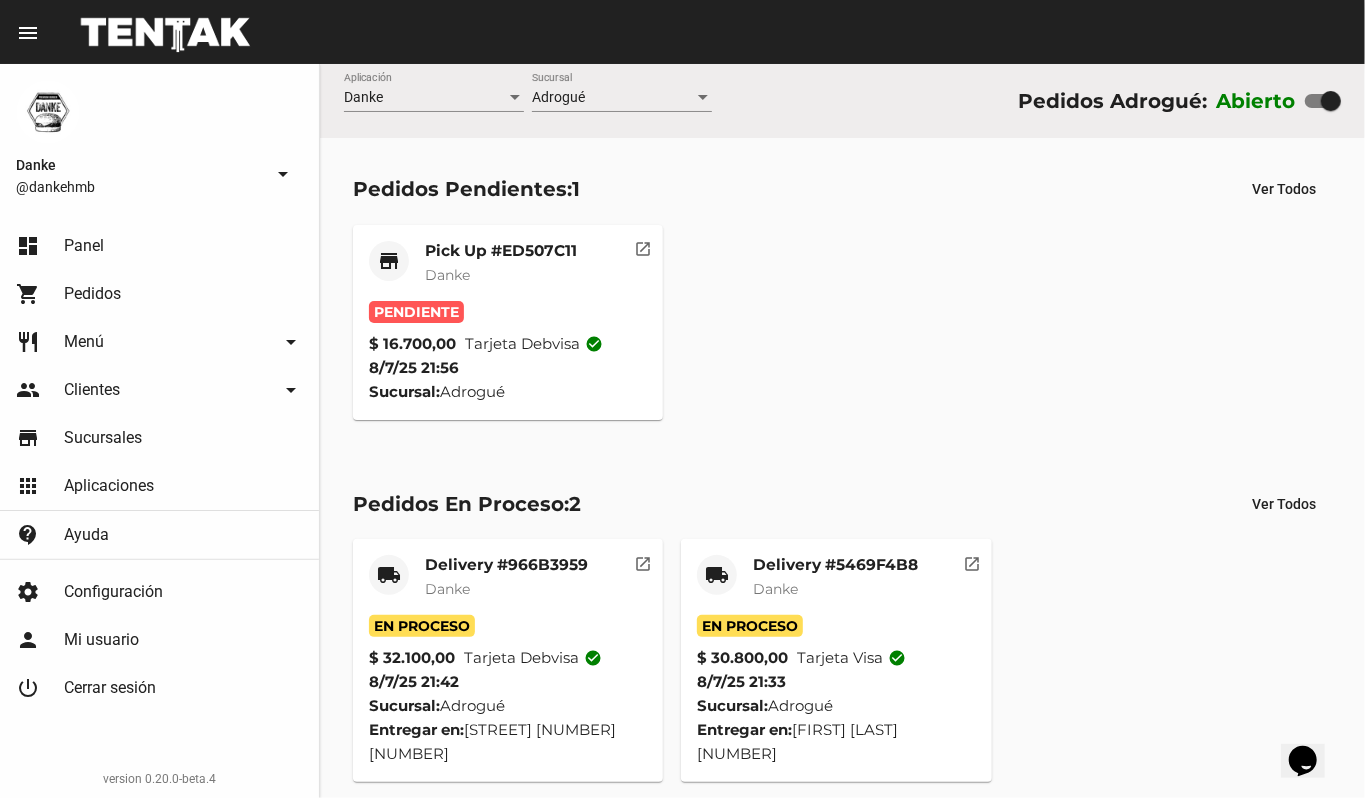 click on "Pick Up #ED507C11" at bounding box center [501, 251] 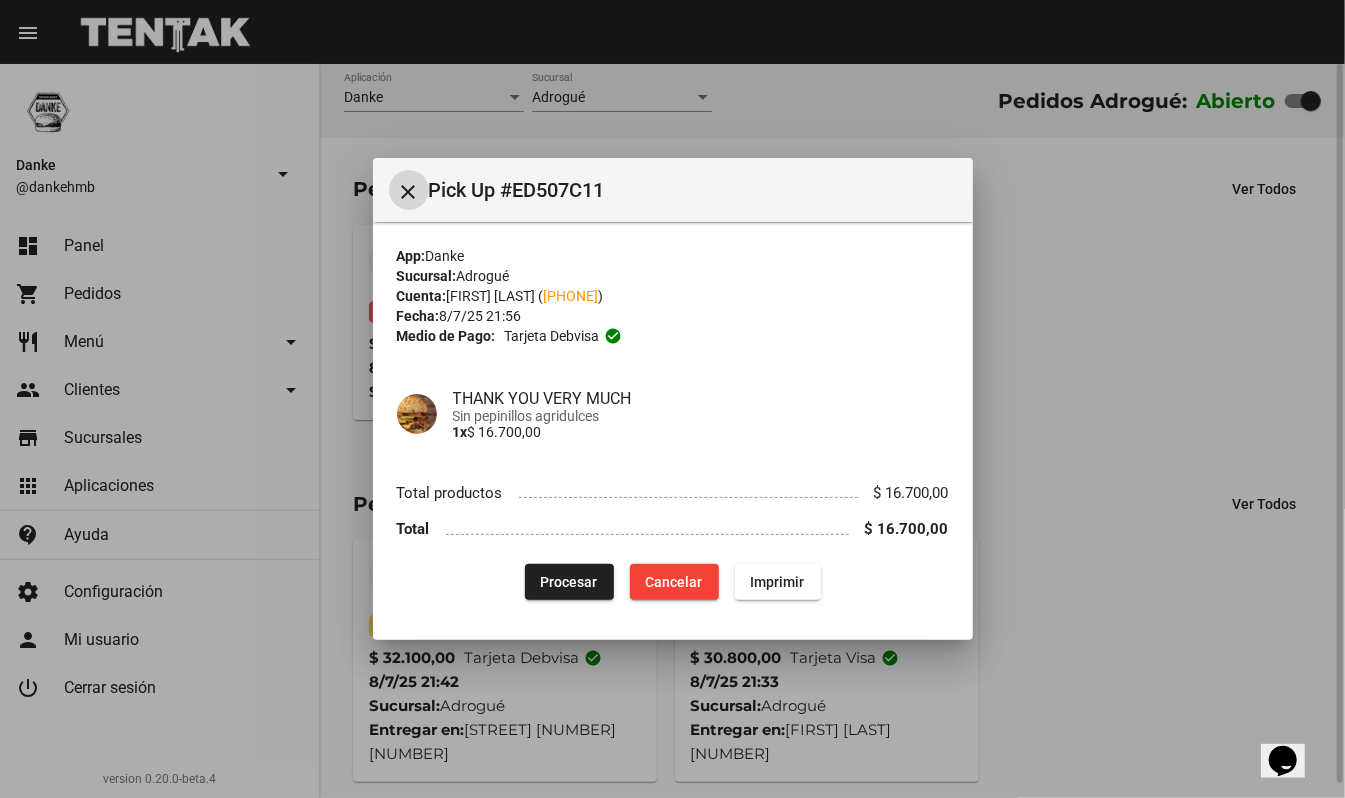 type 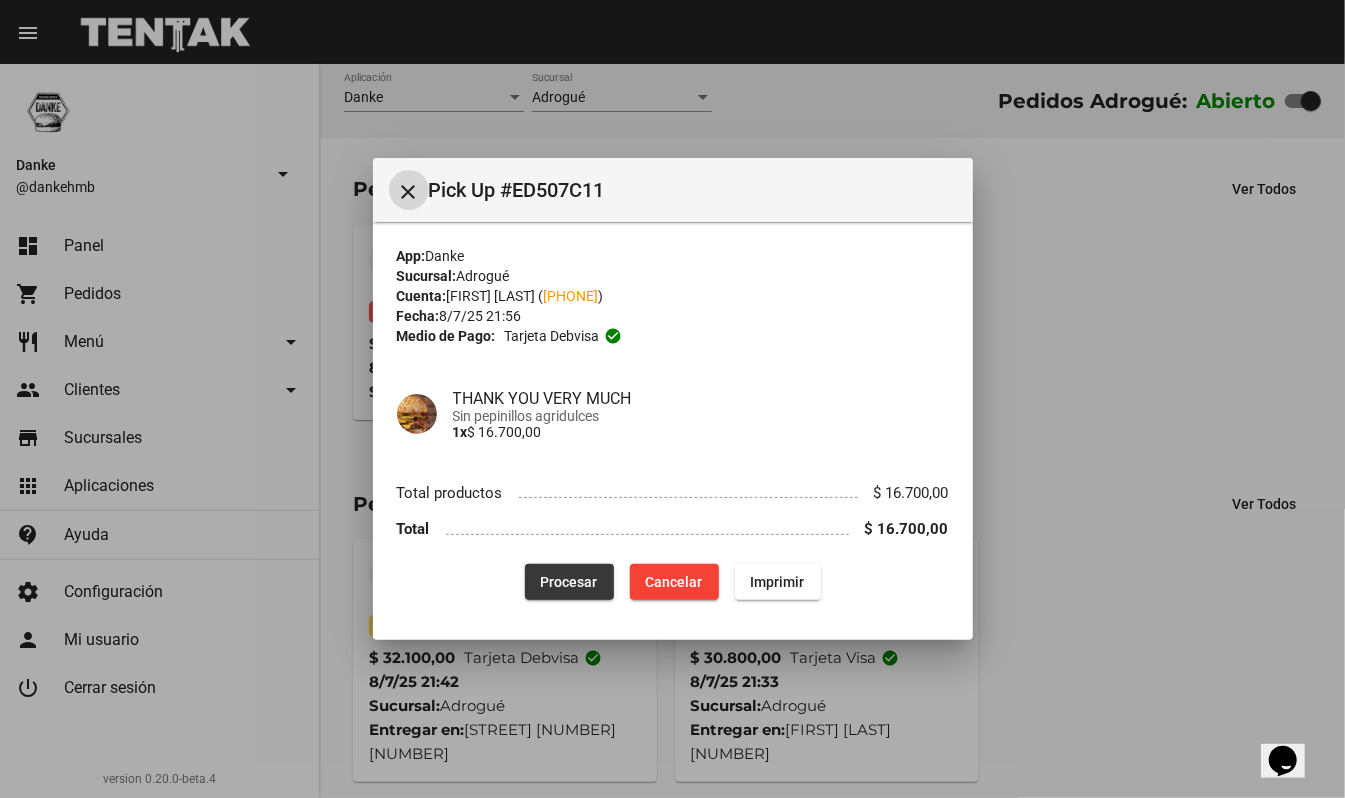 click on "Procesar" at bounding box center [569, 582] 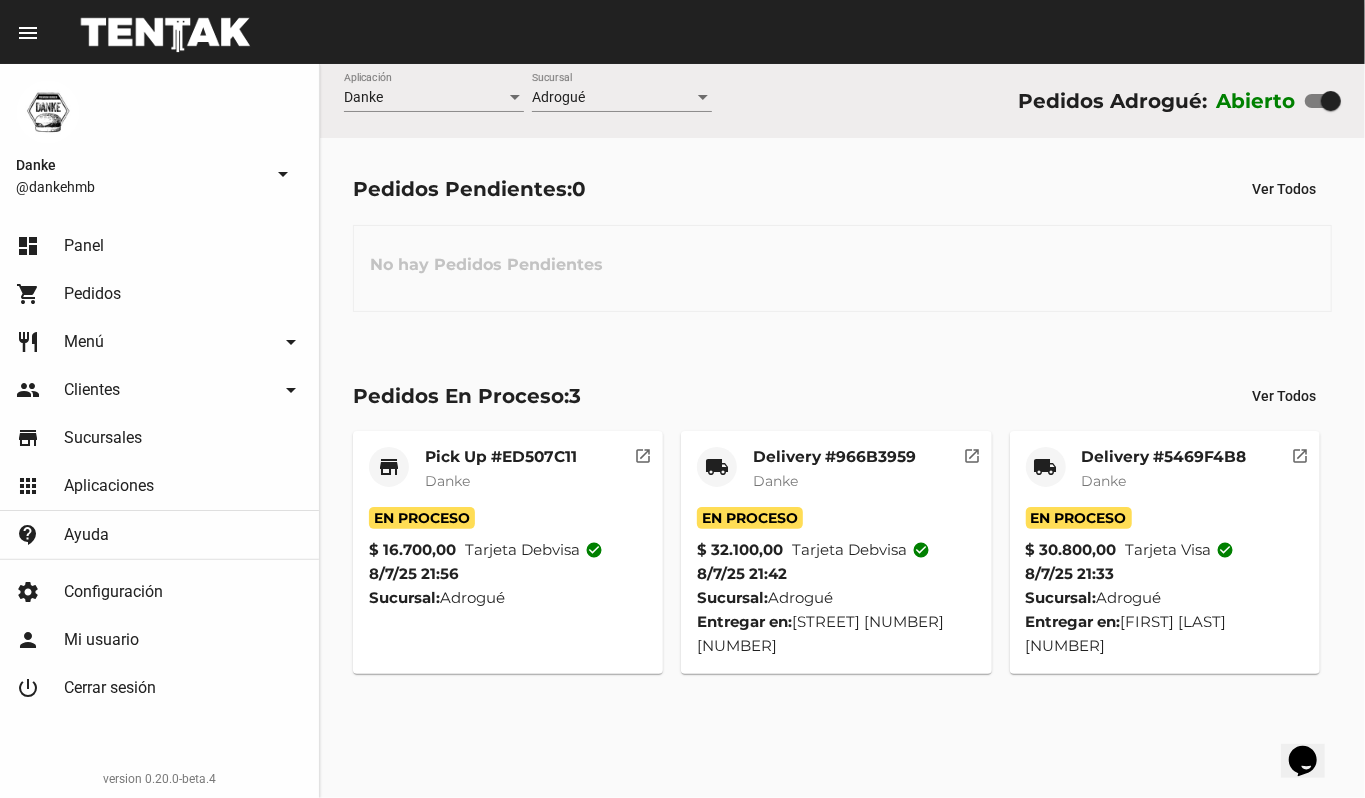 click on "Danke @dankehmb arrow_drop_down" at bounding box center (159, 139) 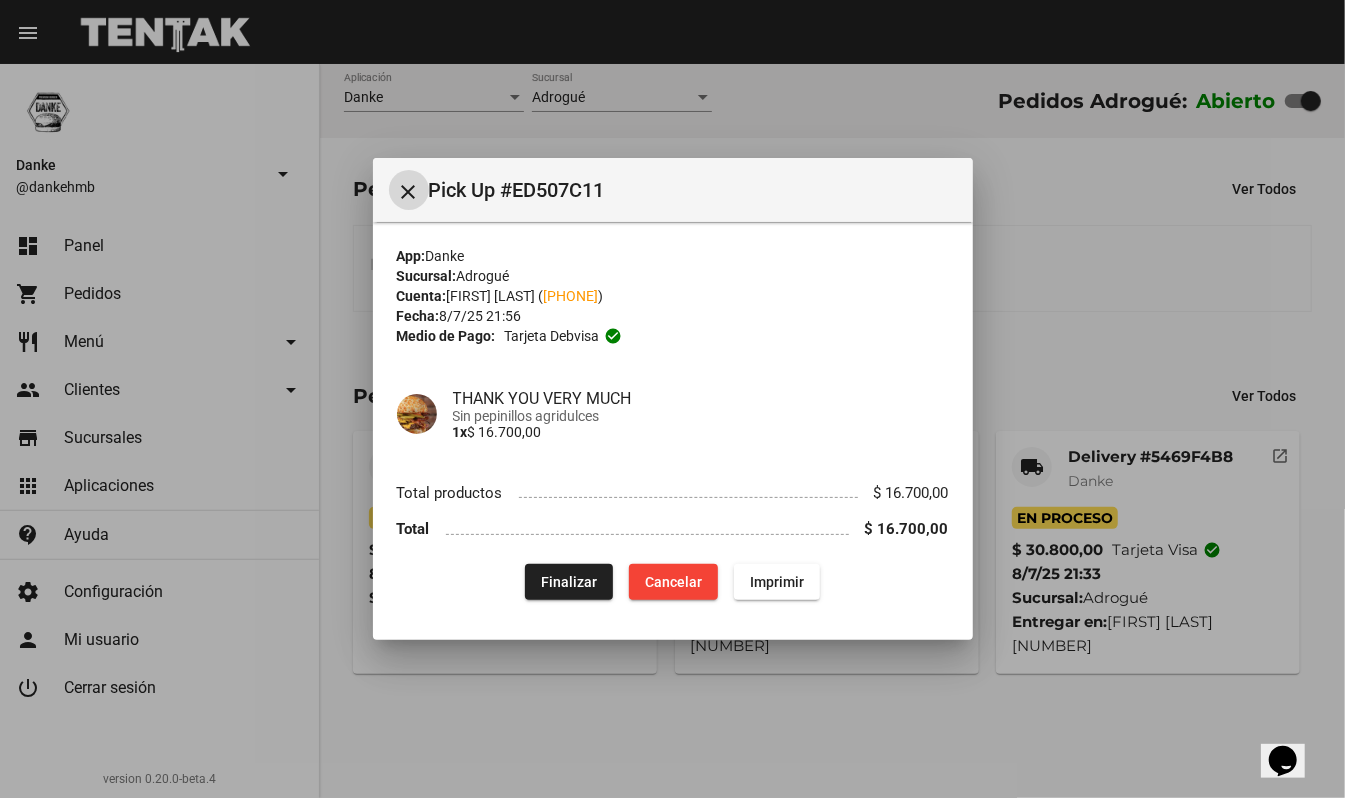 click on "Finalizar" at bounding box center [569, 582] 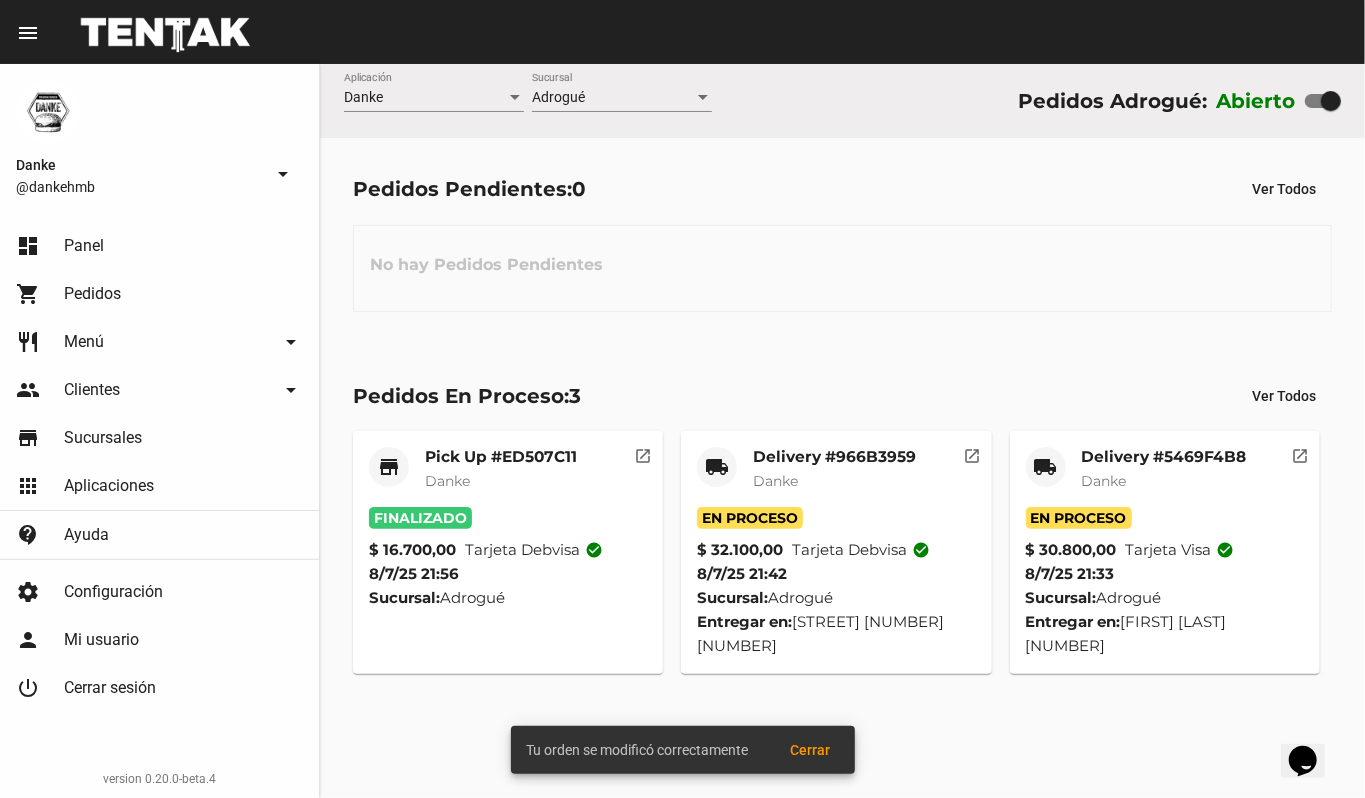 click on "Delivery #5469F4B8" at bounding box center (501, 457) 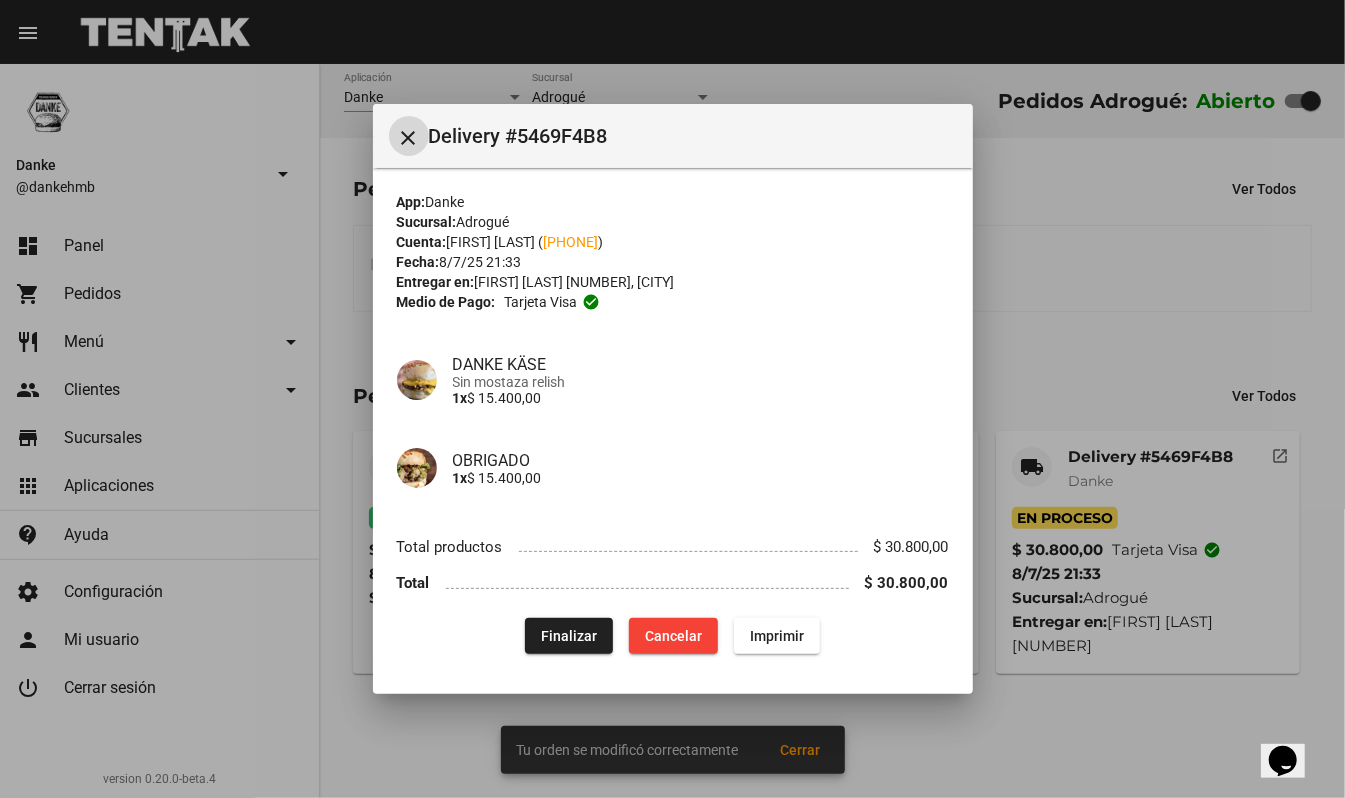 click on "Finalizar" at bounding box center (569, 636) 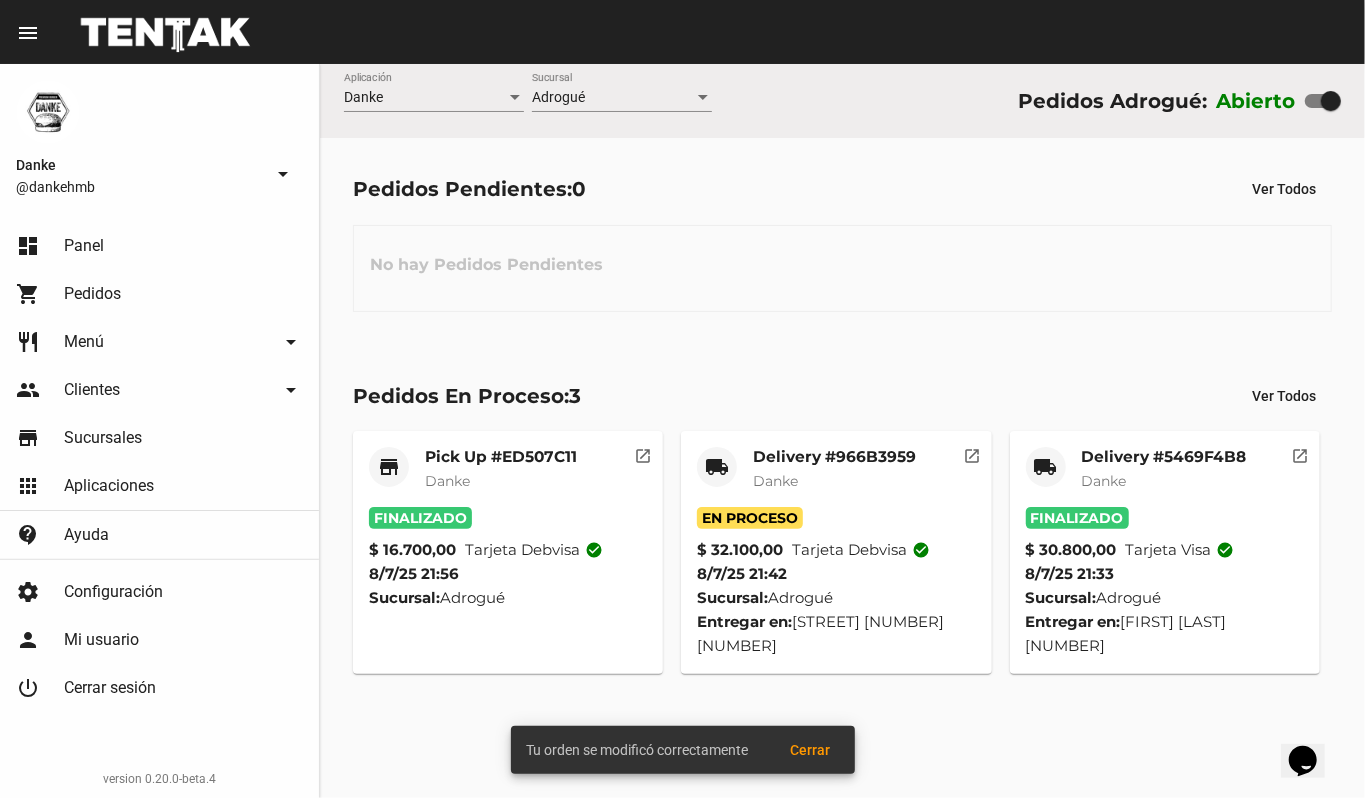 click on "Delivery #966B3959 Danke" at bounding box center (501, 477) 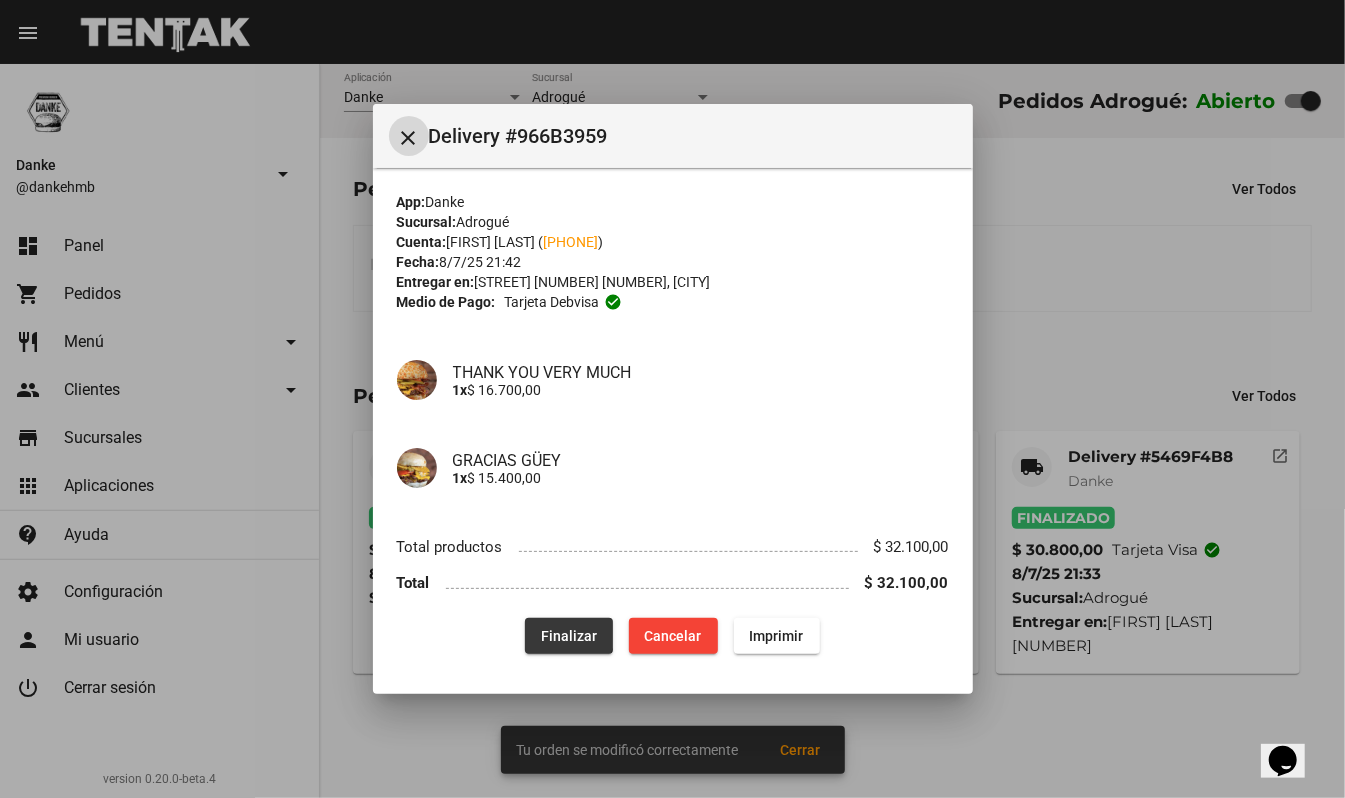 click on "Finalizar" at bounding box center [569, 636] 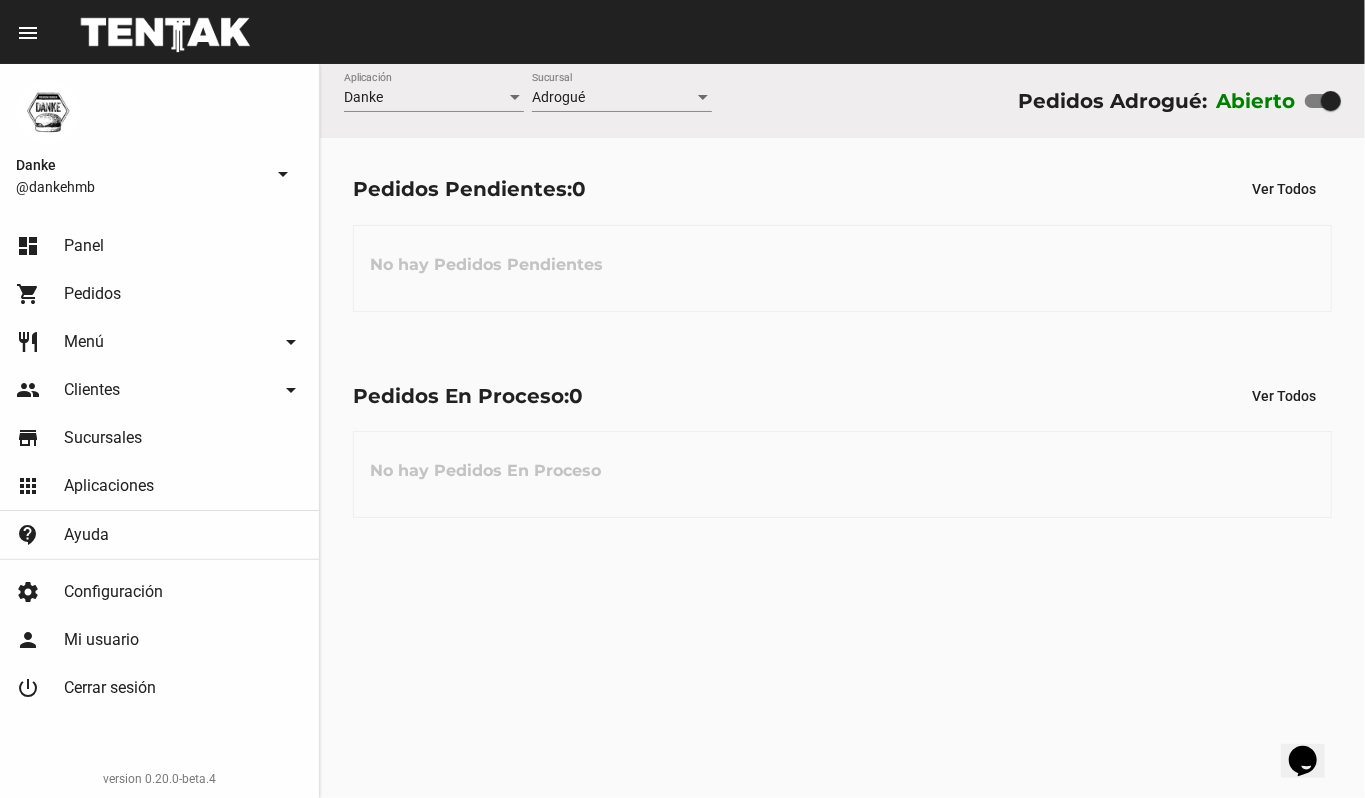 click on "Pedidos En Proceso:  0 Ver Todos" at bounding box center (842, 189) 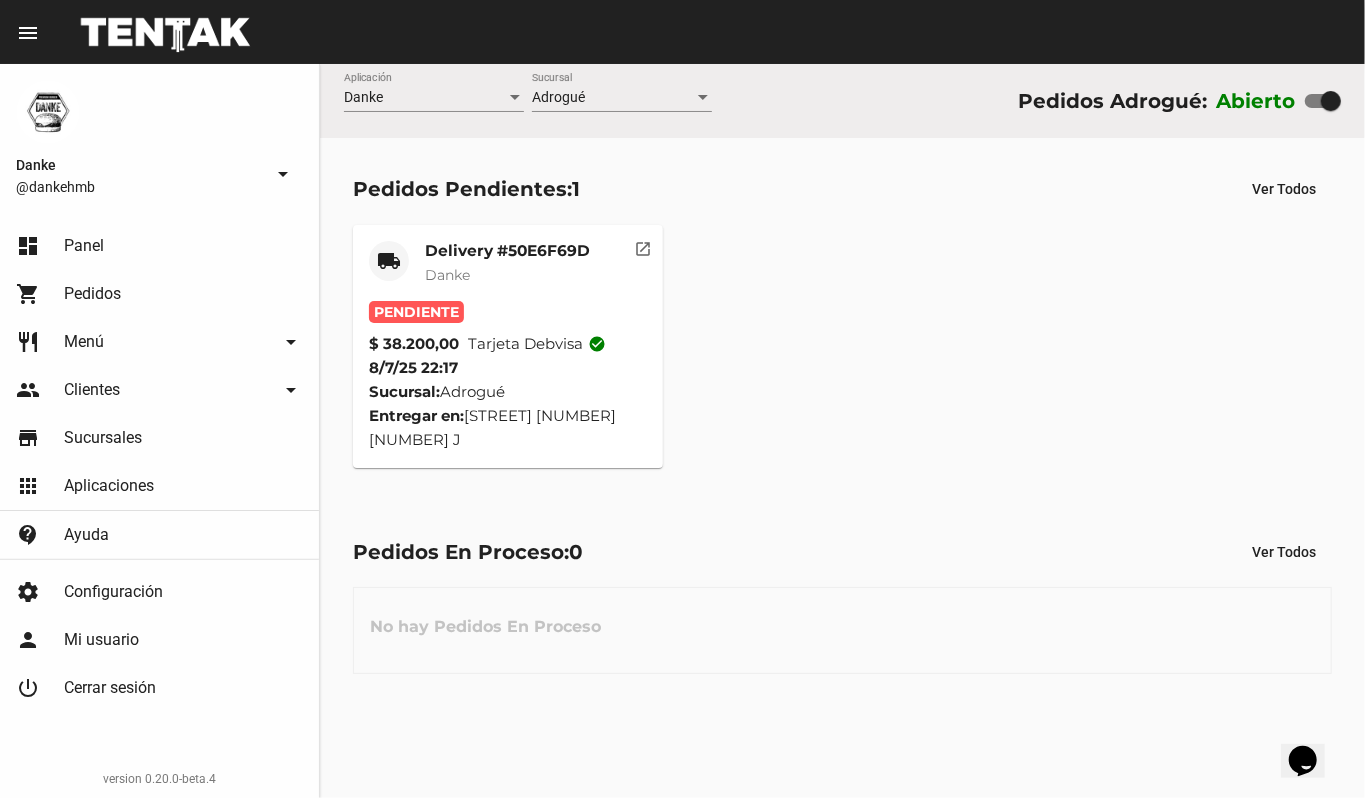 click on "Delivery #50E6F69D Danke" at bounding box center [507, 271] 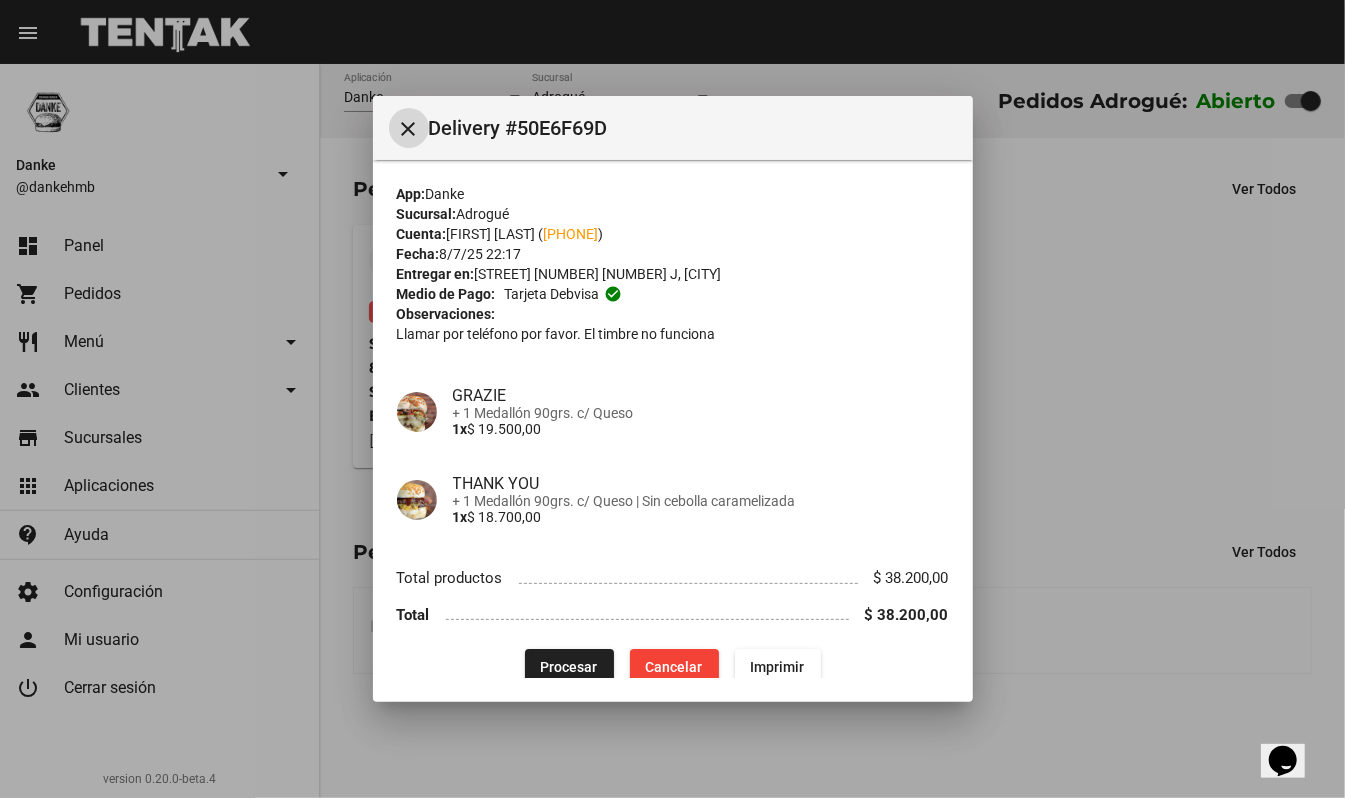 type 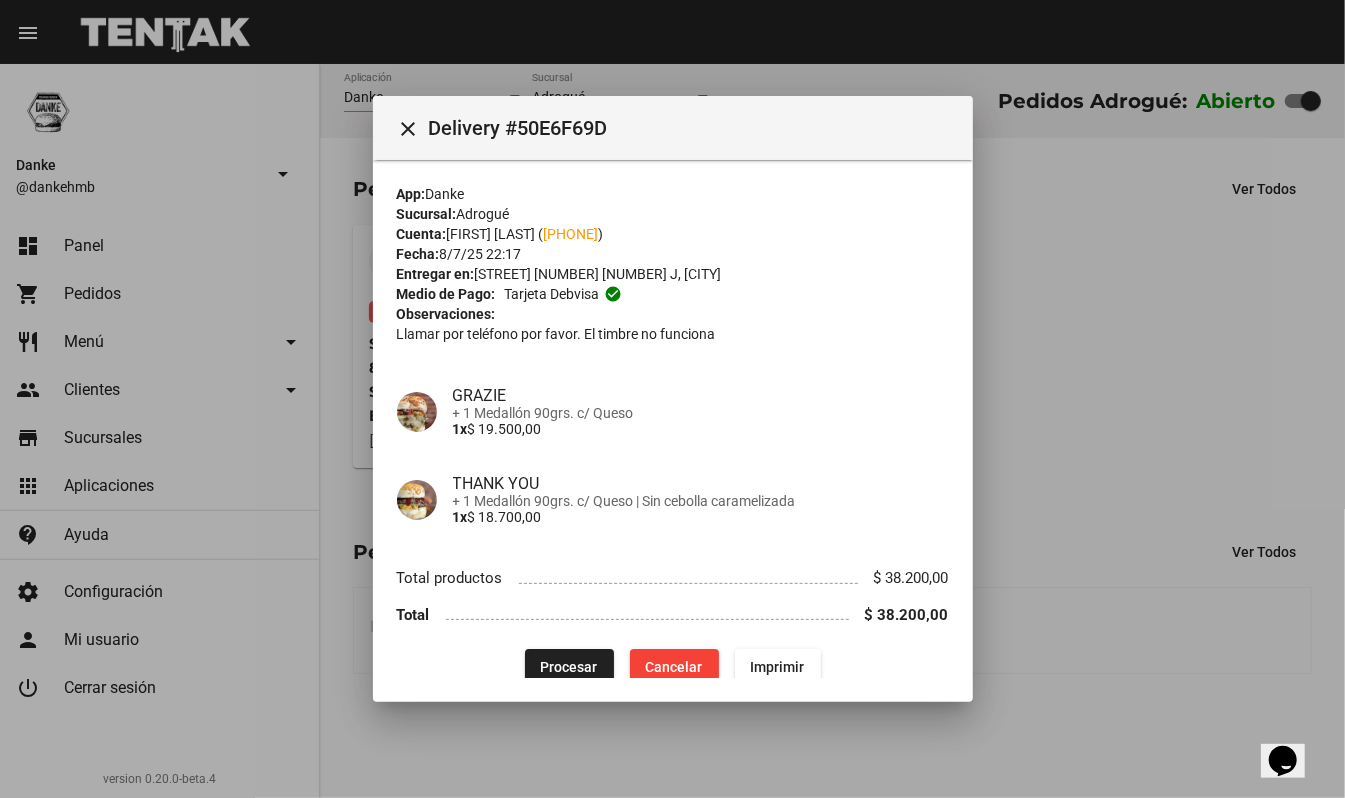 drag, startPoint x: 513, startPoint y: 213, endPoint x: 304, endPoint y: 80, distance: 247.72969 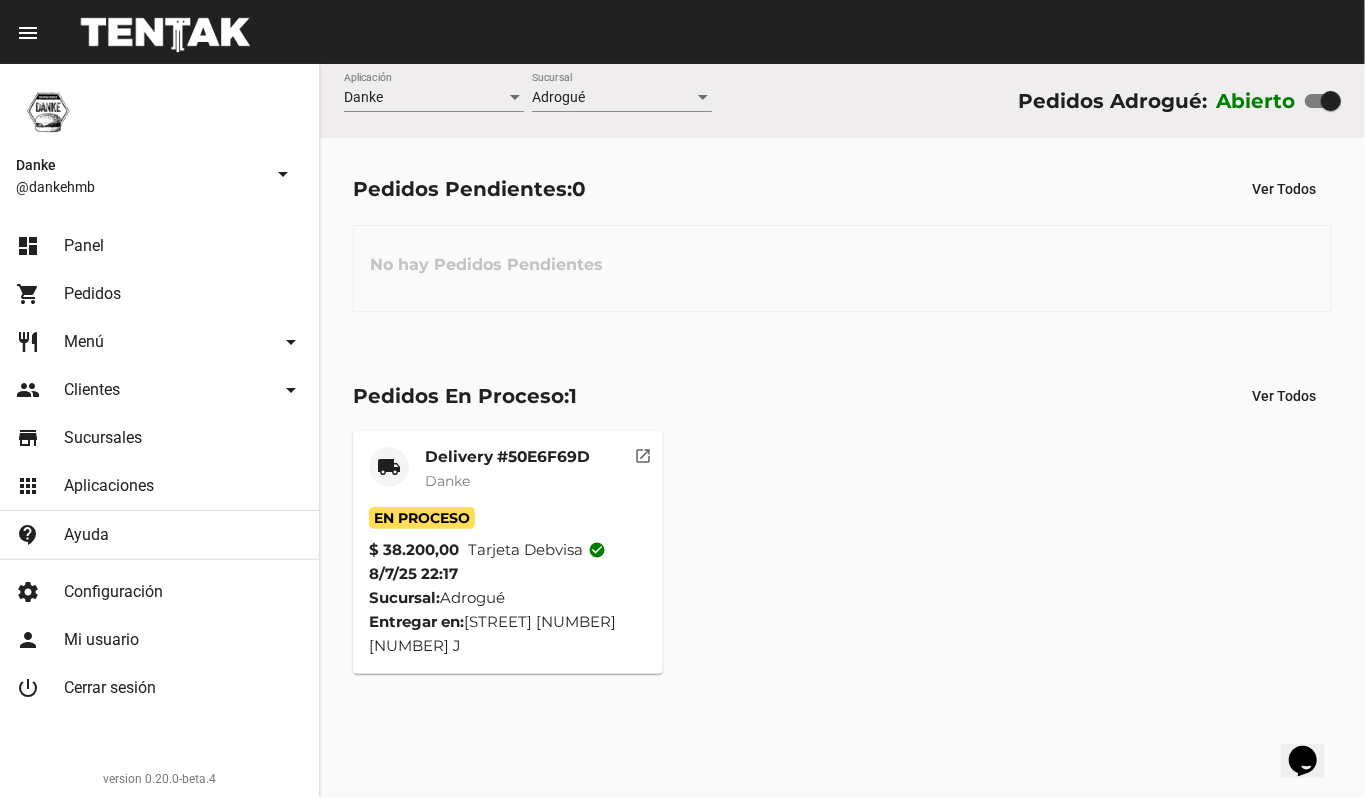 click on "Pedidos En Proceso:  1 Ver Todos local_shipping Delivery #[ID] Danke En Proceso $ 38.200,00 Tarjeta debvisa check_circle 8/7/25 22:17 Sucursal:  [CITY]  Entregar en:  [STREET] [NUMBER] [NUMBER] J  open_in_new" at bounding box center (842, 241) 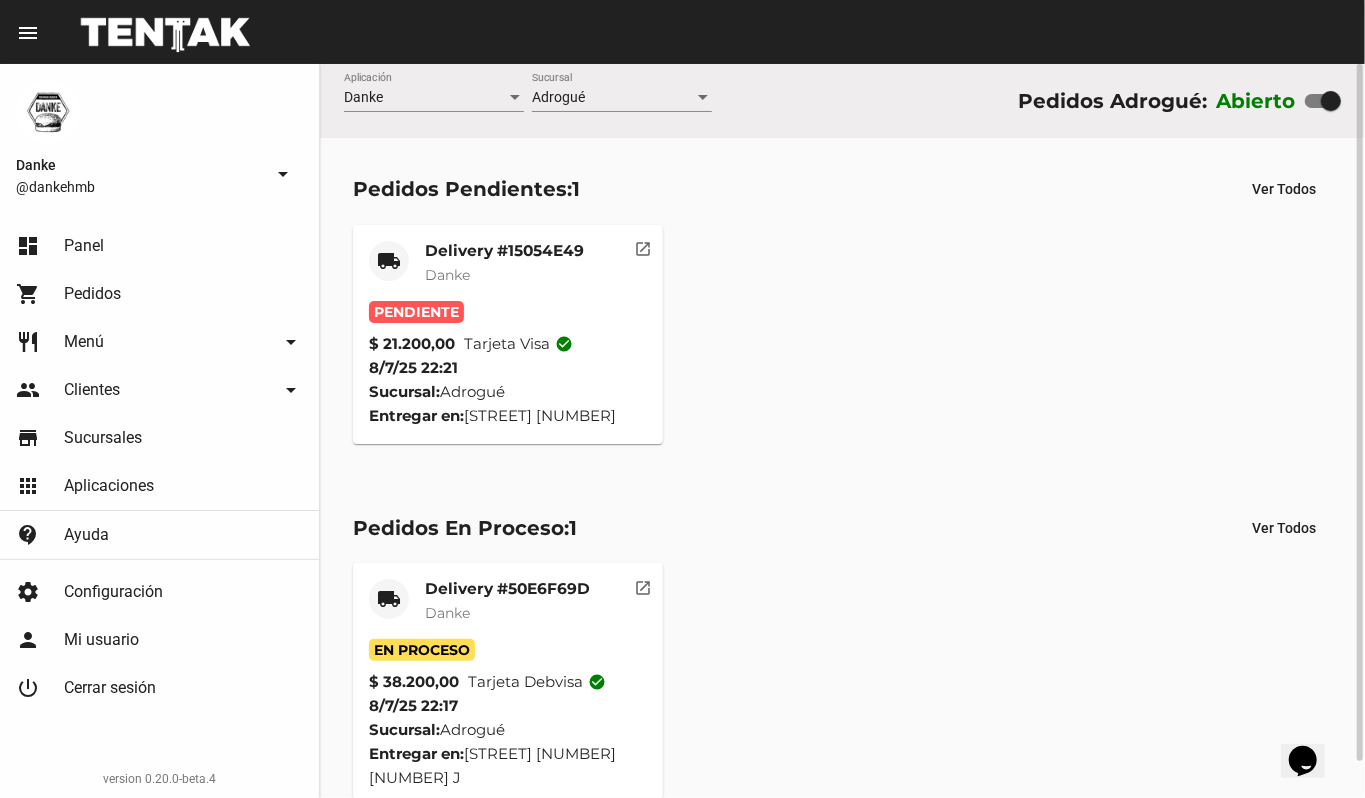 click on "Delivery #15054E49 Danke" at bounding box center (504, 271) 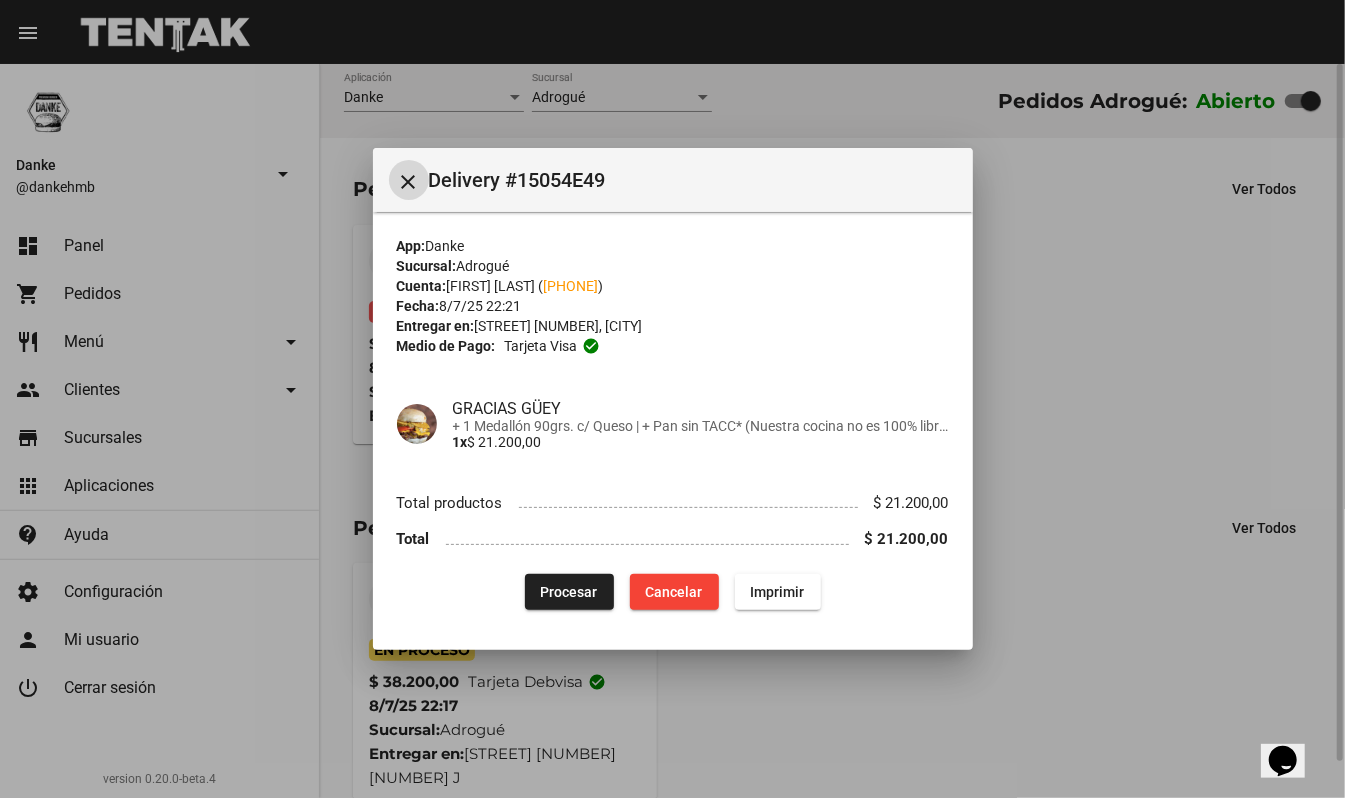 type 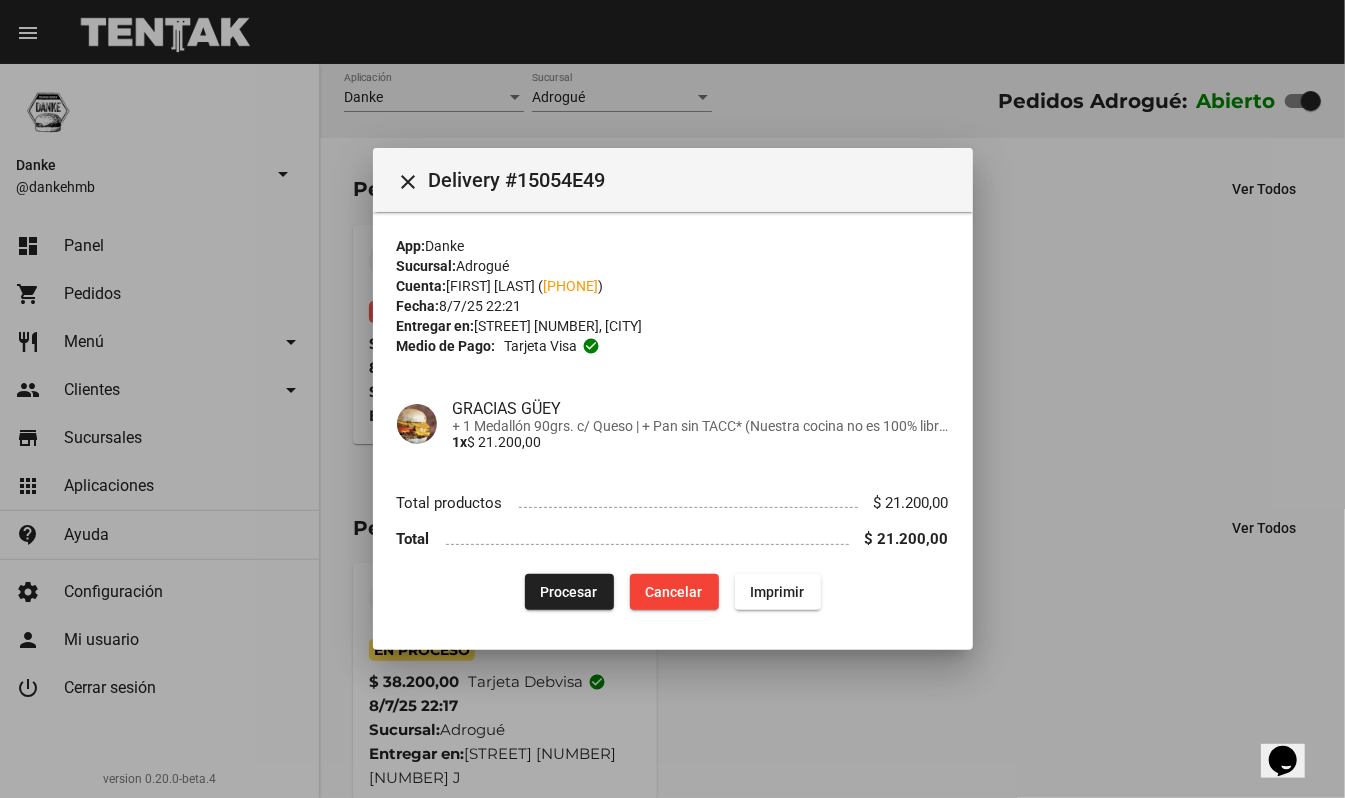 click at bounding box center (672, 399) 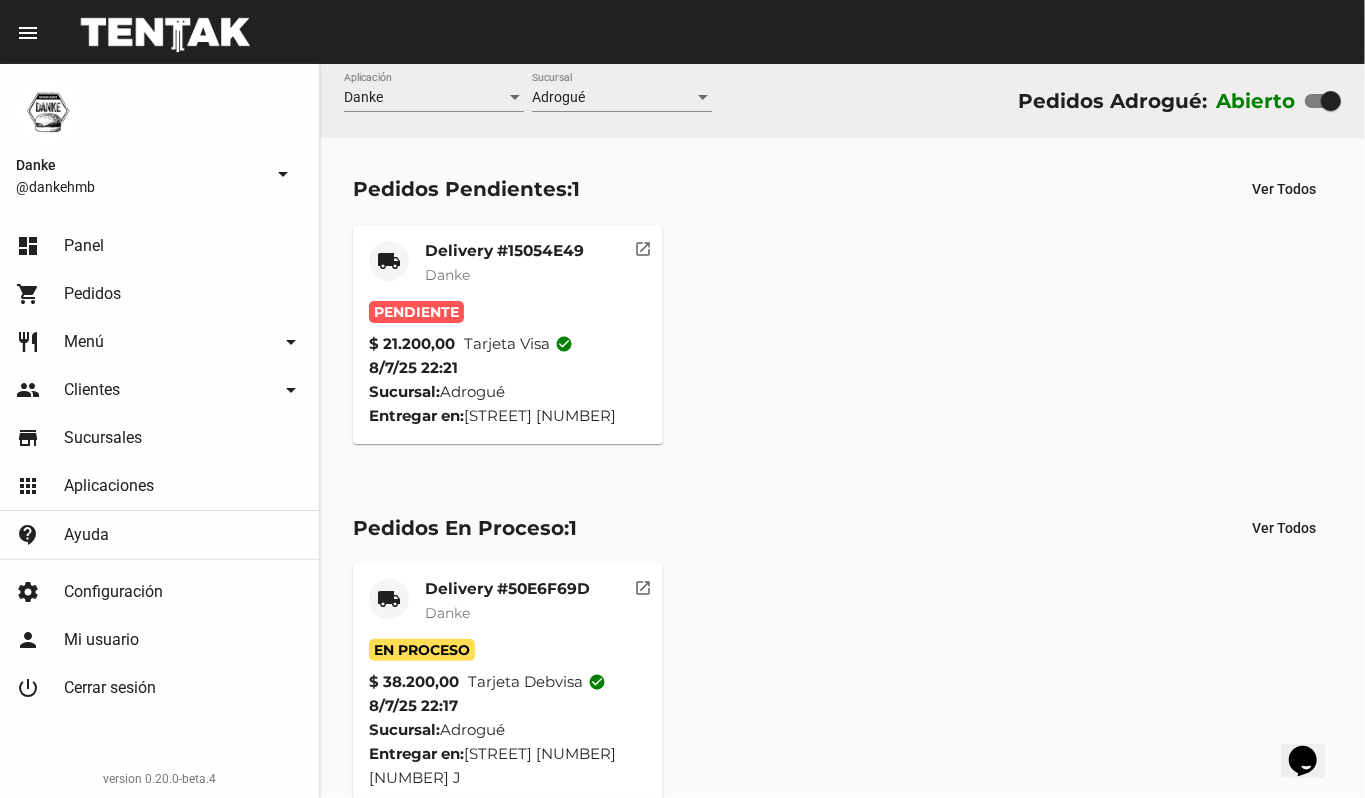 click on "shopping_cart Pedidos" at bounding box center [159, 294] 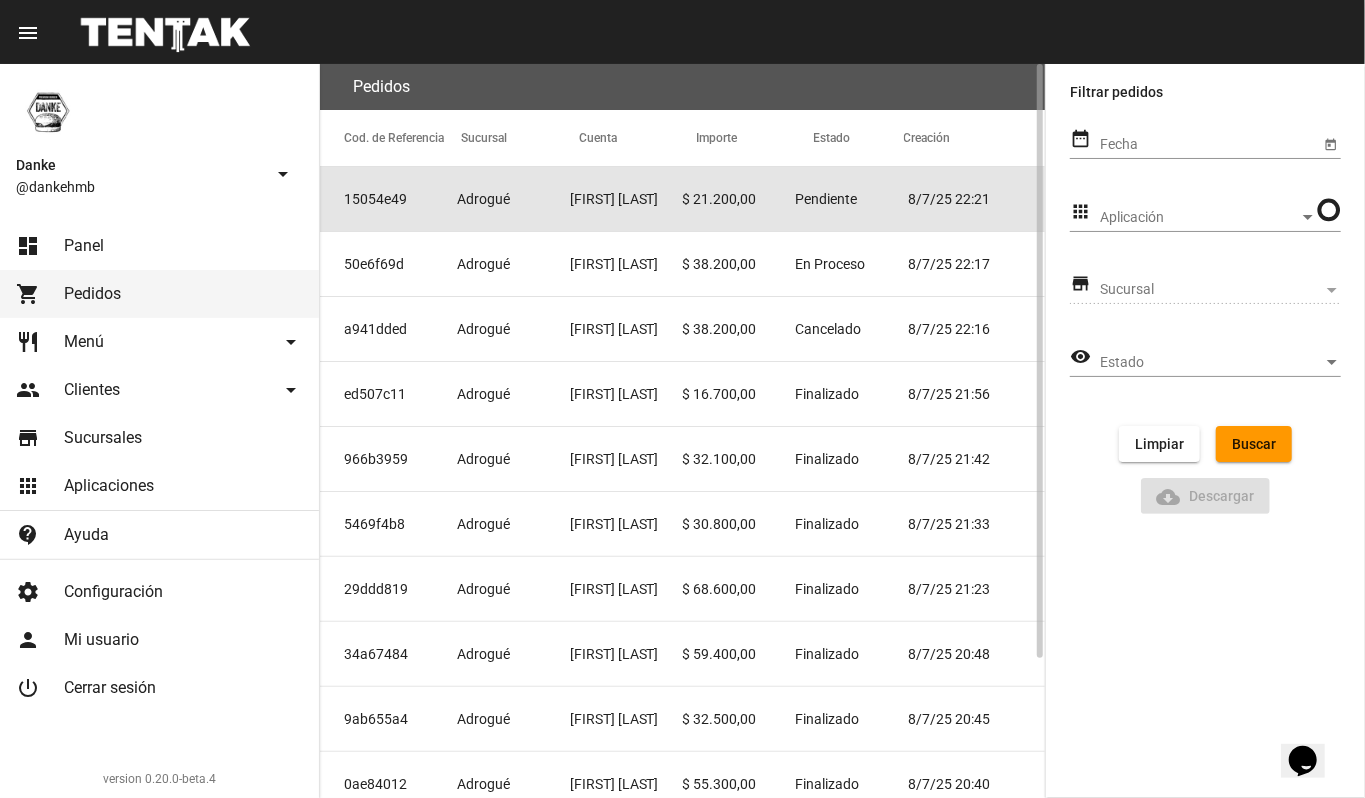 click on "Adrogué" at bounding box center (513, 199) 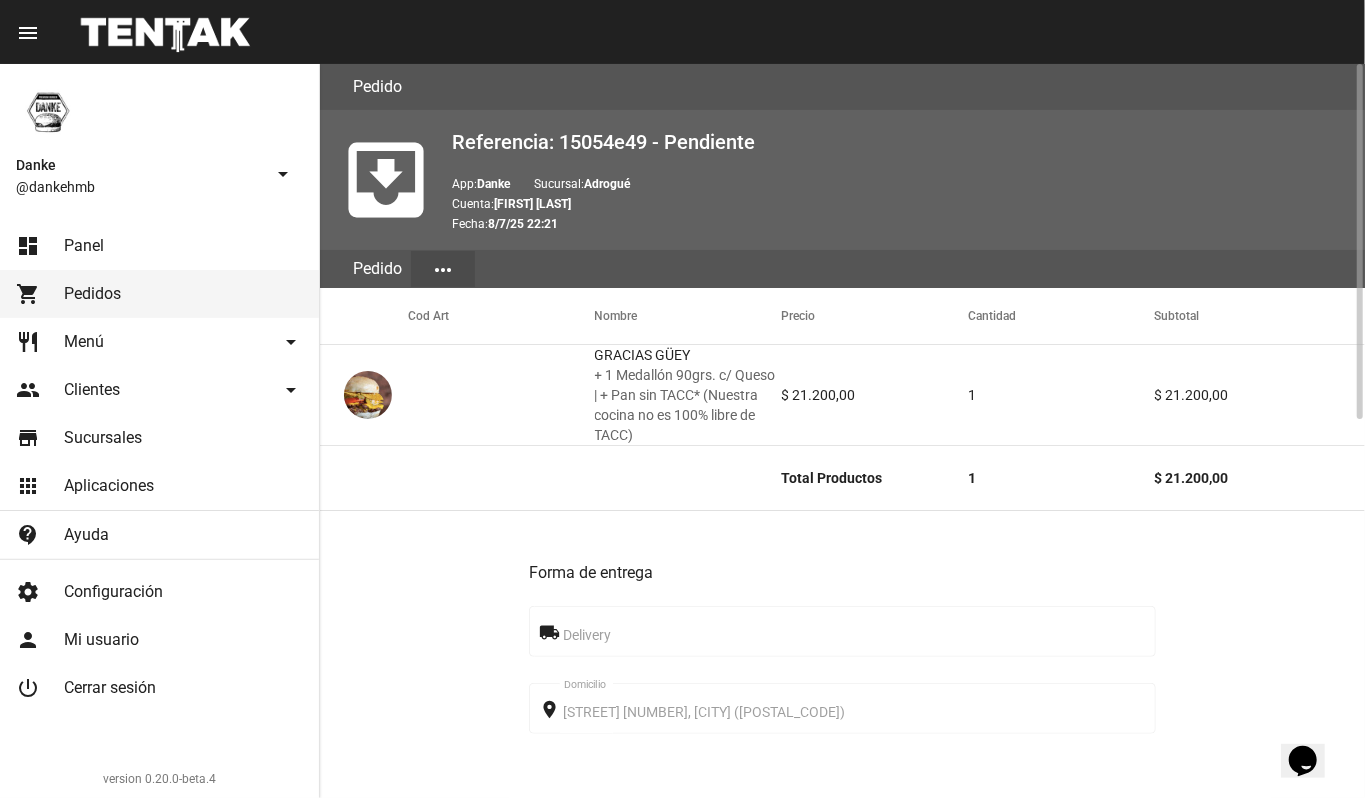 click on "Forma de entrega local_shipping Delivery place [STREET] [NUMBER], [CITY] ([POSTAL_CODE]) Domicilio Contacto phone [PHONE] Teléfono Medio de pago credit_card Tarjeta visa done Aprobado Estado receipt #[ID] Referencia Resumen Total productos $ 21.200,00 Total $ 21.200,00" at bounding box center [842, 991] 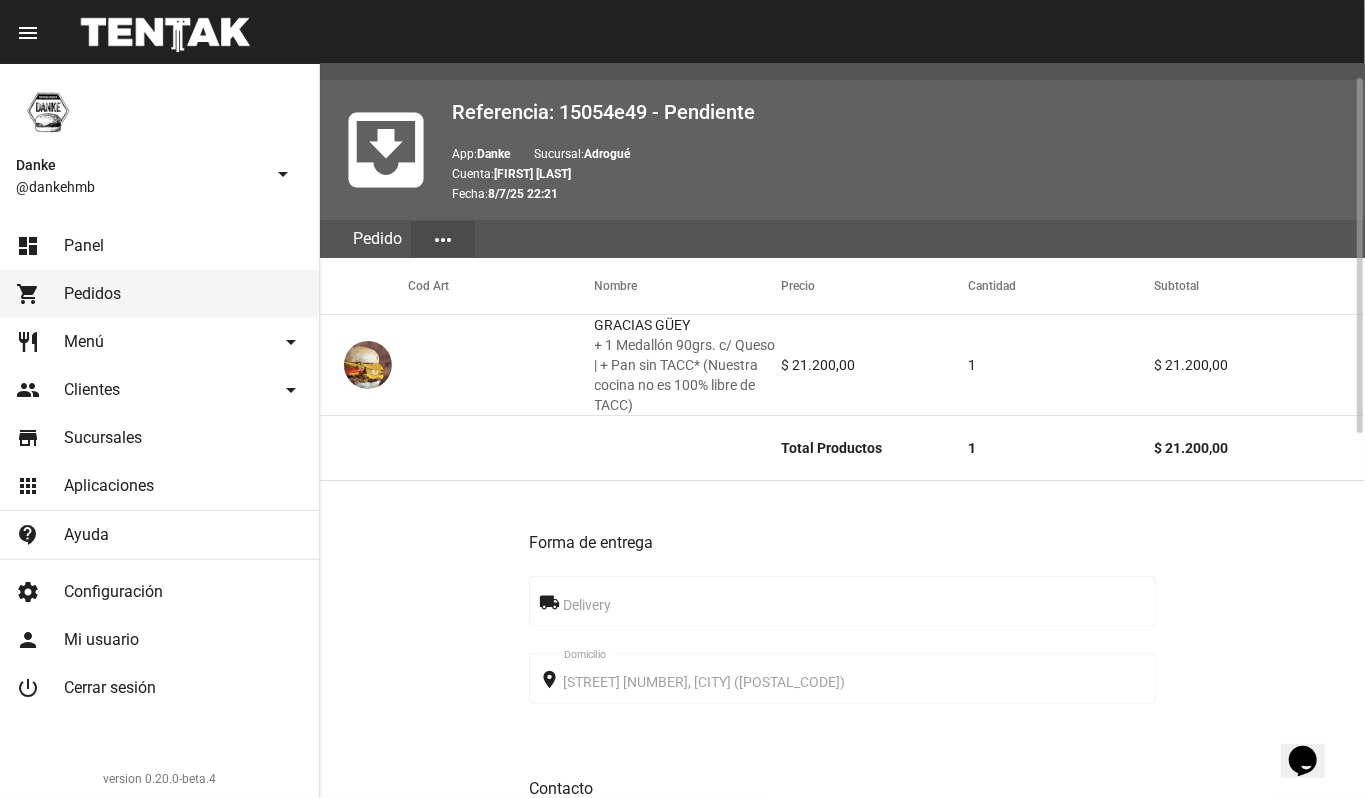 scroll, scrollTop: 61, scrollLeft: 0, axis: vertical 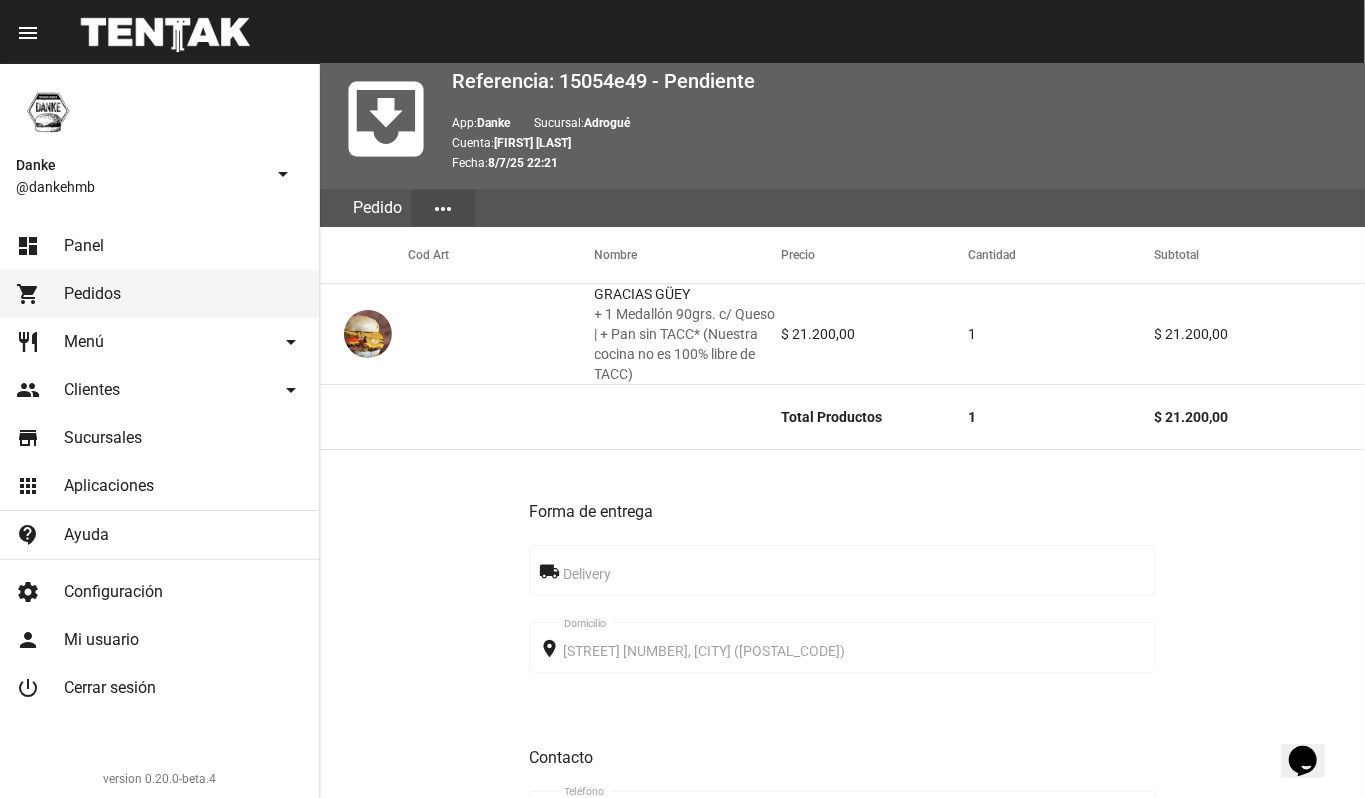 click on "dashboard Panel" at bounding box center (159, 246) 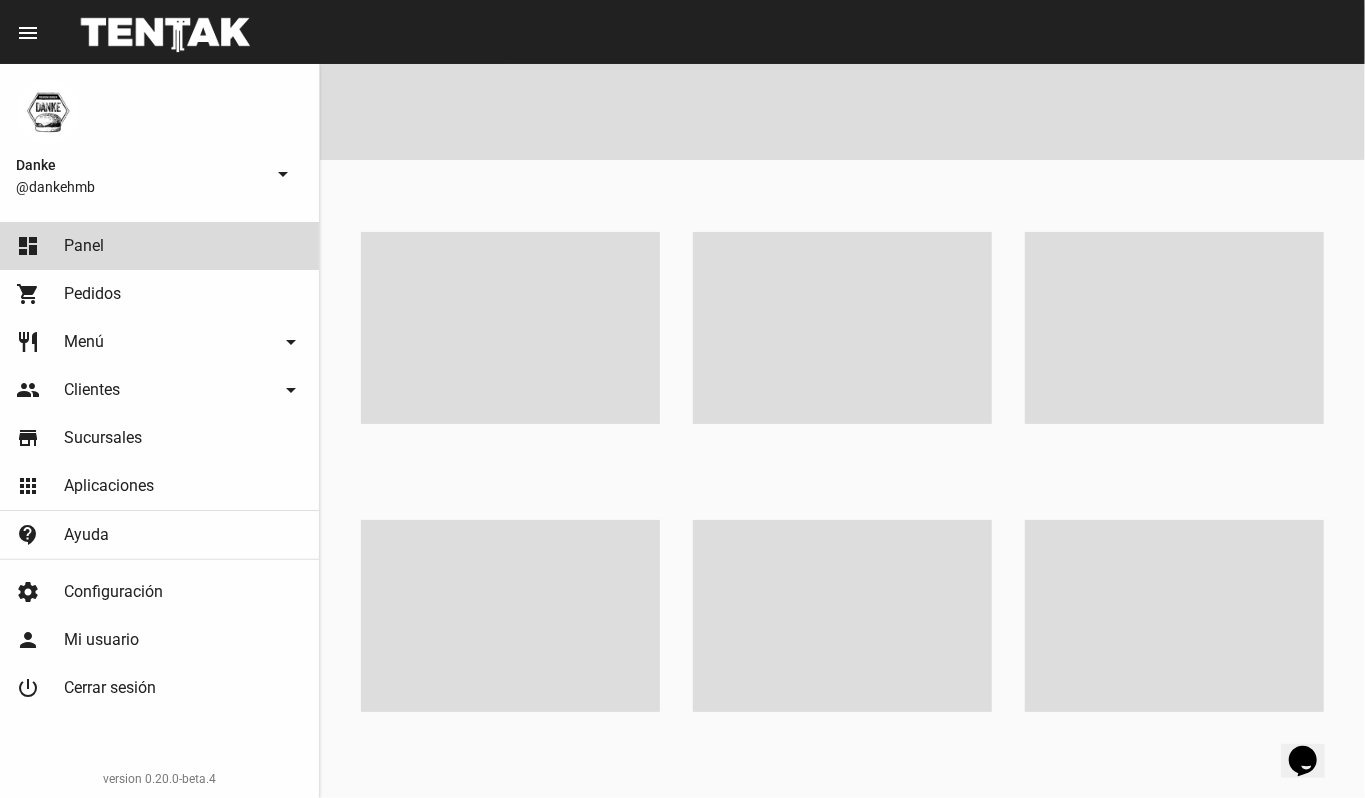 scroll, scrollTop: 0, scrollLeft: 0, axis: both 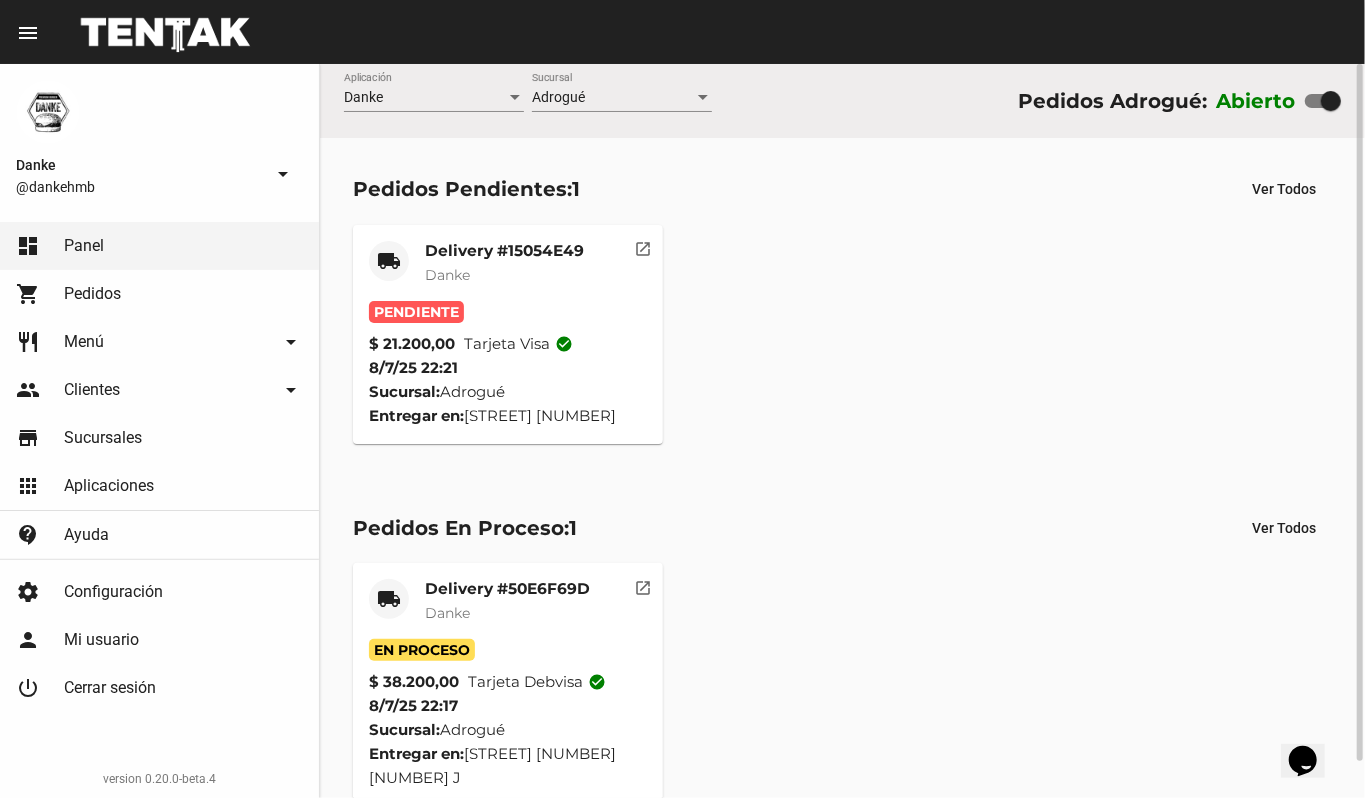 click on "local_shipping Delivery #15054E49 Danke" at bounding box center (508, 271) 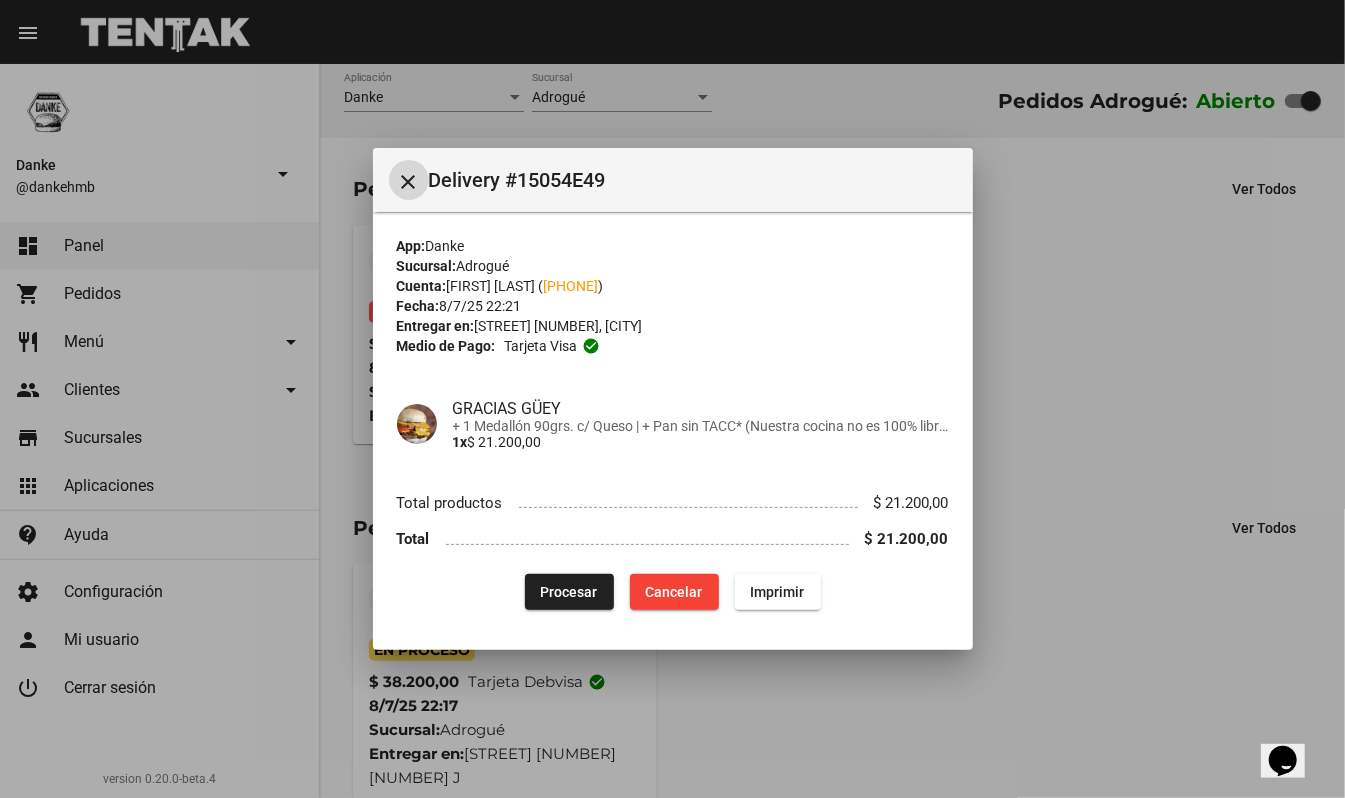type 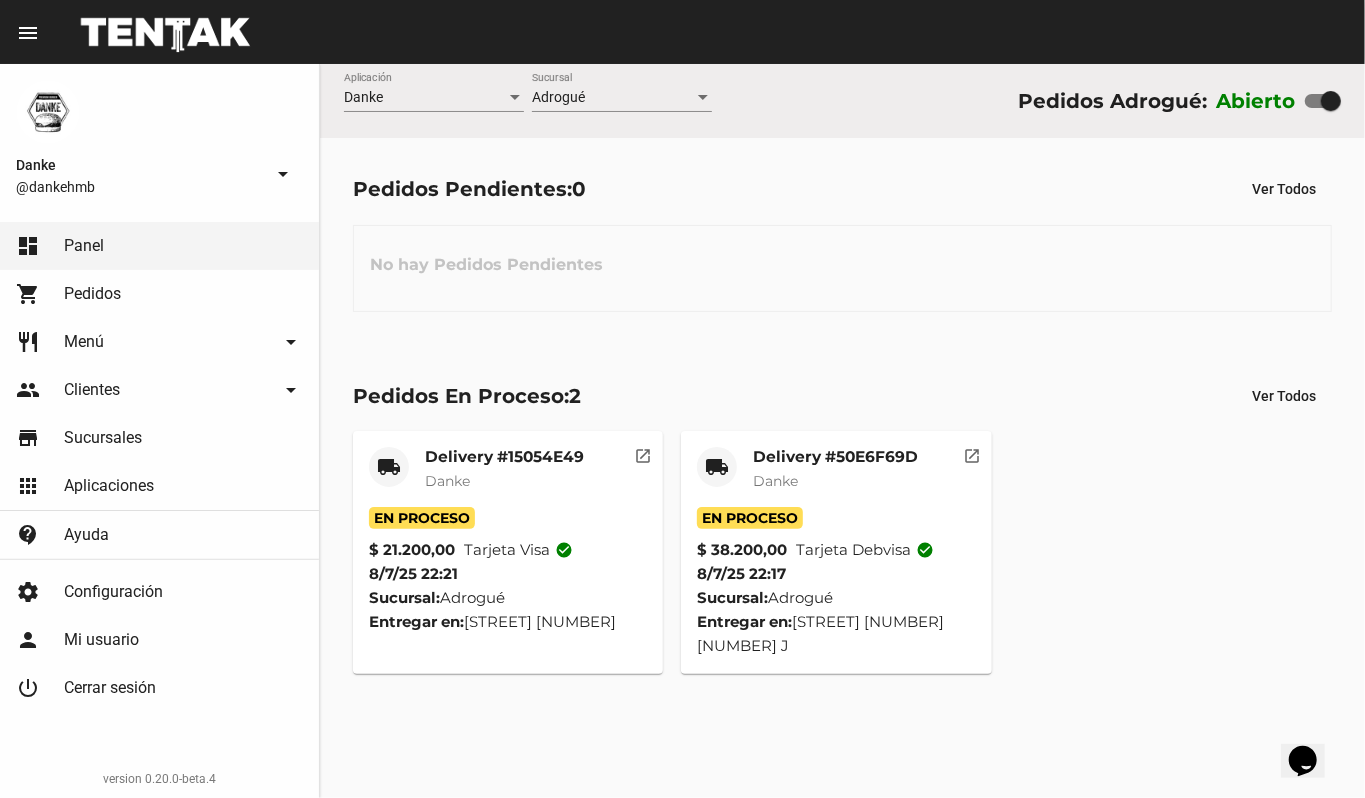 click on "Pedidos En Proceso:  2 Ver Todos local_shipping Delivery #[ID] Danke En Proceso $ 21.200,00 Tarjeta visa check_circle 8/7/25 22:21 Sucursal:  [CITY]  Entregar en:  [STREET] [NUMBER], [CITY]   open_in_new local_shipping Delivery #[ID] Danke En Proceso $ 38.200,00 Tarjeta debvisa check_circle 8/7/25 22:17 Sucursal:  [CITY]  Entregar en:  [STREET] [NUMBER] [NUMBER] J  open_in_new" at bounding box center (842, 241) 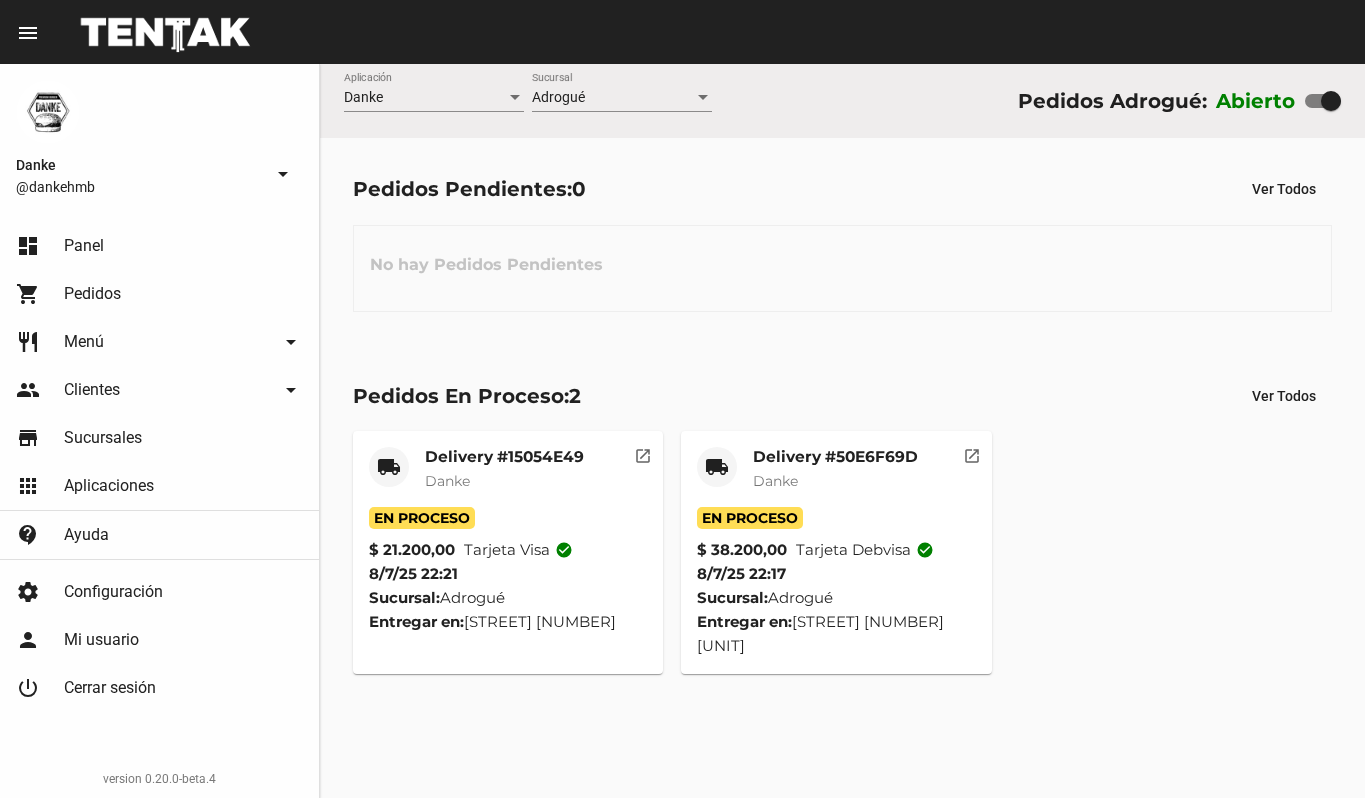 scroll, scrollTop: 0, scrollLeft: 0, axis: both 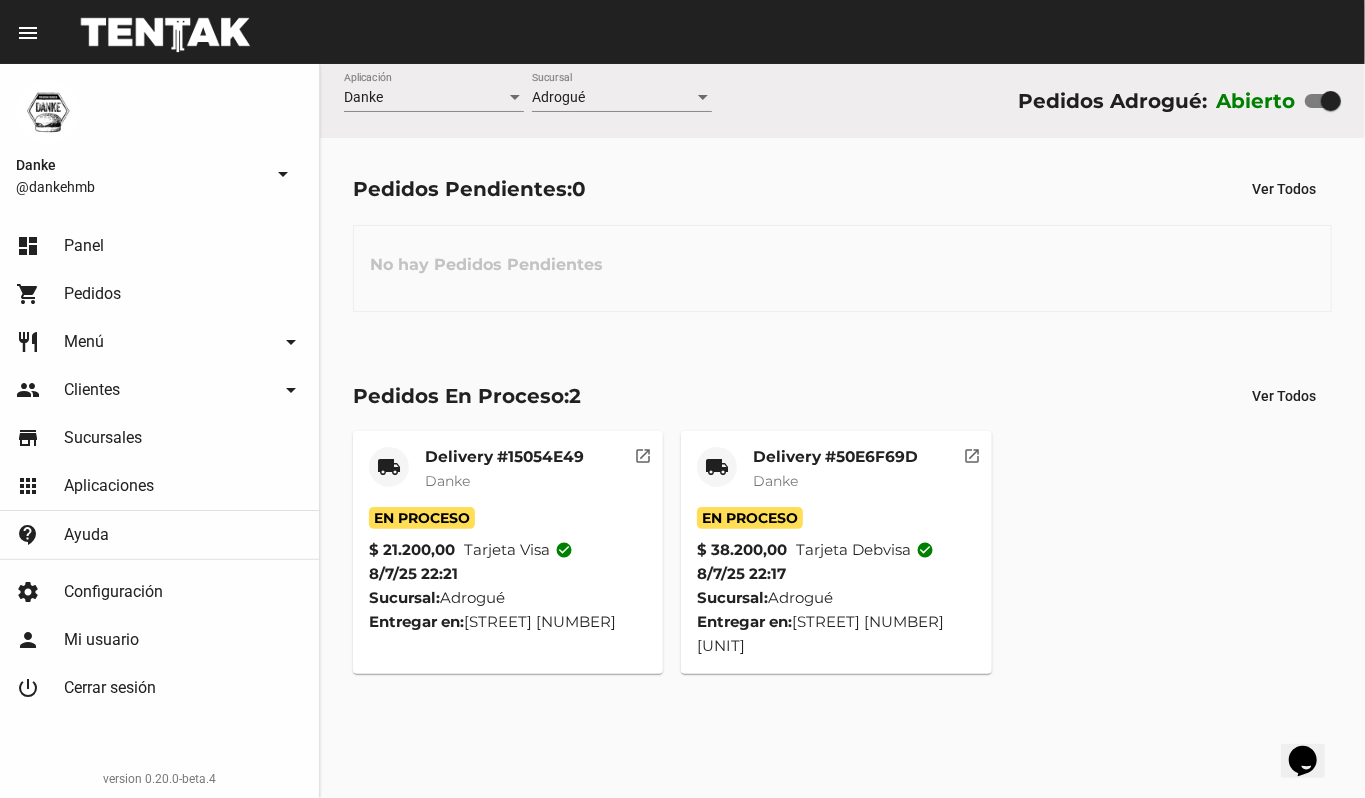 click on "No hay Pedidos Pendientes" at bounding box center (842, 268) 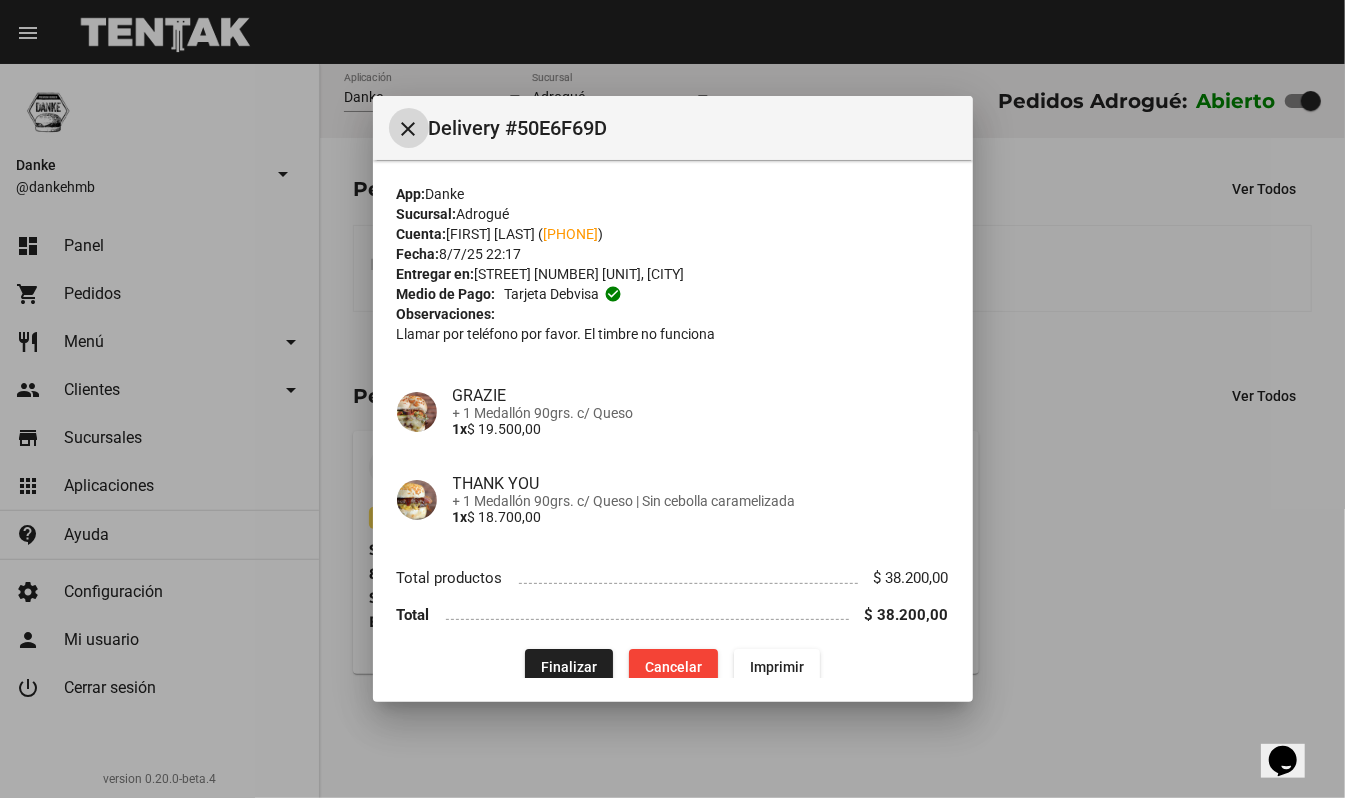 click on "Finalizar" at bounding box center [569, 667] 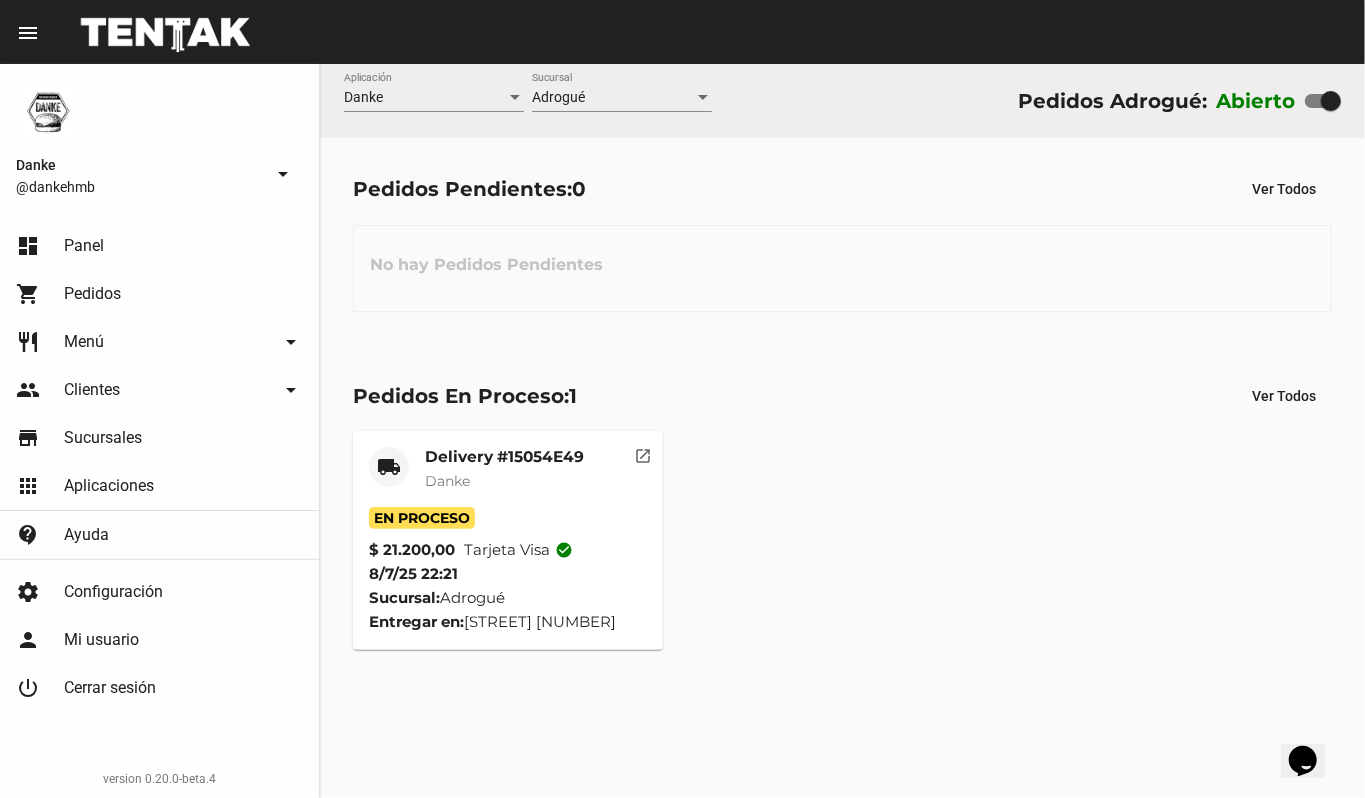 click on "local_shipping Delivery #15054E49 Danke En Proceso $ 21.200,00 Tarjeta visa check_circle 8/7/25 22:21 Sucursal:  Adrogué  Entregar en:  Erezcano 976   open_in_new" at bounding box center (842, 216) 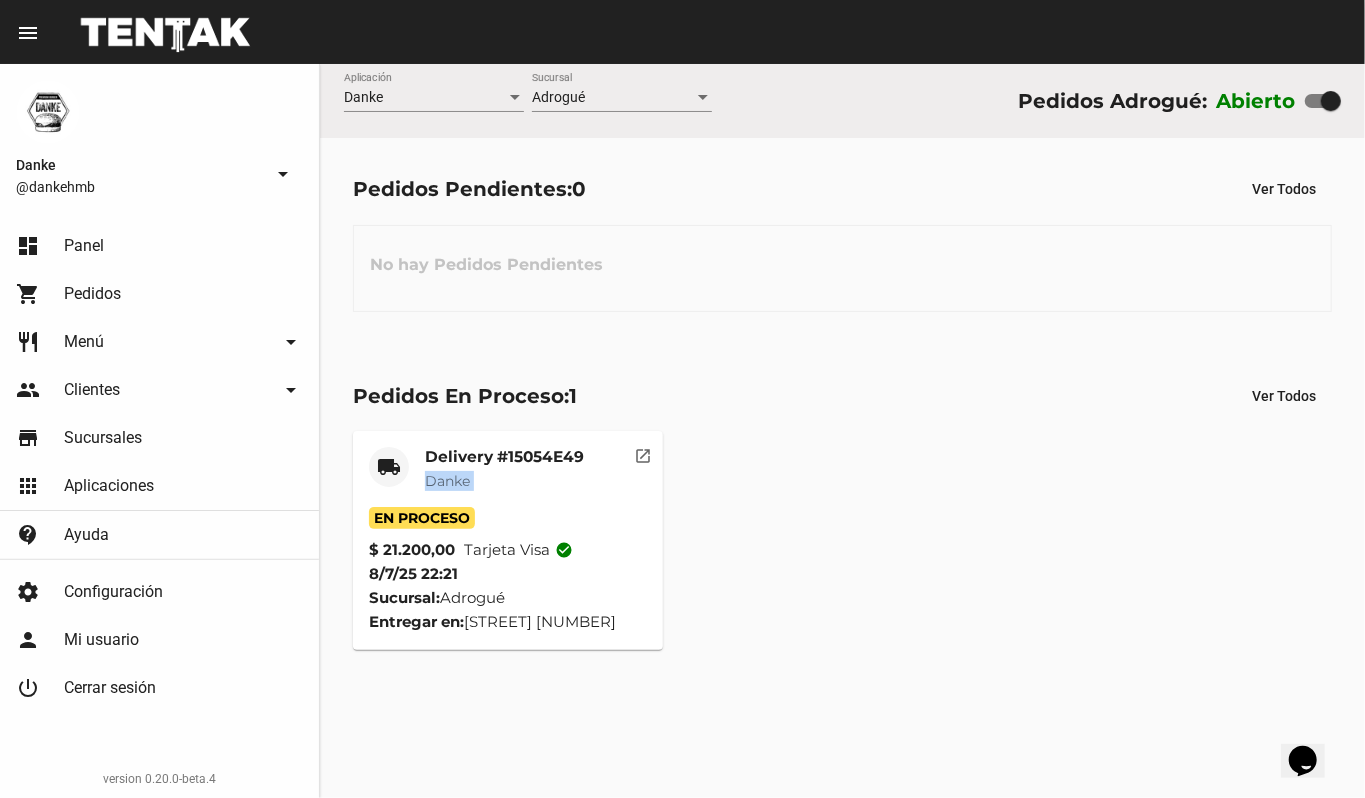 click on "local_shipping Delivery #15054E49 Danke En Proceso $ 21.200,00 Tarjeta visa check_circle 8/7/25 22:21 Sucursal:  Adrogué  Entregar en:  Erezcano 976   open_in_new" at bounding box center [842, 216] 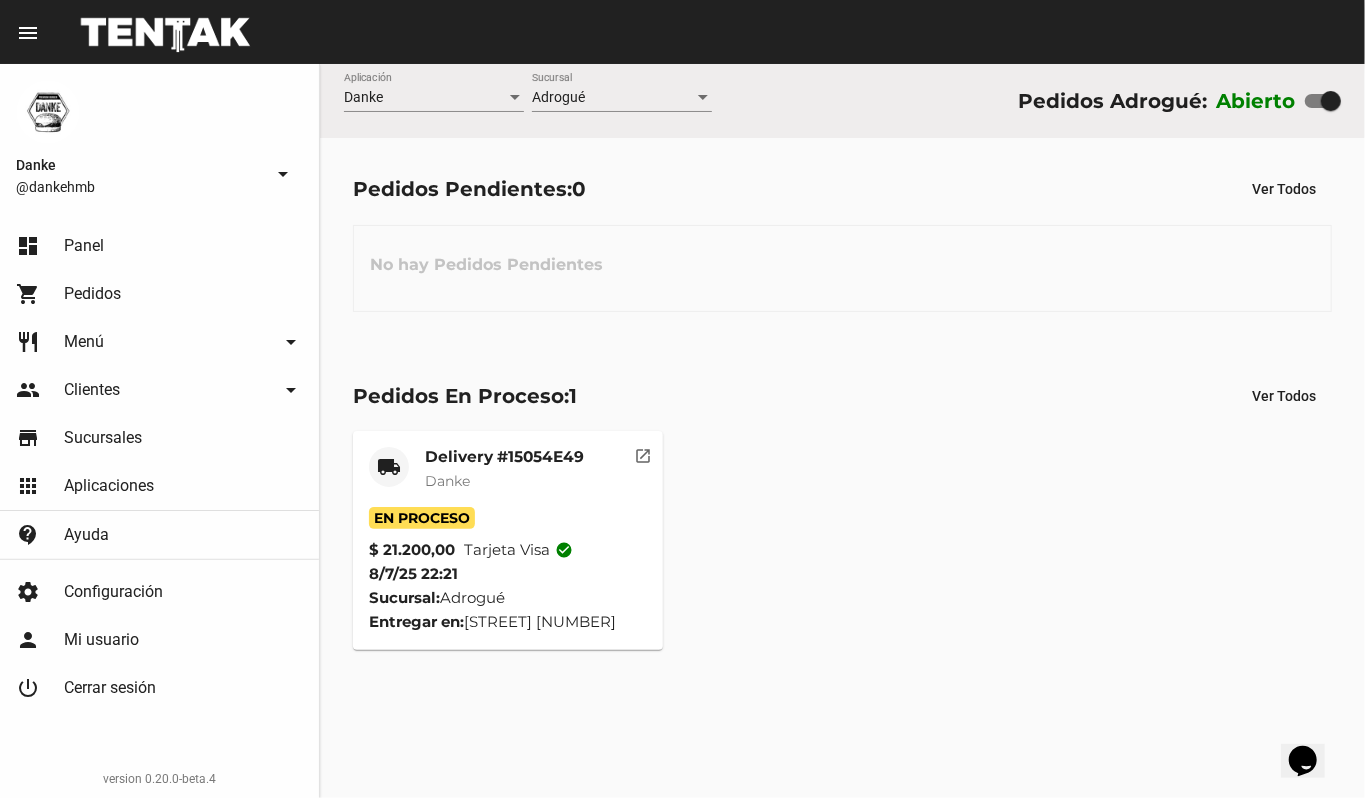 click on "Danke" at bounding box center (504, 481) 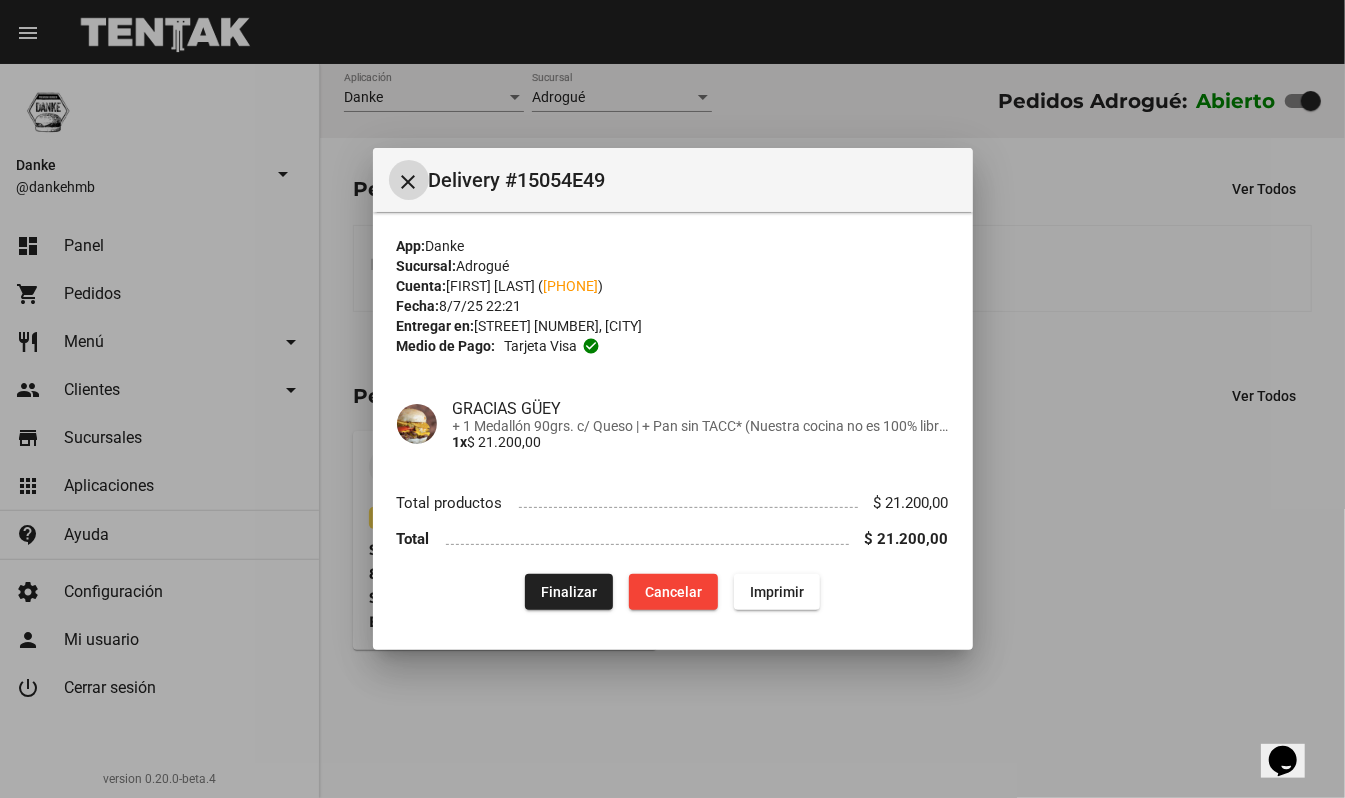 click on "Finalizar" at bounding box center [569, 592] 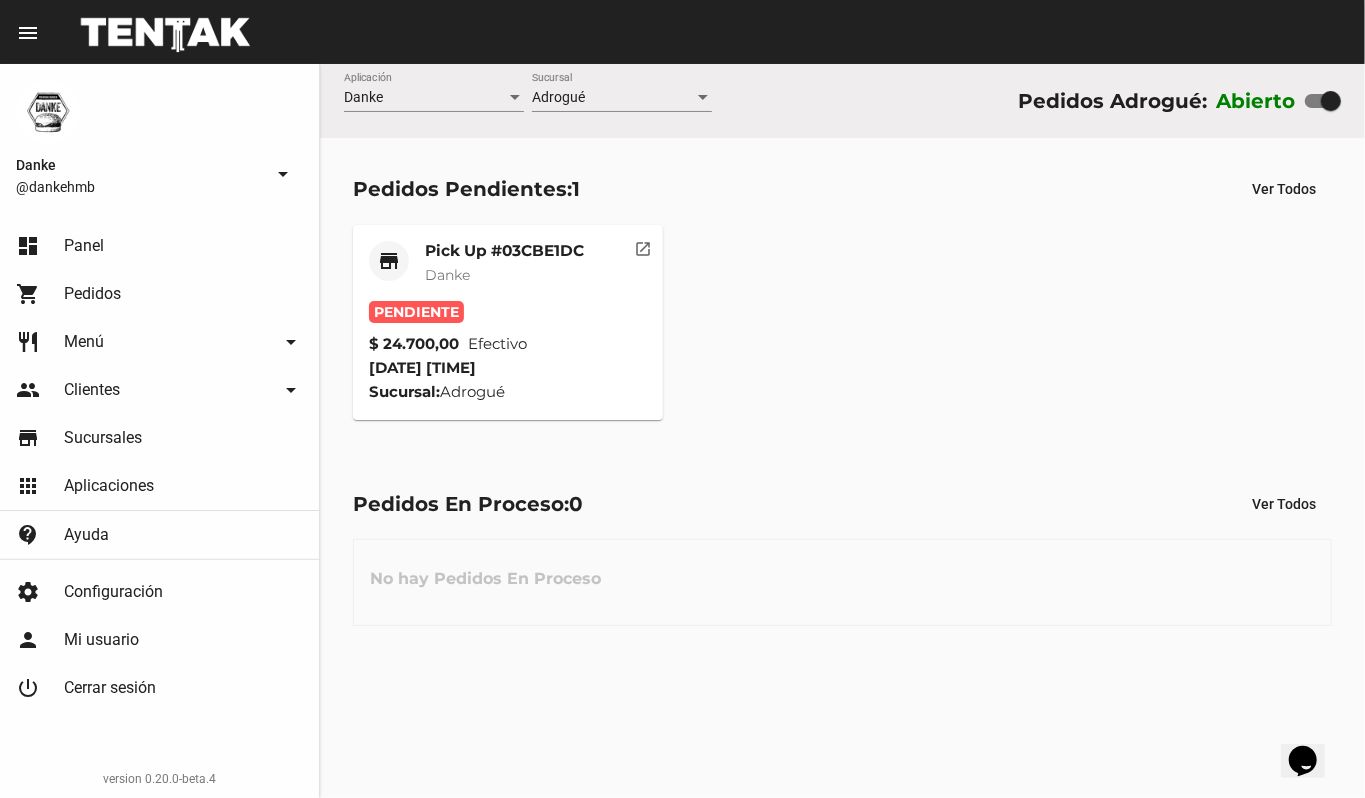 click on "Danke" at bounding box center (447, 275) 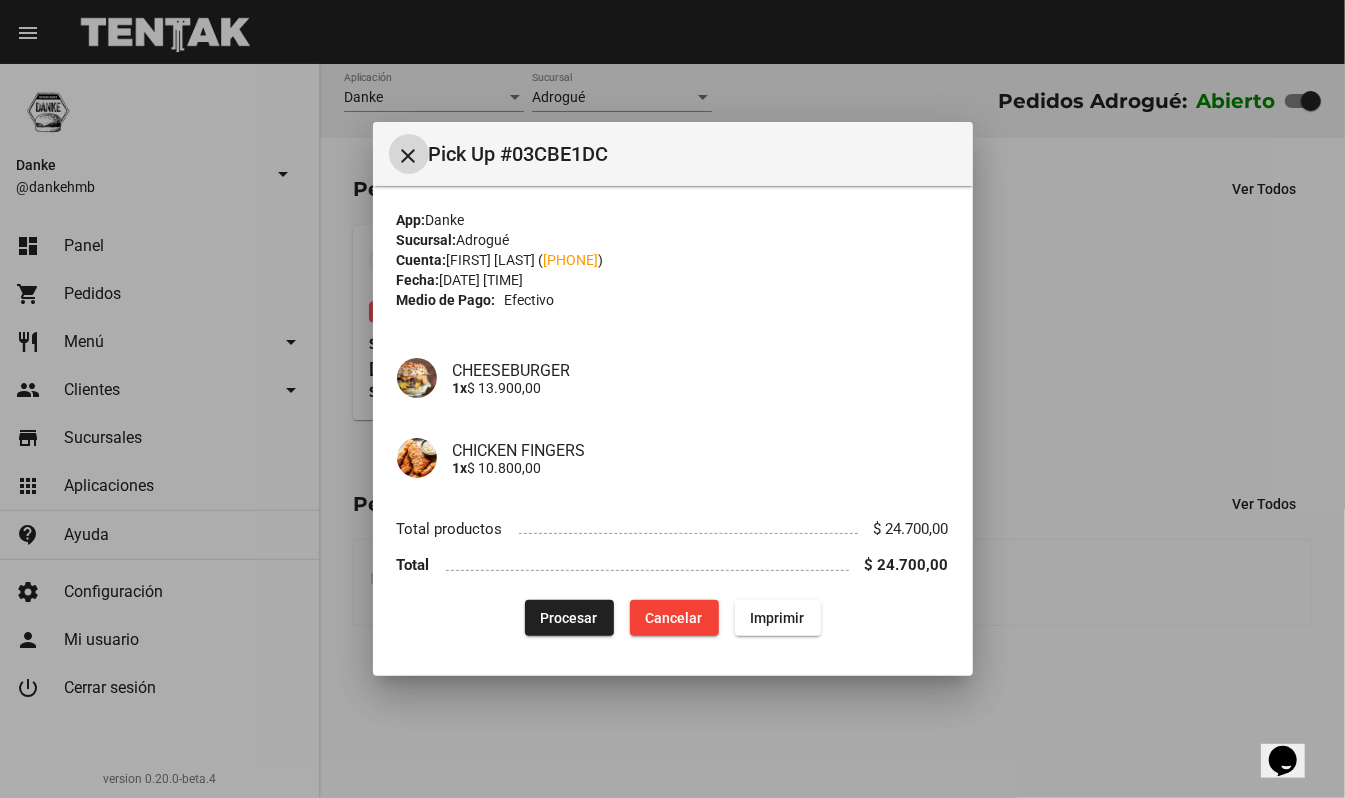 type 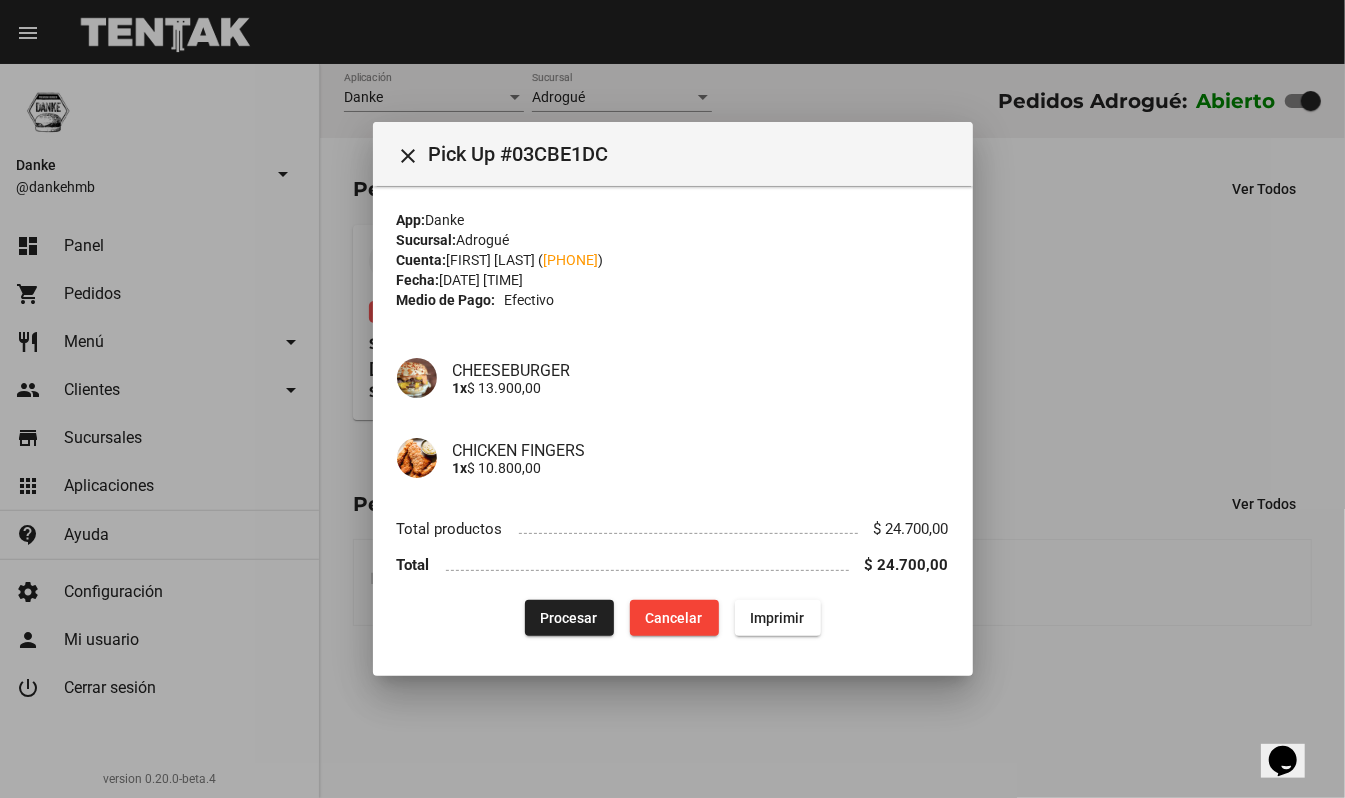 click on "Procesar" at bounding box center (569, 618) 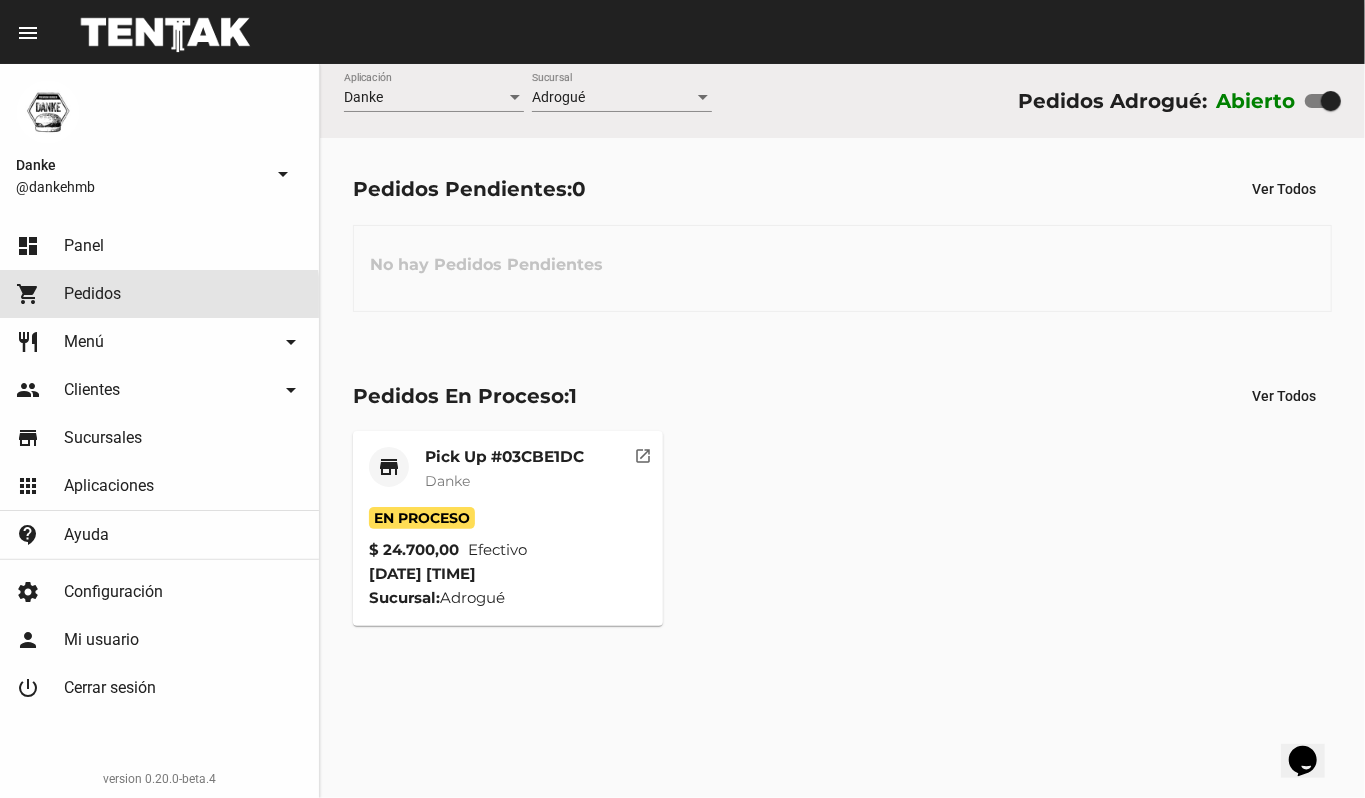 click on "Pedidos" at bounding box center [92, 294] 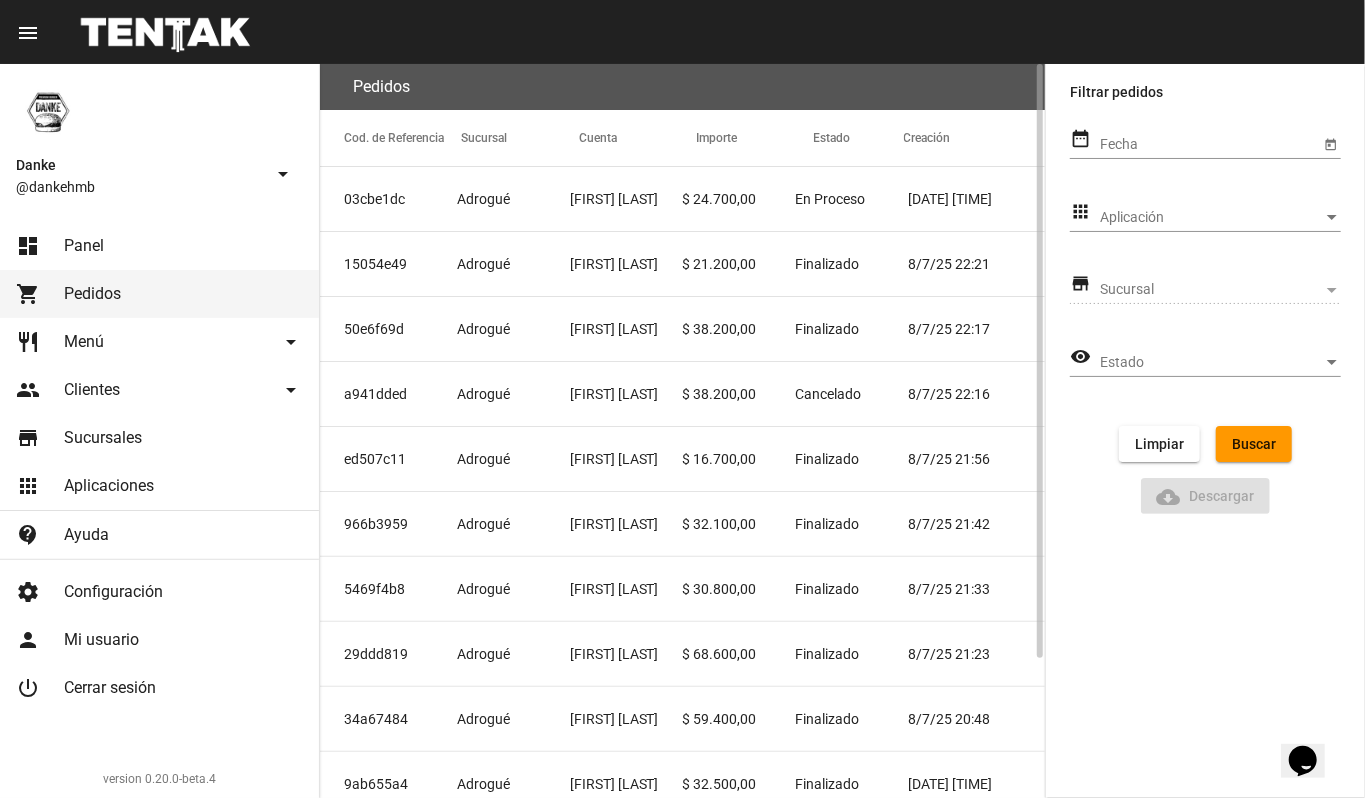 click on "Adrogué" at bounding box center [513, 199] 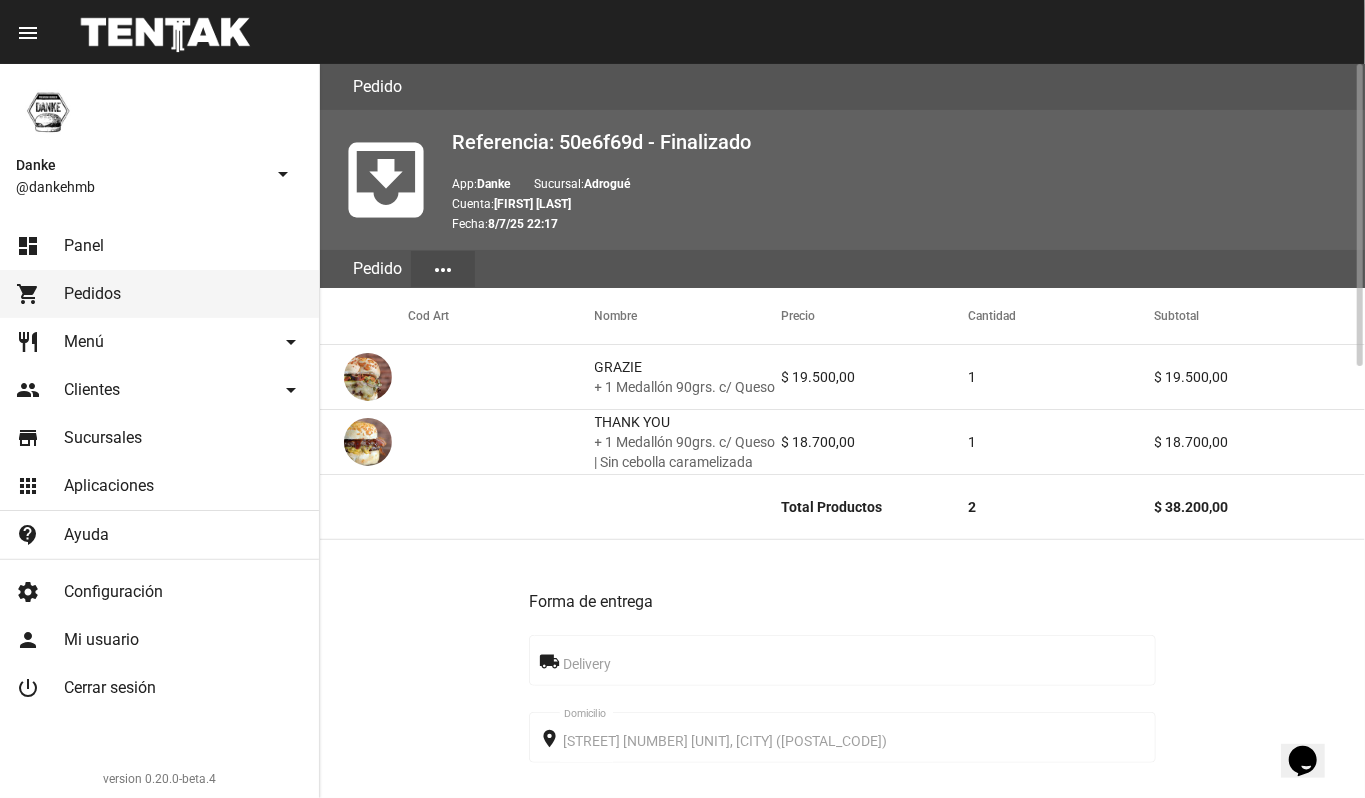 click on "Forma de entrega local_shipping Delivery place Intendente Doctor Martín González 1020 2 J, Adrogué (1846) Domicilio Contacto phone +54 11 69515573 Teléfono Observaciones Llamar por teléfono por favor. El timbre no funciona Medio de pago credit_card Tarjeta debvisa done Aprobado Estado receipt #117425378987 Referencia Resumen Total productos $ 38.200,00 Total $ 38.200,00" at bounding box center [842, 1136] 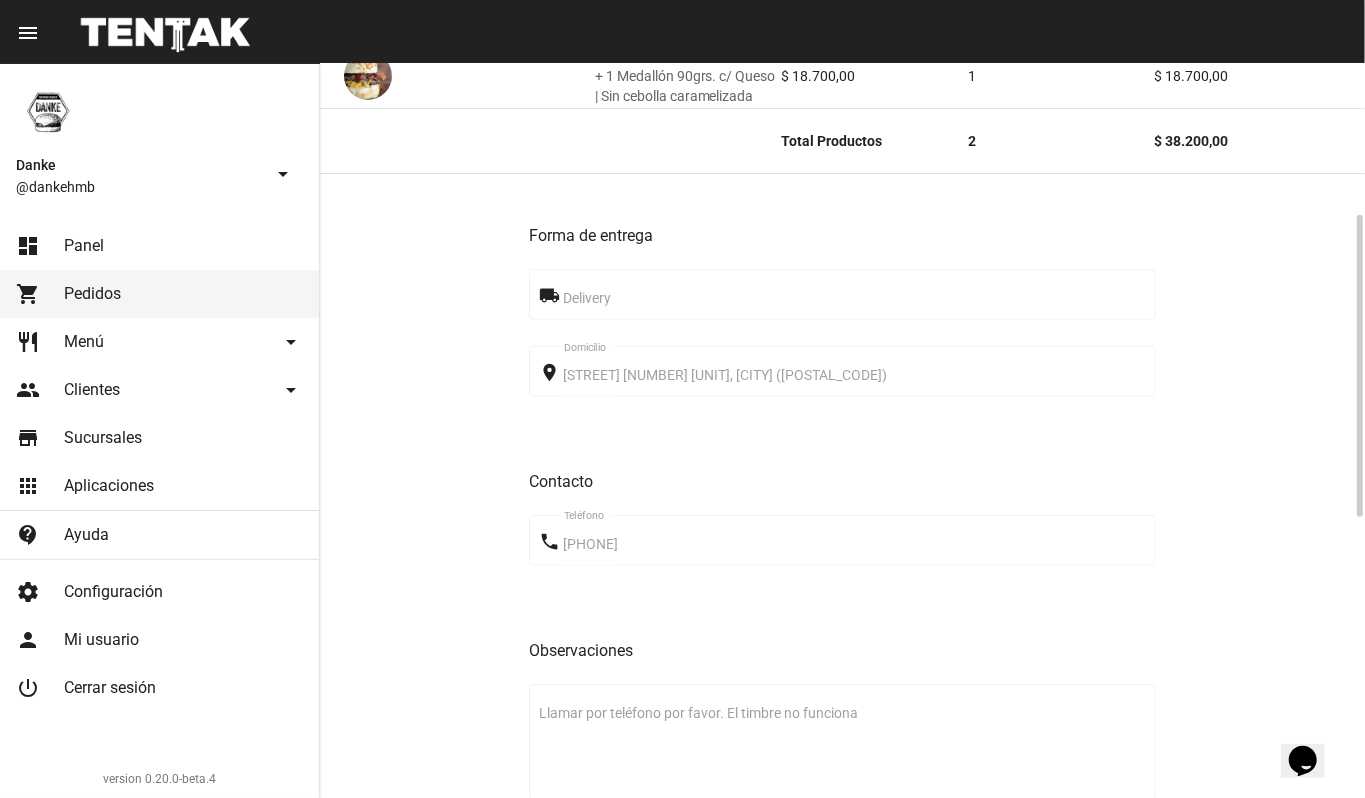 scroll, scrollTop: 397, scrollLeft: 0, axis: vertical 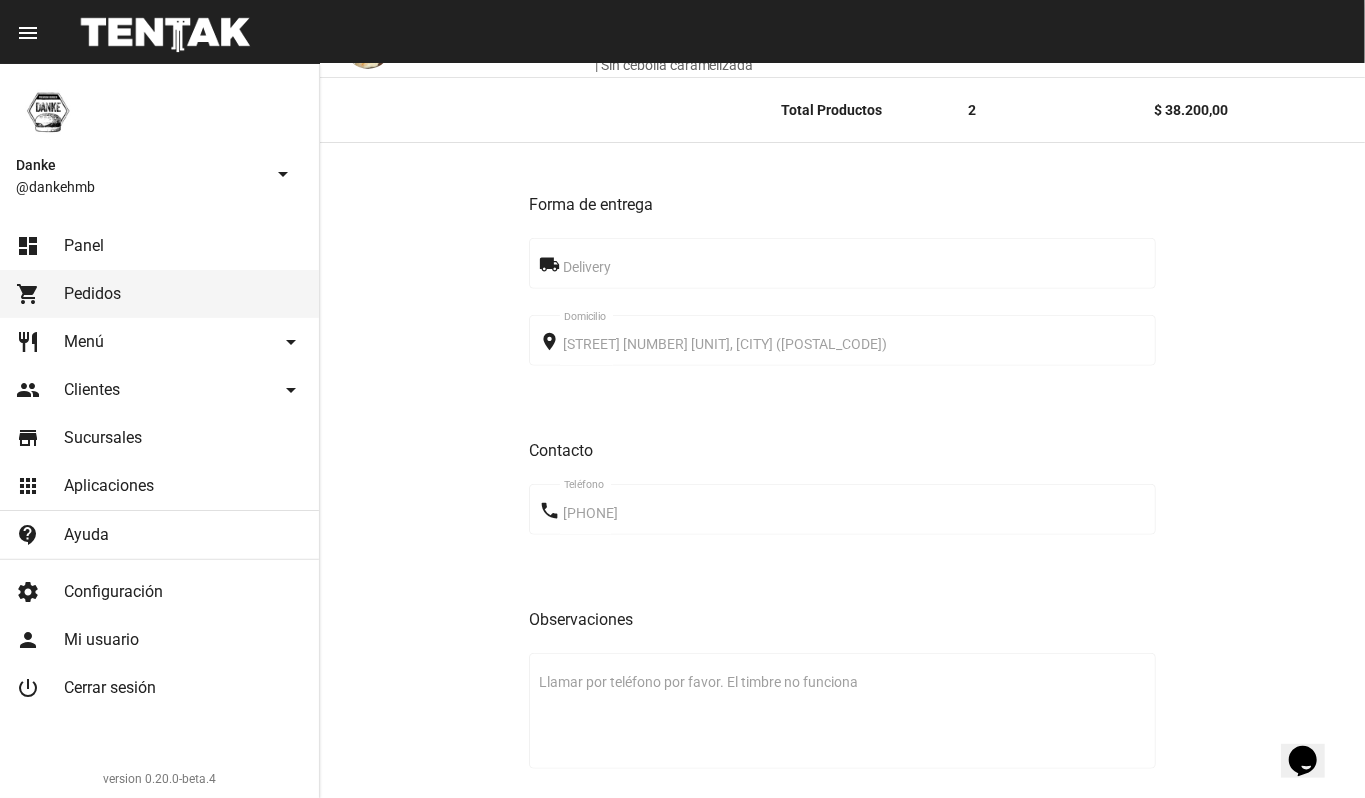 click on "dashboard Panel" at bounding box center [159, 246] 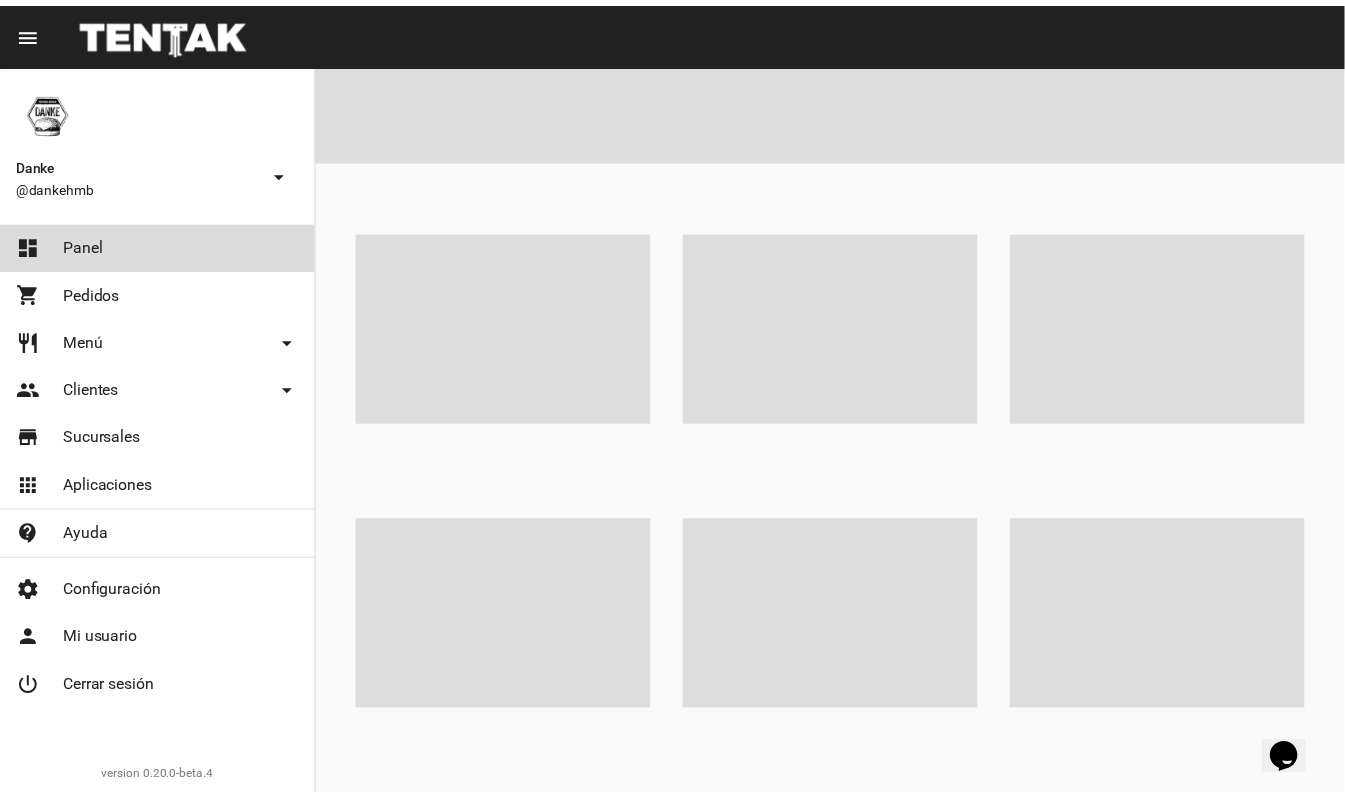 scroll, scrollTop: 0, scrollLeft: 0, axis: both 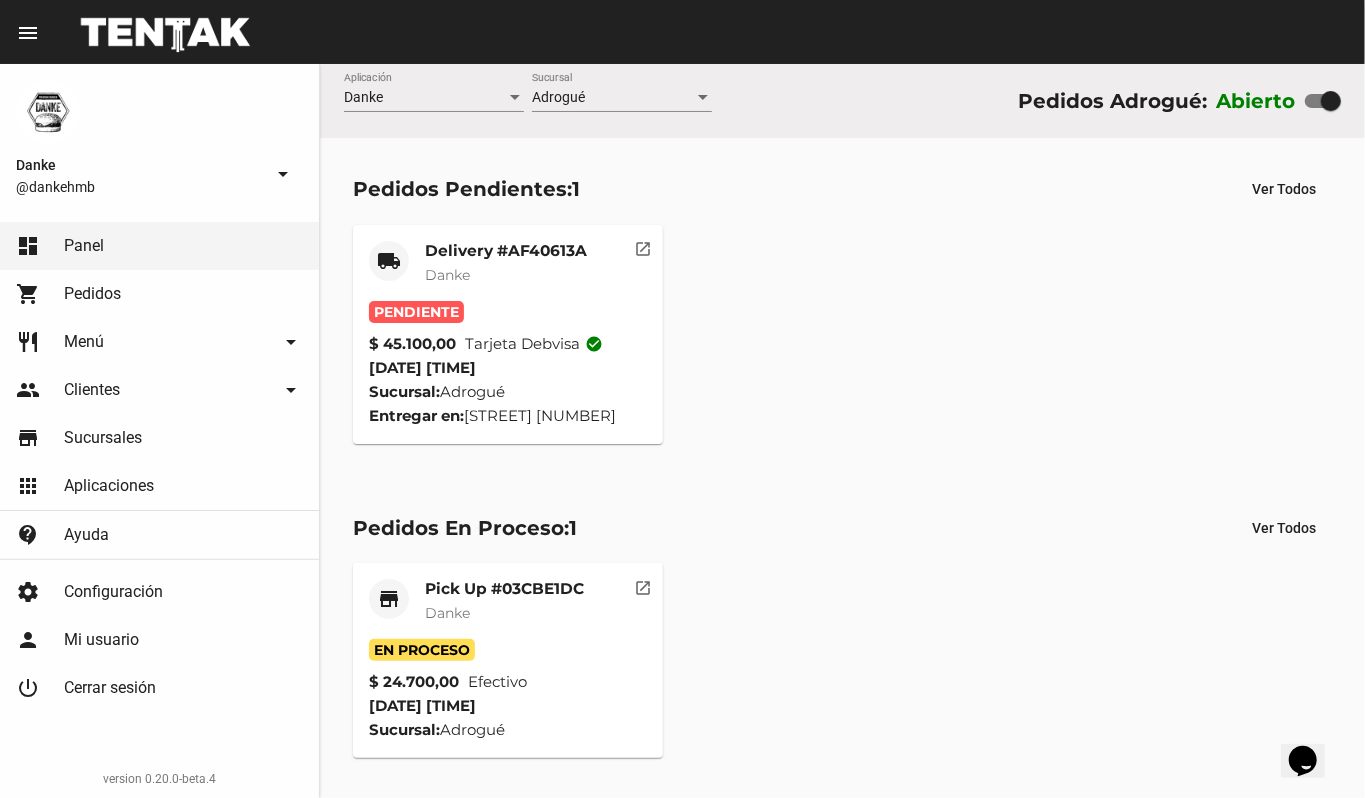 click on "Delivery #AF40613A" at bounding box center [506, 251] 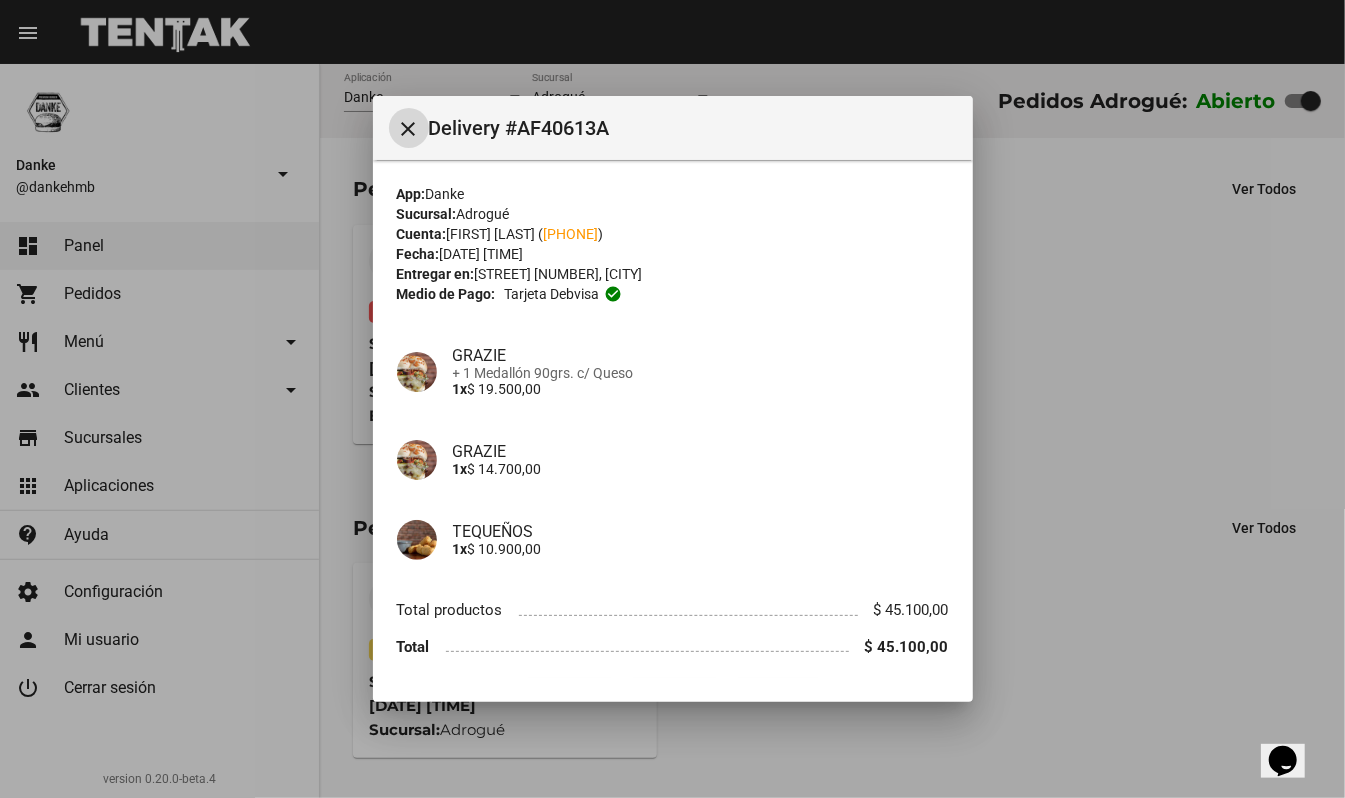 click at bounding box center (672, 399) 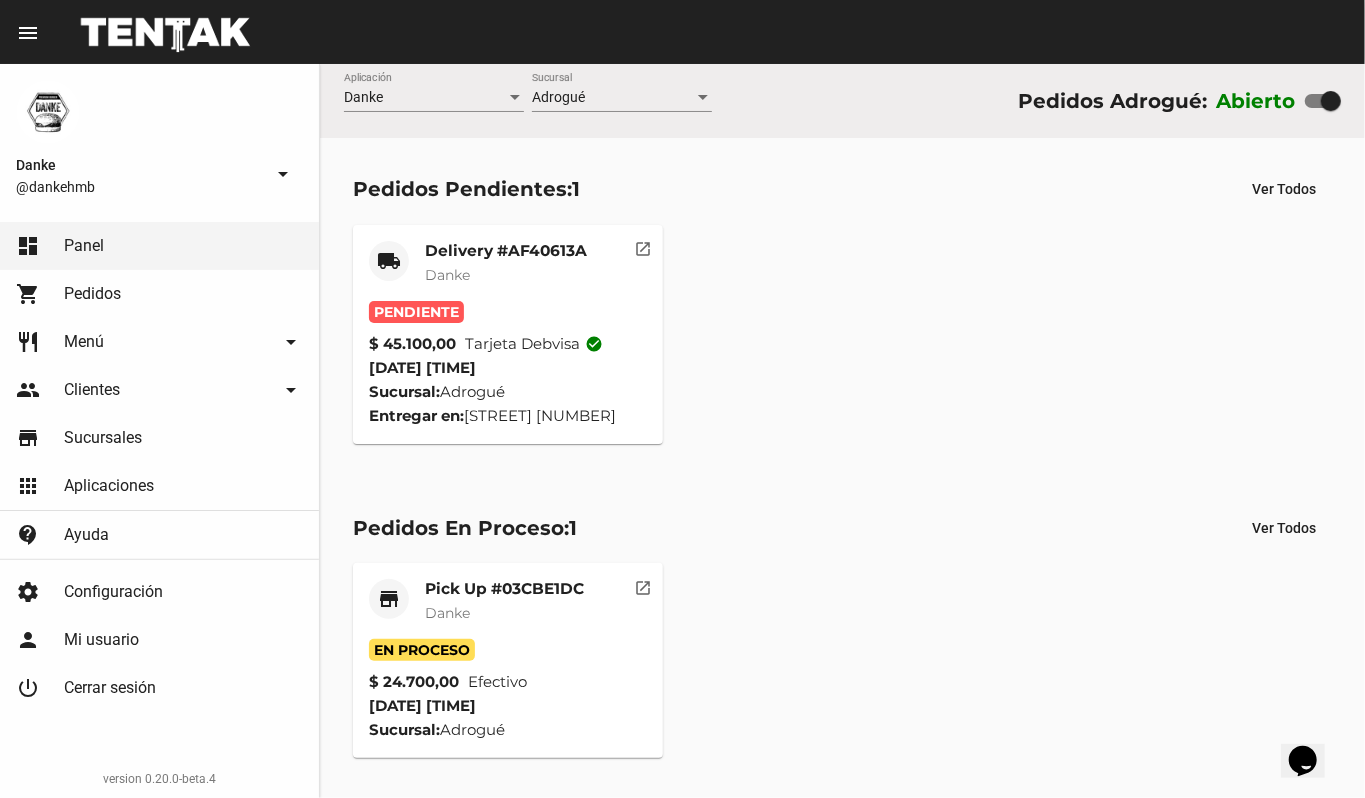click on "Delivery #AF40613A Danke" at bounding box center (506, 271) 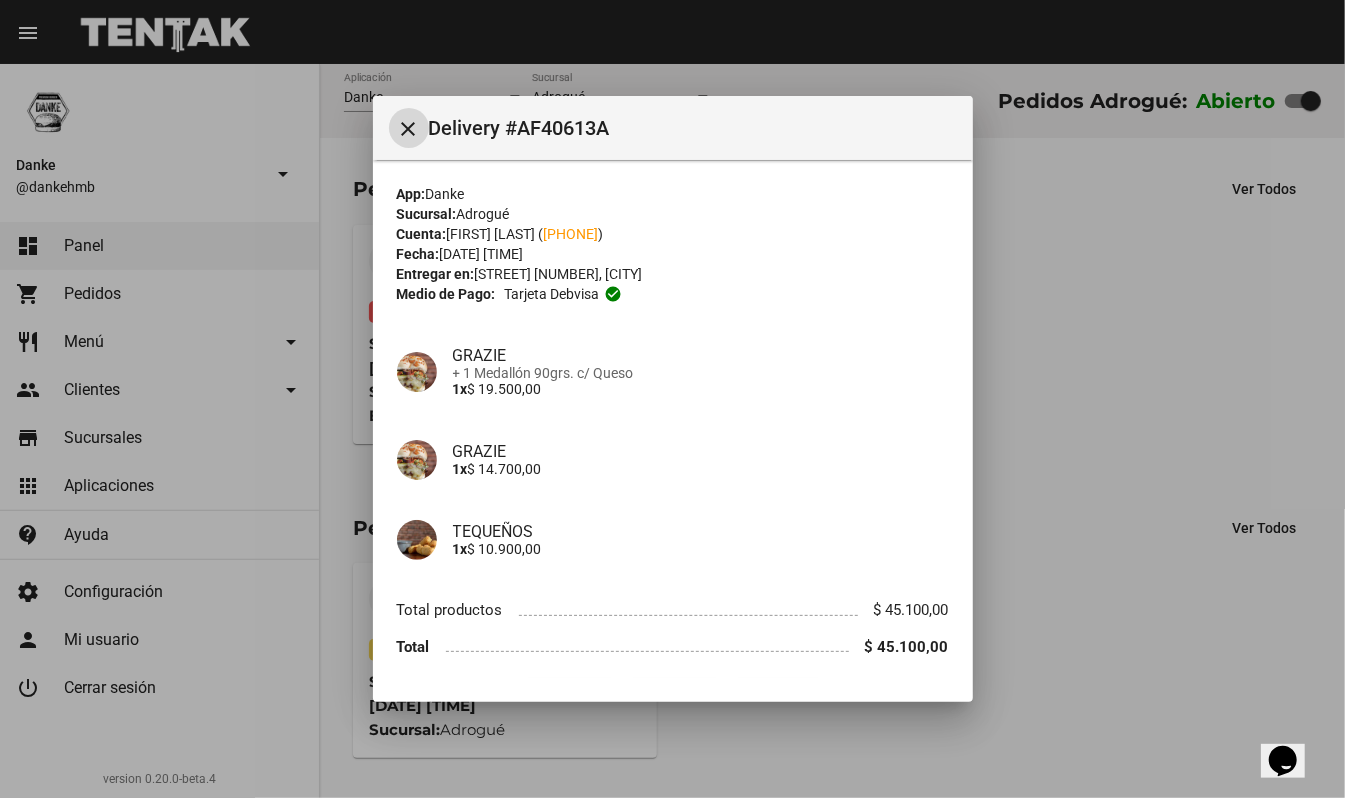 type 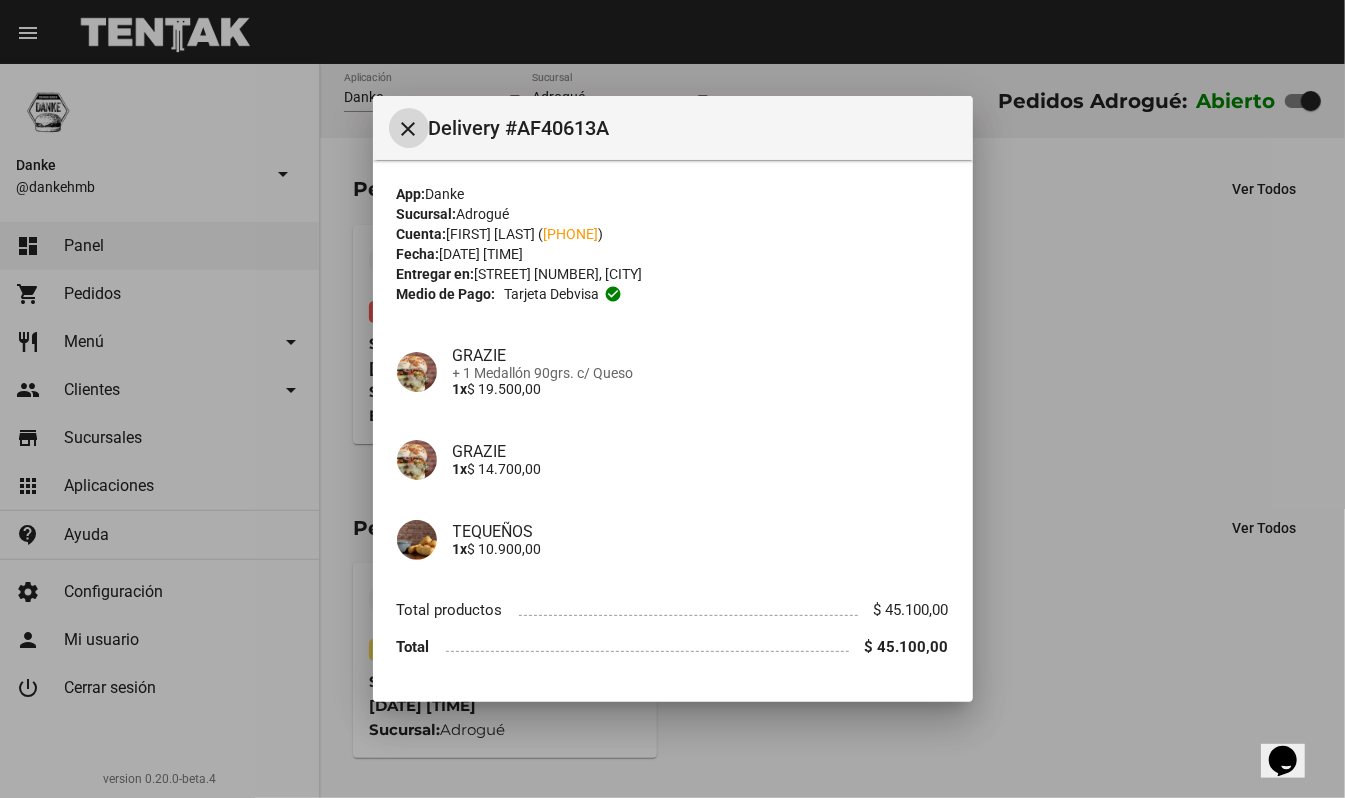 scroll, scrollTop: 54, scrollLeft: 0, axis: vertical 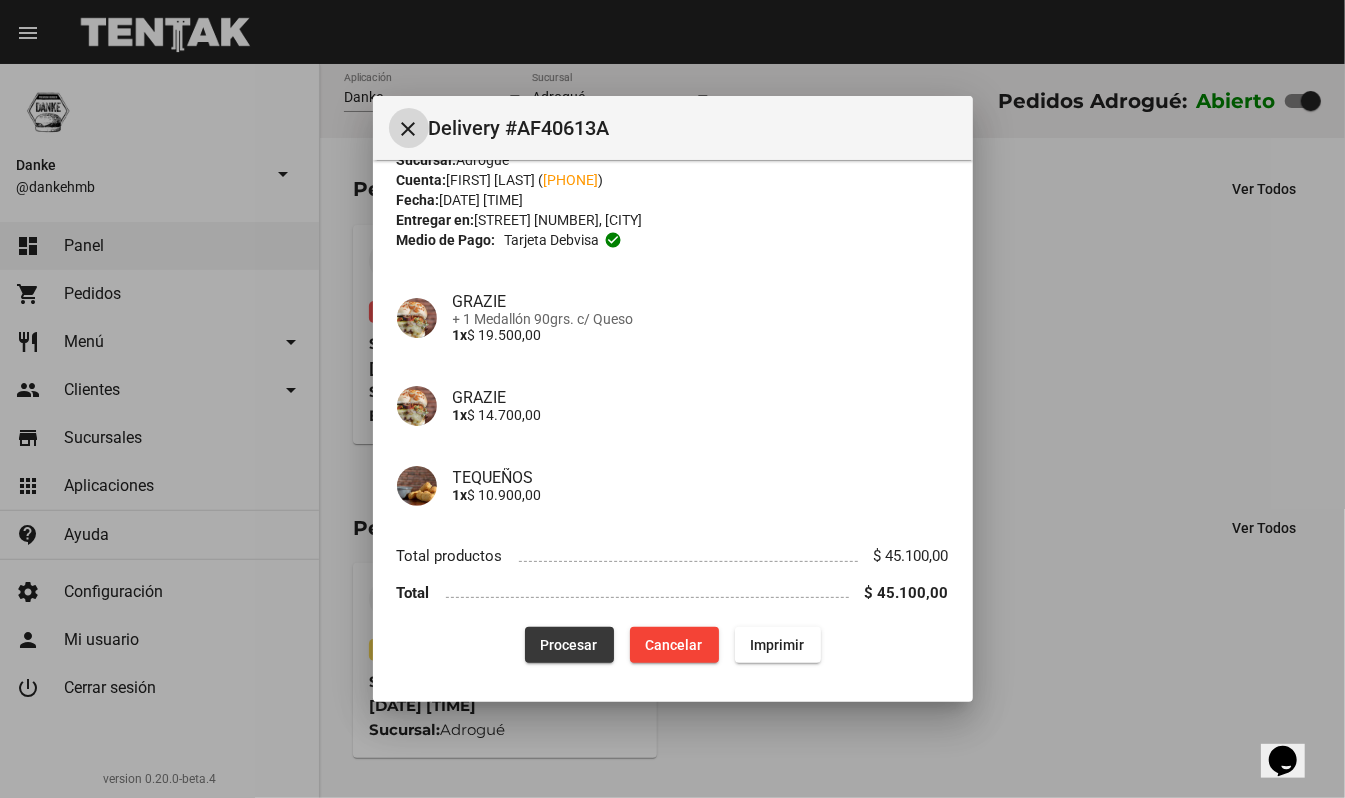 click on "Procesar" at bounding box center [569, 645] 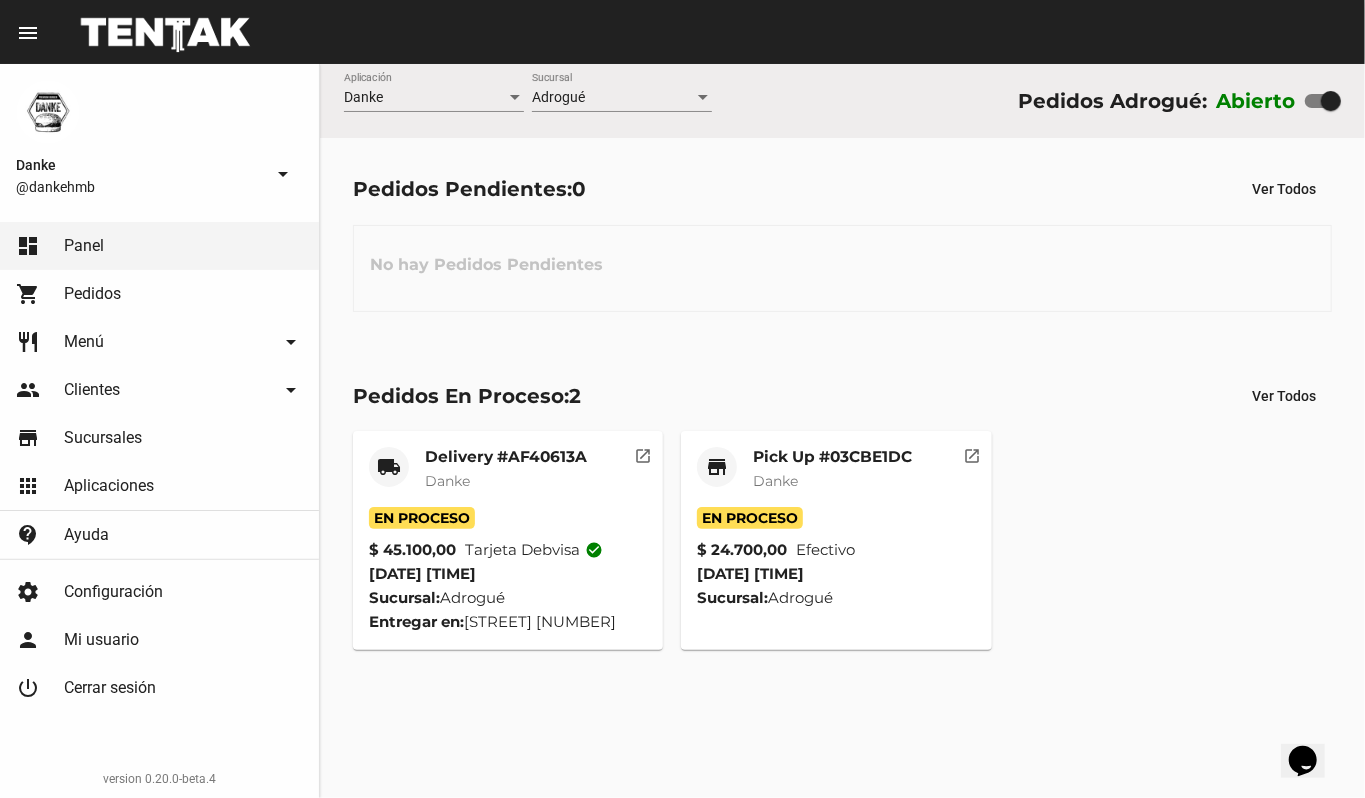 click on "Pick Up #03CBE1DC" at bounding box center (506, 457) 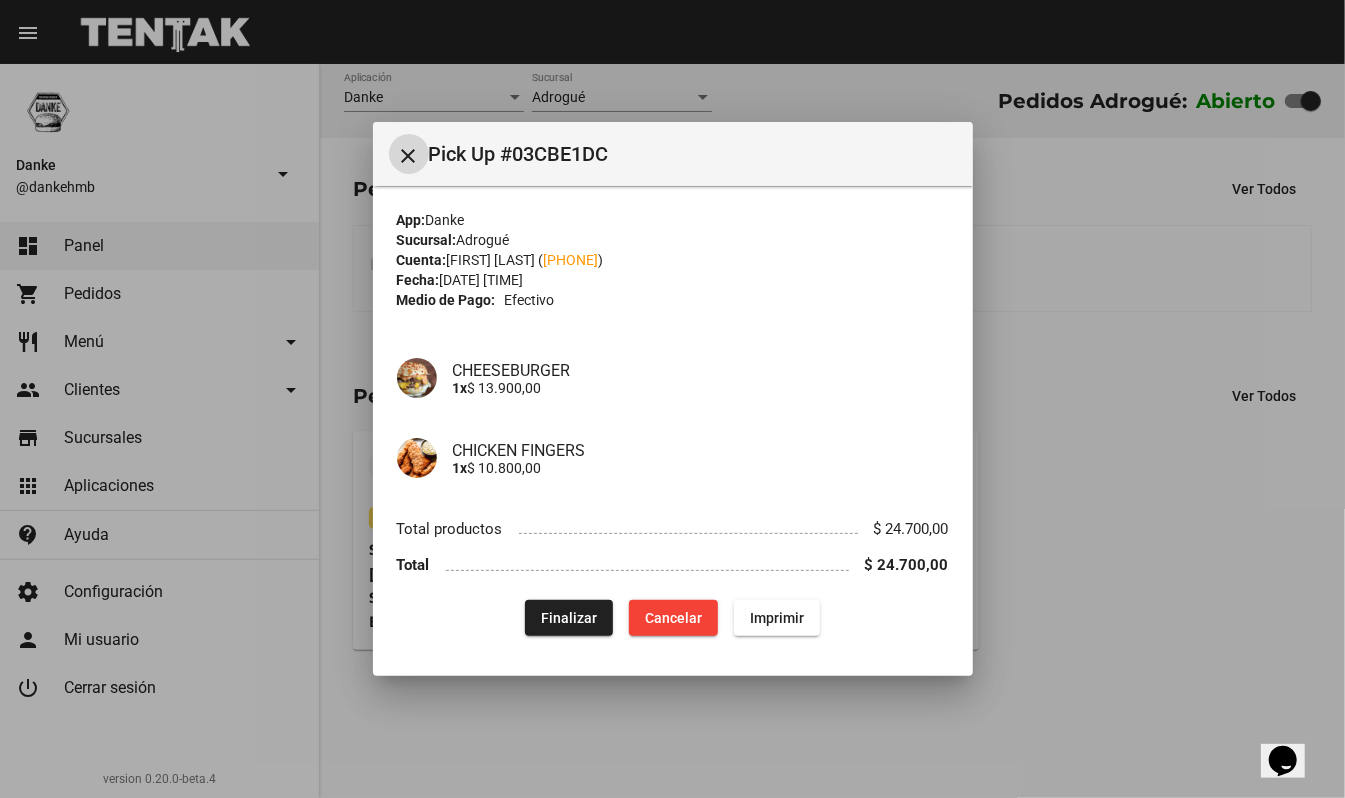click on "Finalizar" at bounding box center [569, 618] 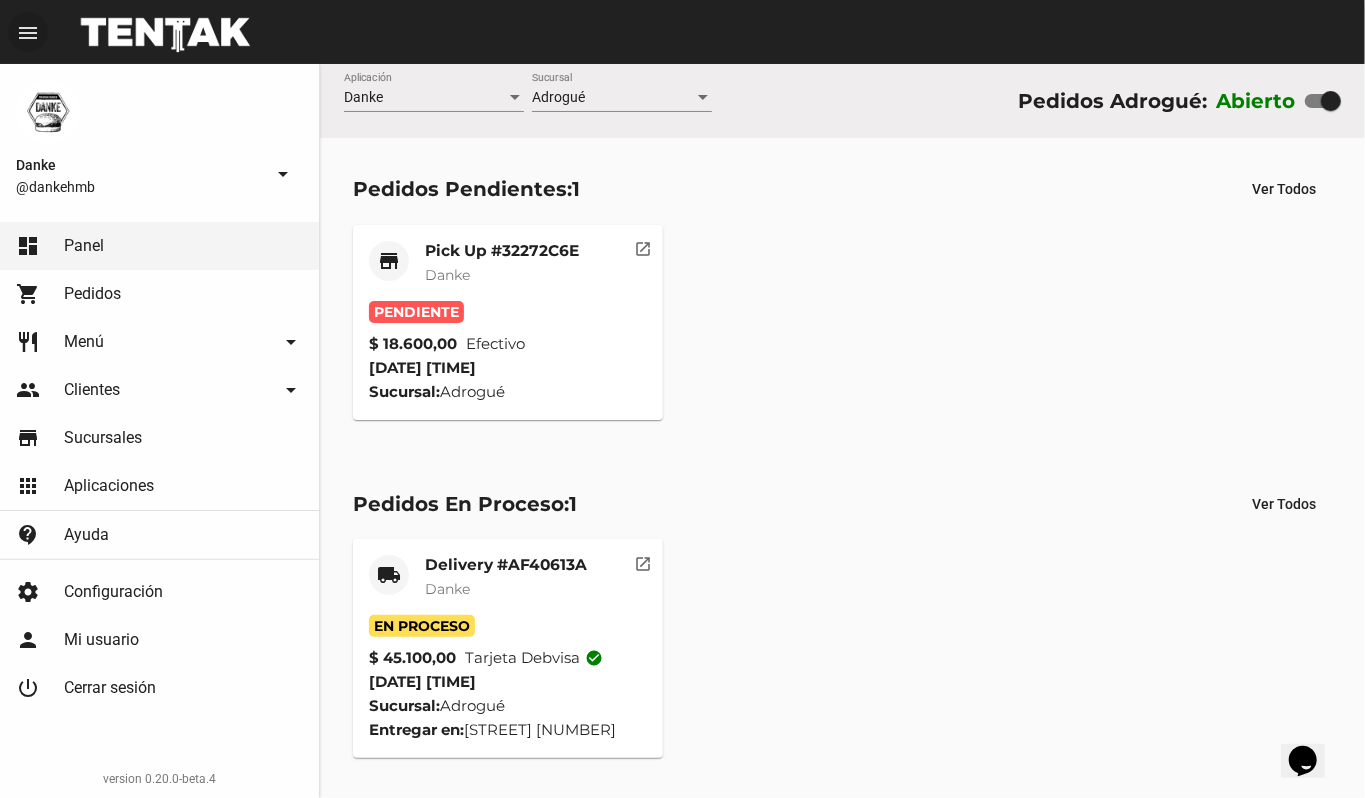 type 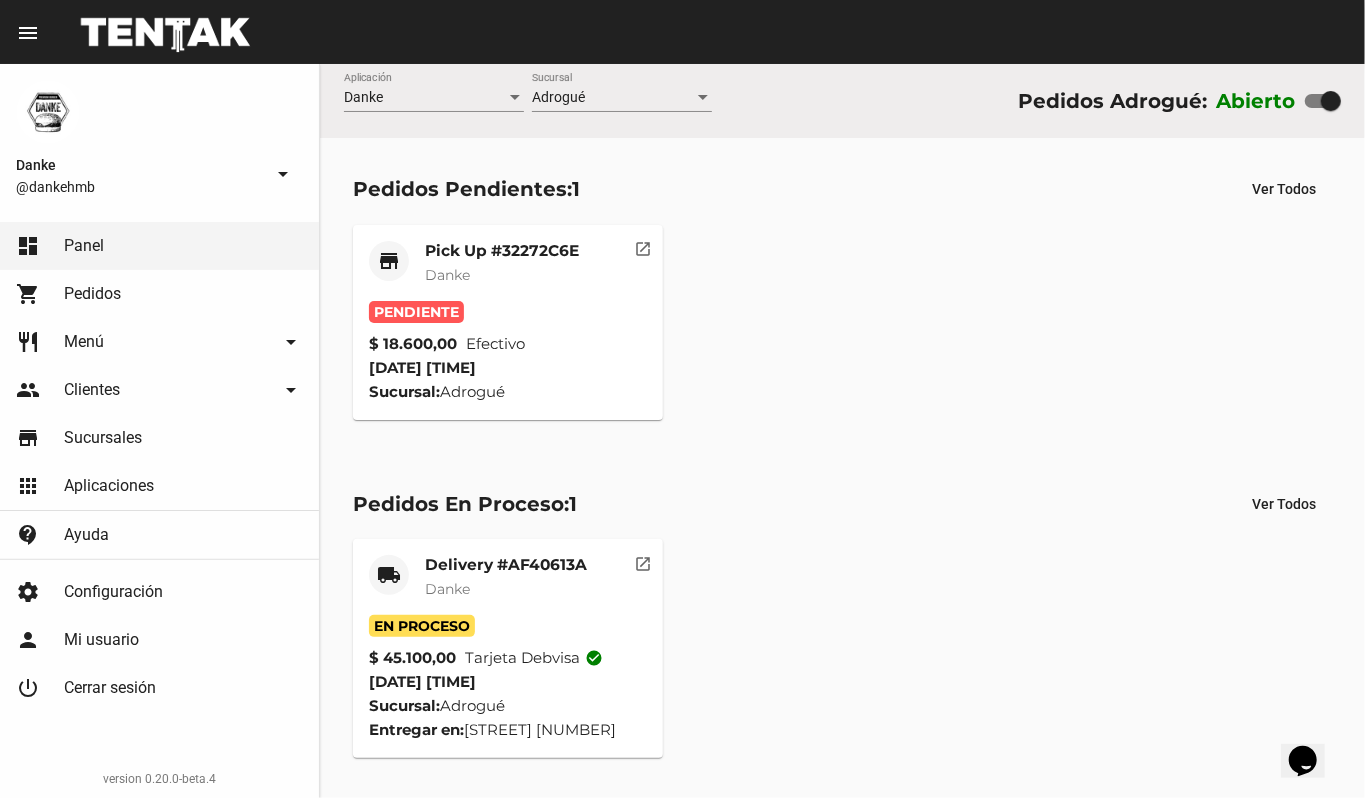 click on "Pick Up #32272C6E" at bounding box center [502, 251] 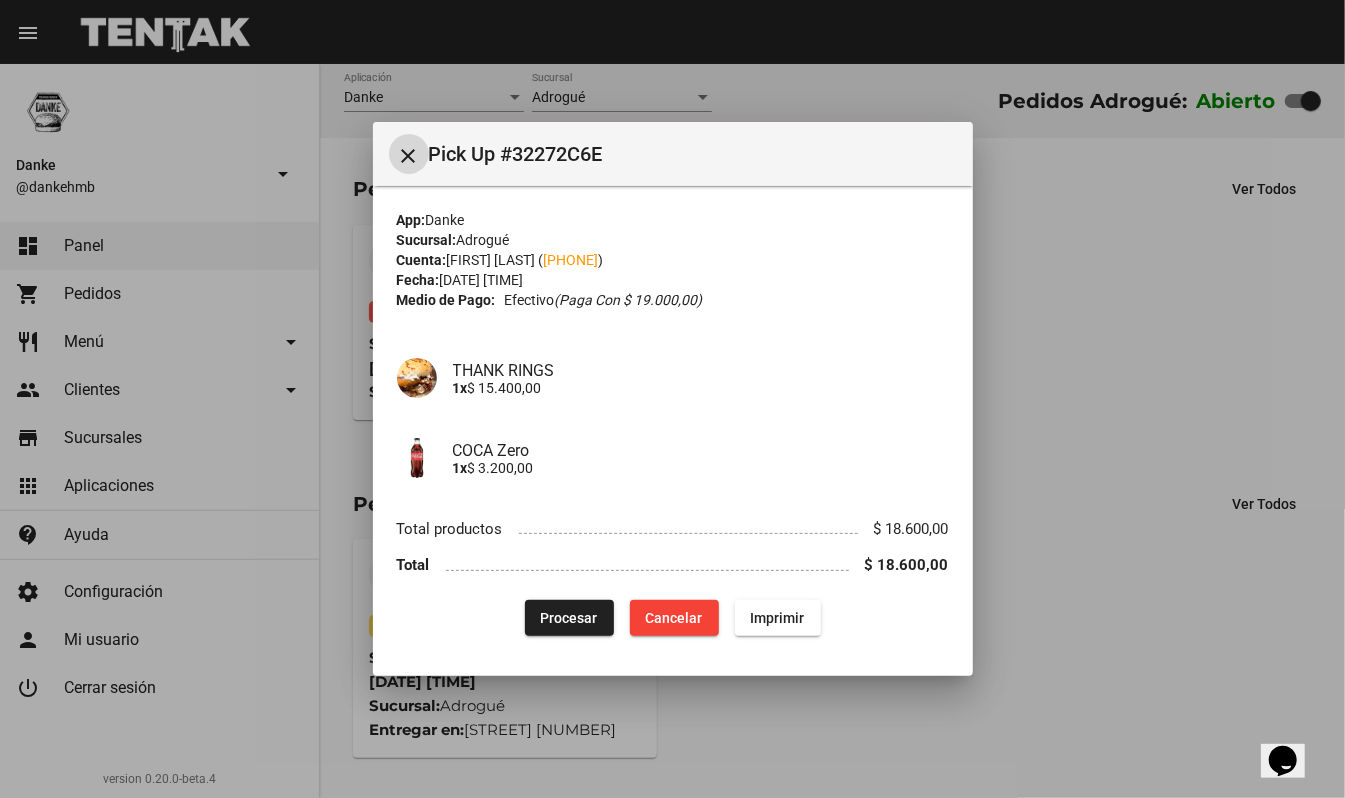 type 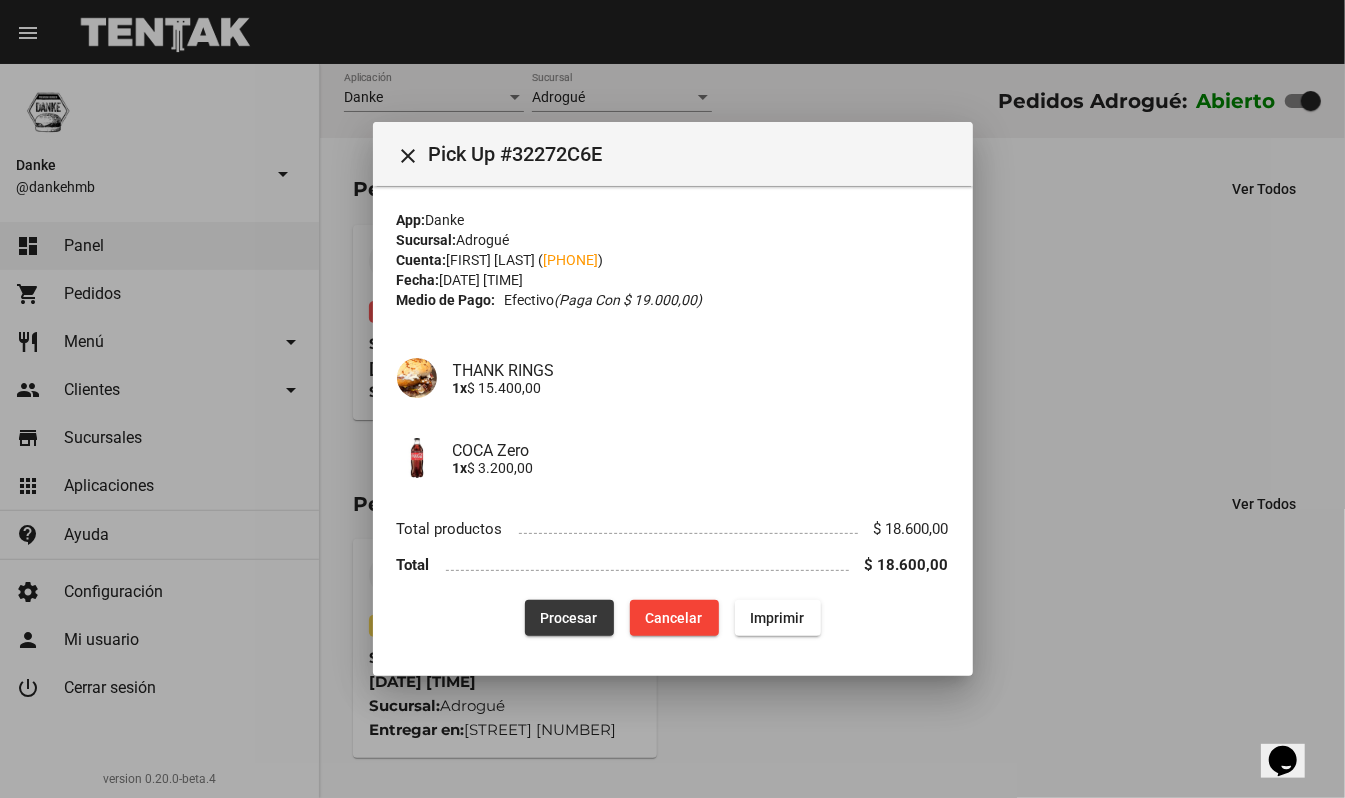 click on "Procesar" at bounding box center [569, 618] 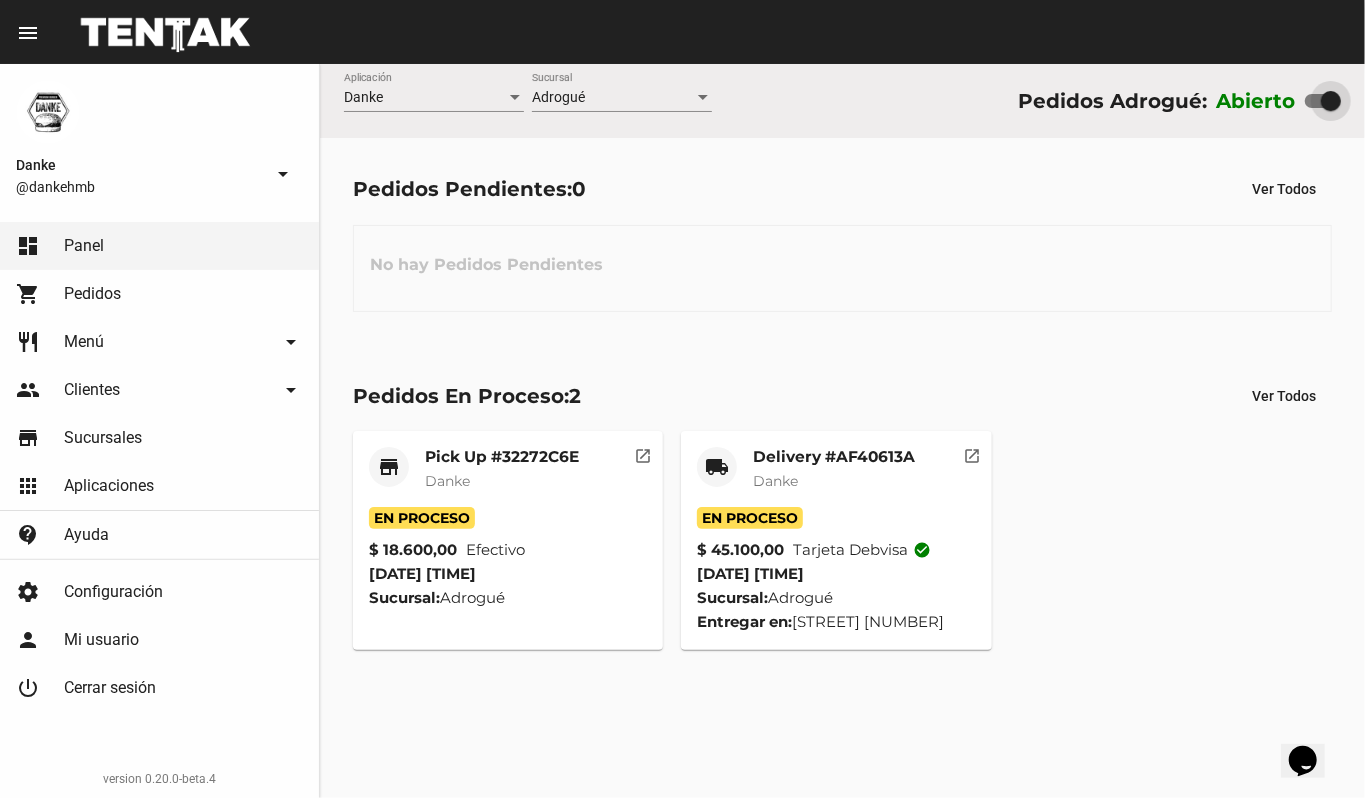 click at bounding box center (1331, 101) 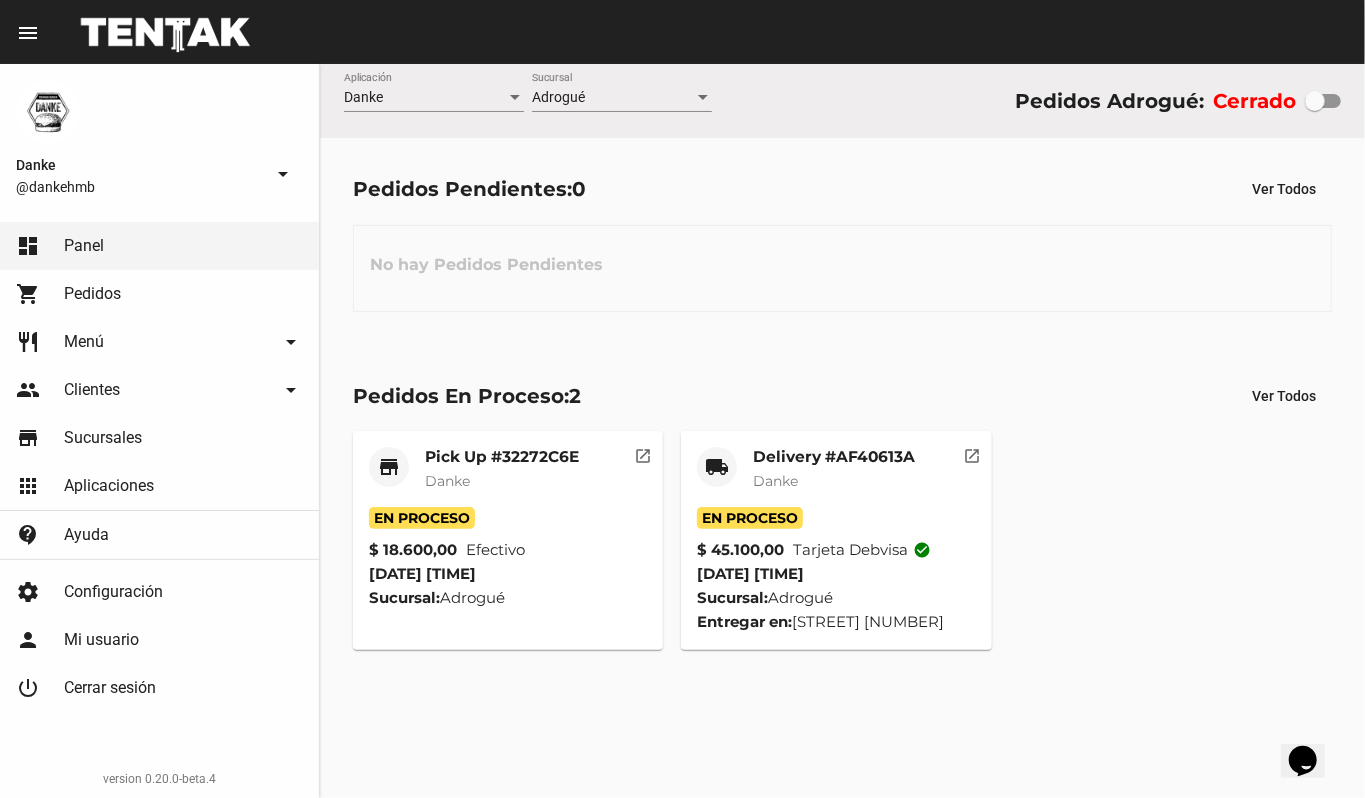 click on "Delivery #AF40613A" at bounding box center [502, 457] 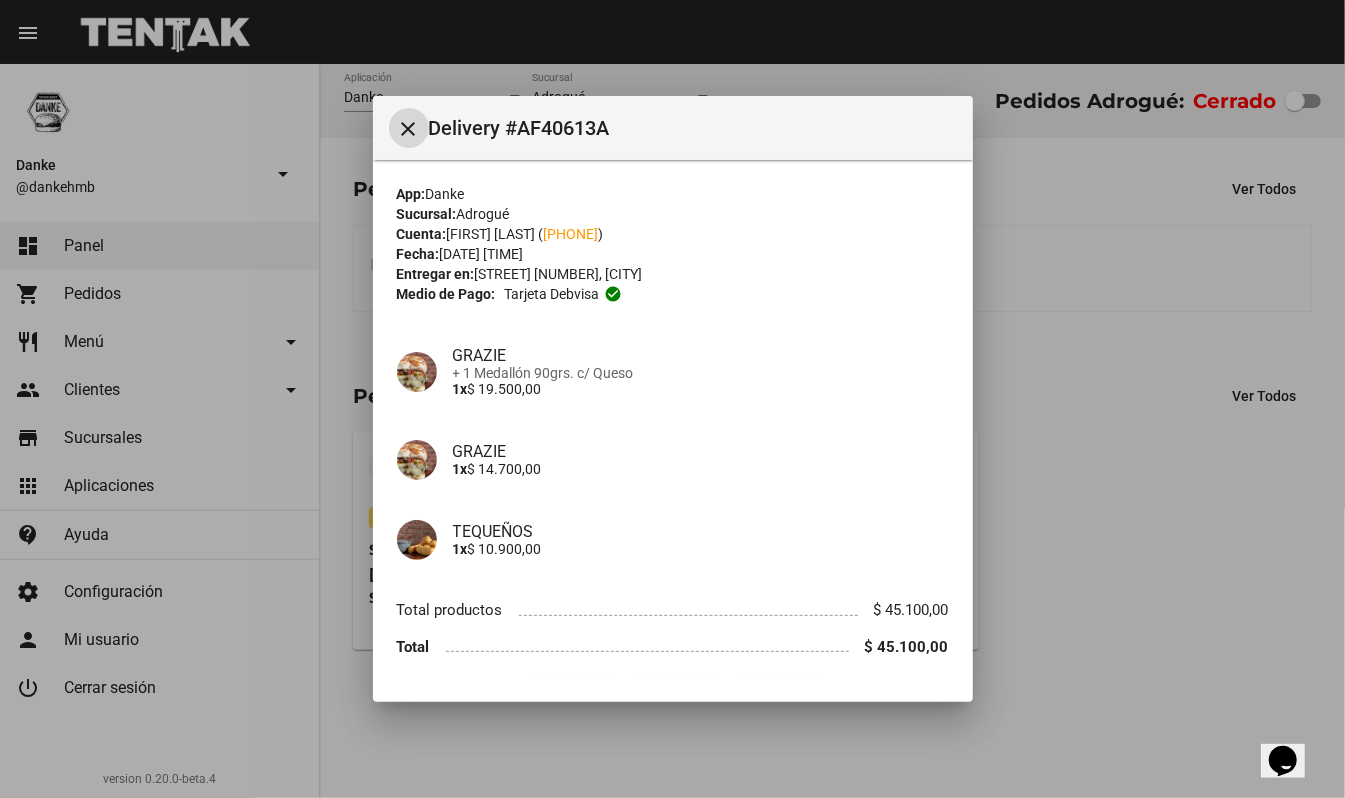 scroll, scrollTop: 54, scrollLeft: 0, axis: vertical 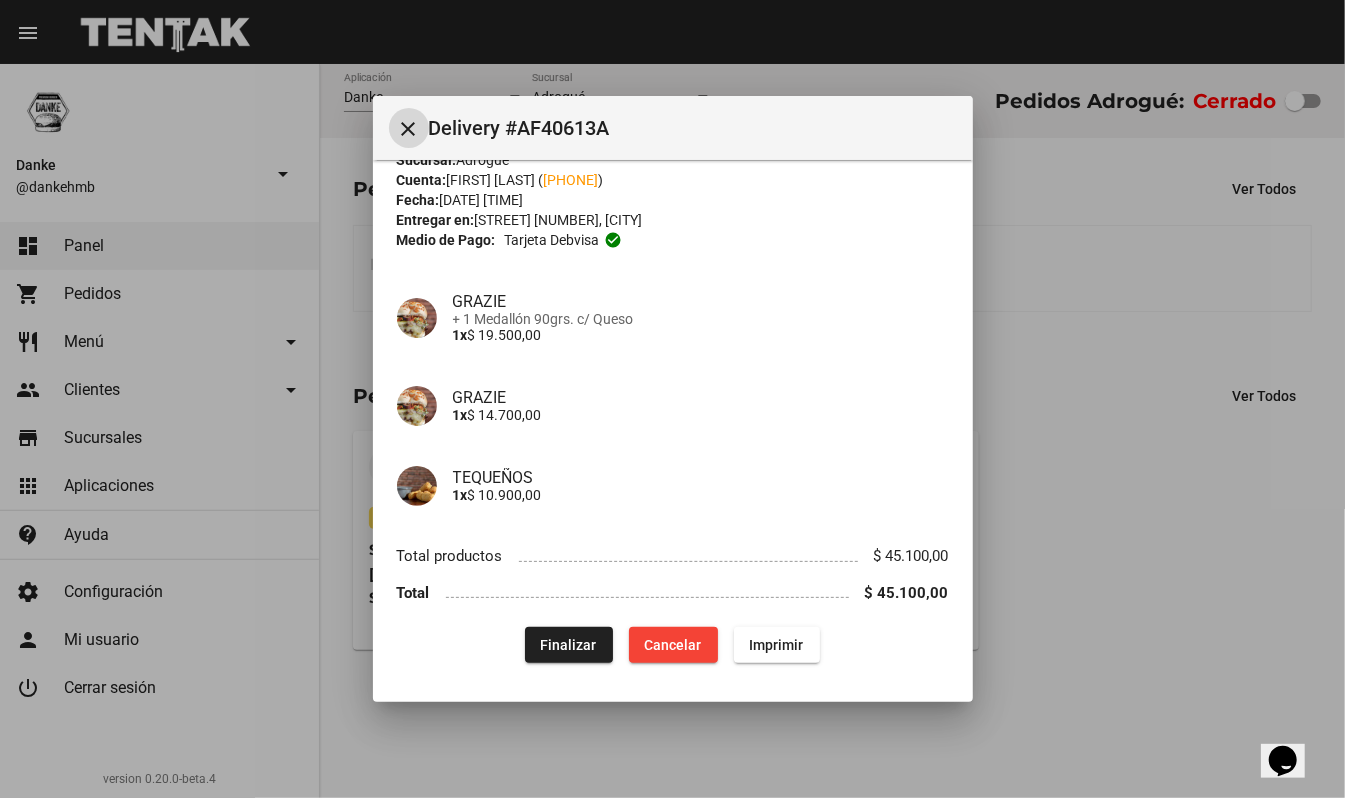 click on "Finalizar" at bounding box center [569, 645] 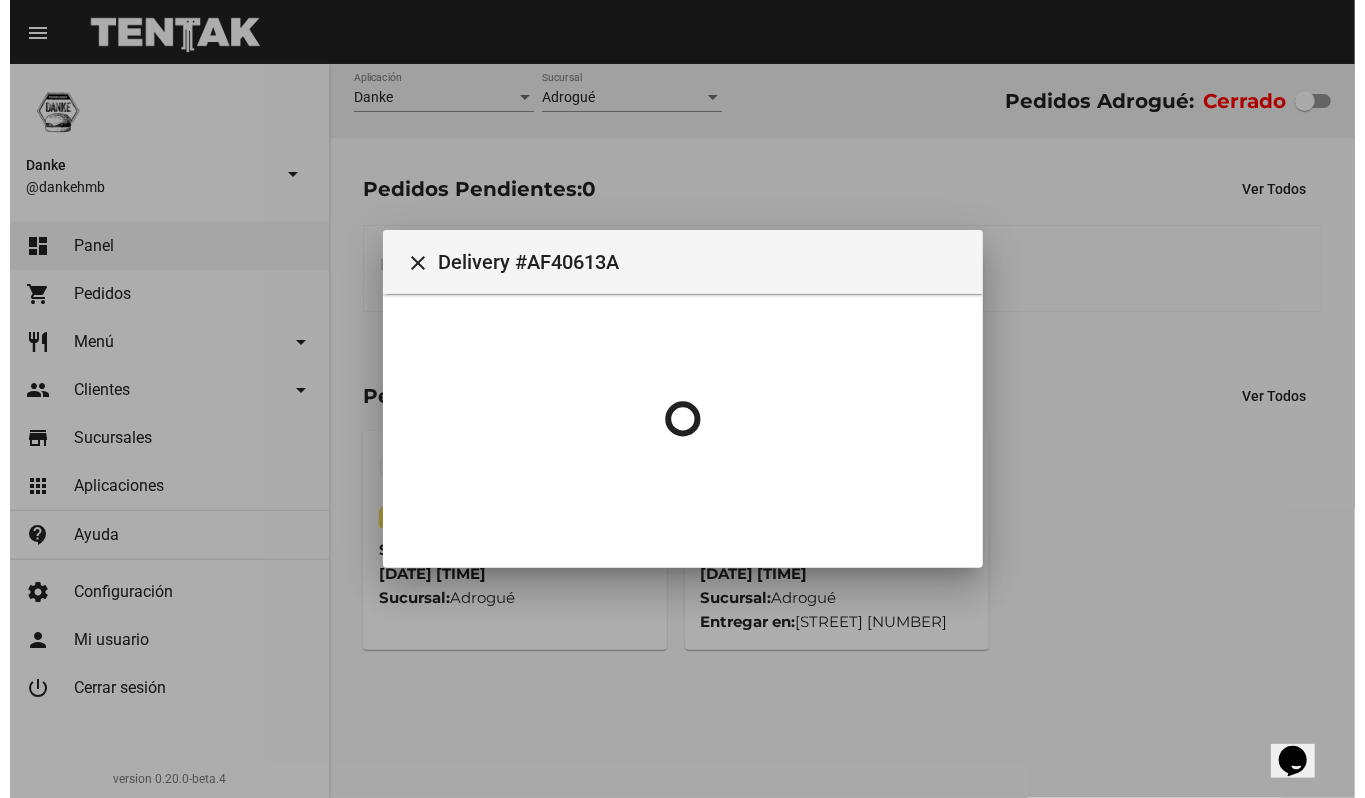 scroll, scrollTop: 0, scrollLeft: 0, axis: both 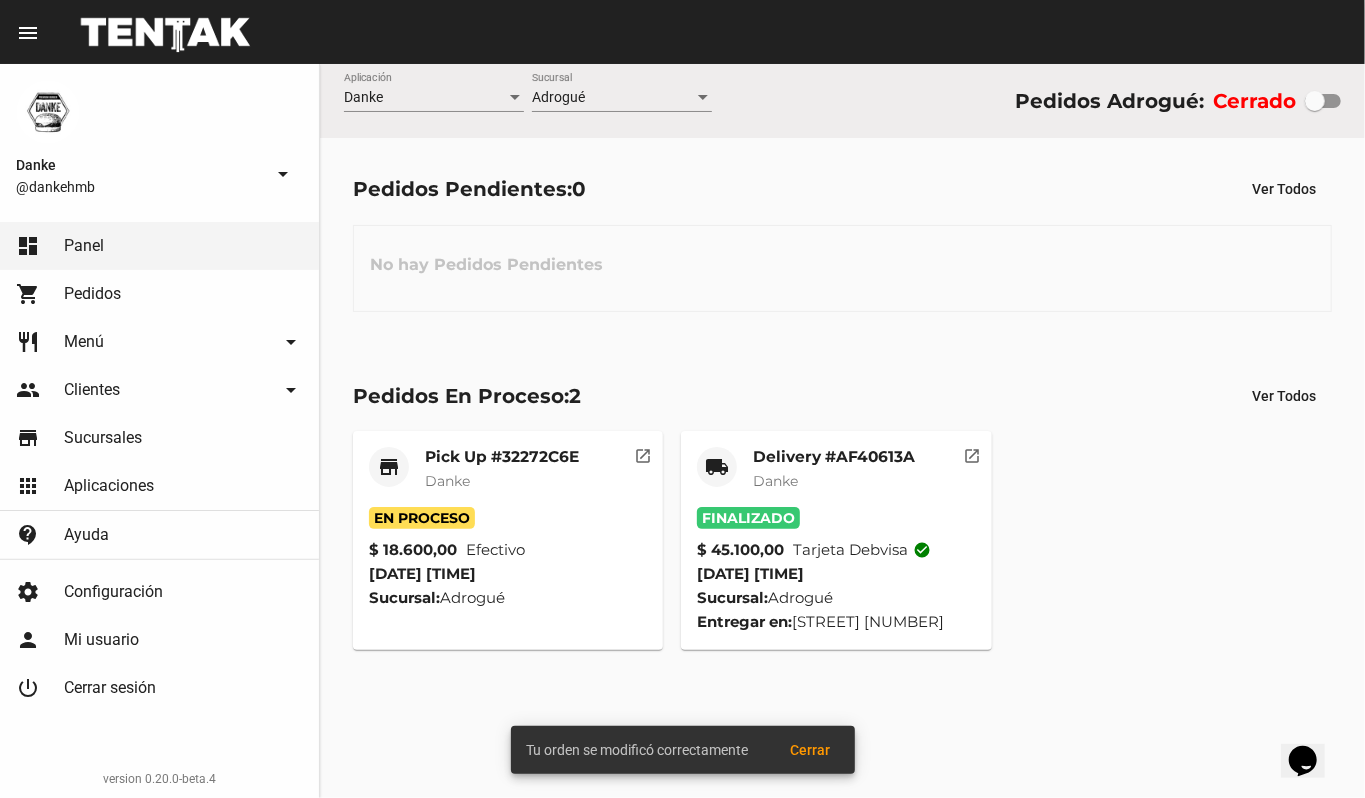 click on "Danke" at bounding box center [502, 481] 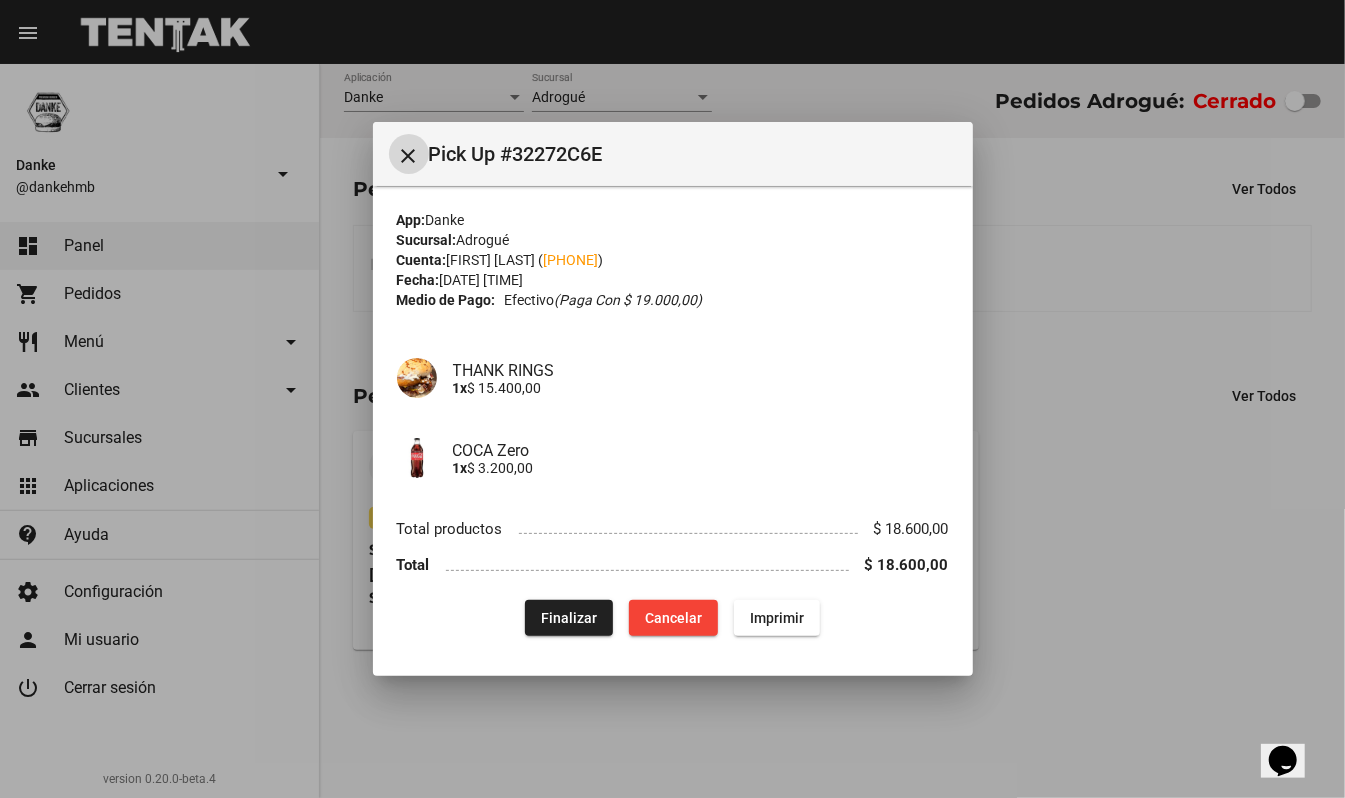 click on "Finalizar" at bounding box center [569, 618] 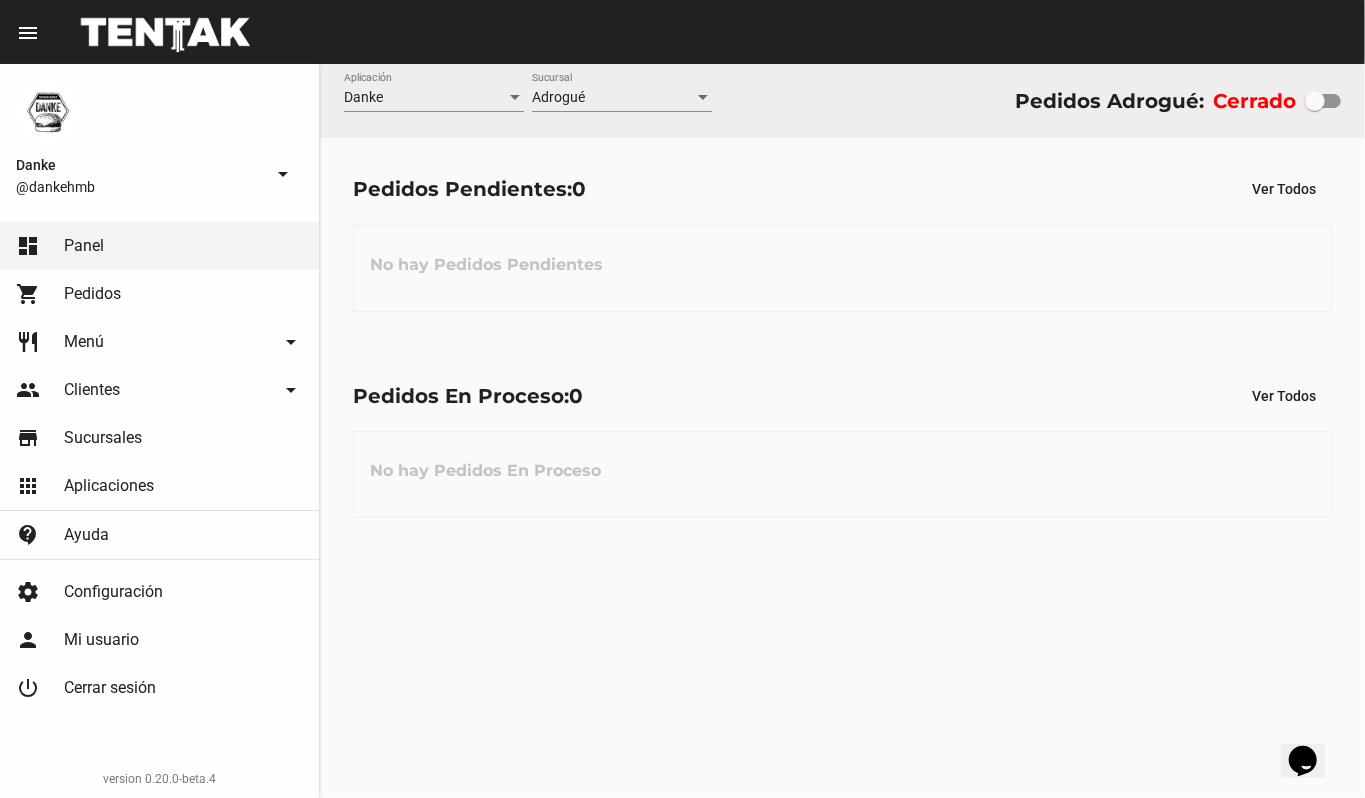 click on "Pedidos En Proceso:  0 Ver Todos No hay Pedidos En Proceso" at bounding box center (842, 241) 